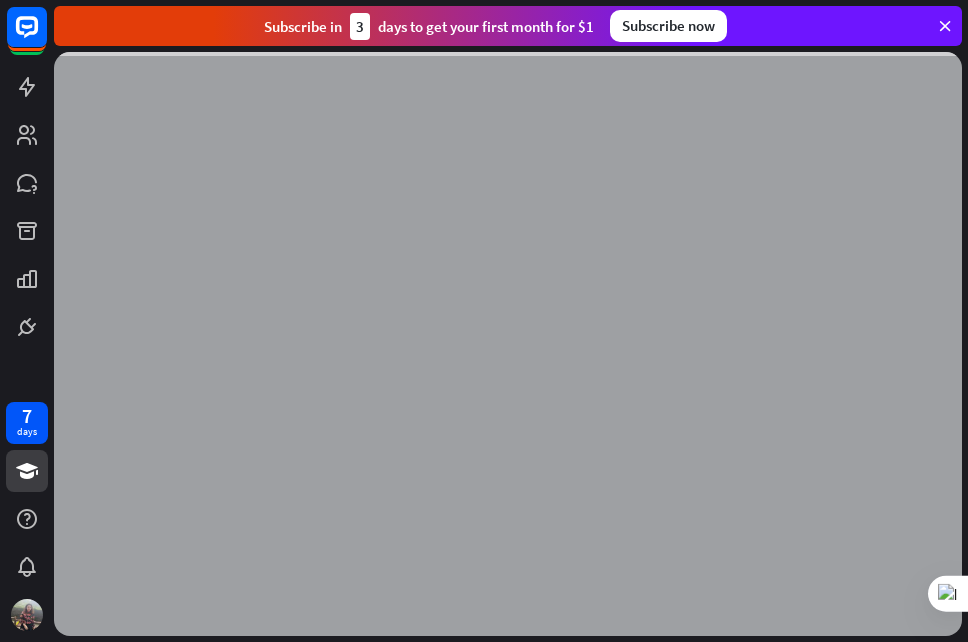 scroll, scrollTop: 0, scrollLeft: 0, axis: both 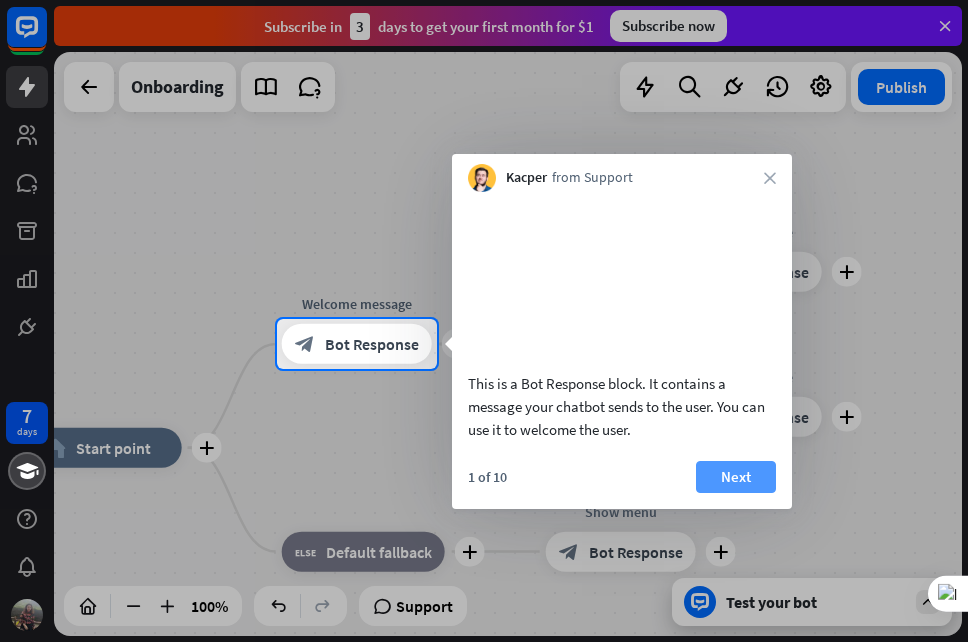 click on "Next" at bounding box center [736, 477] 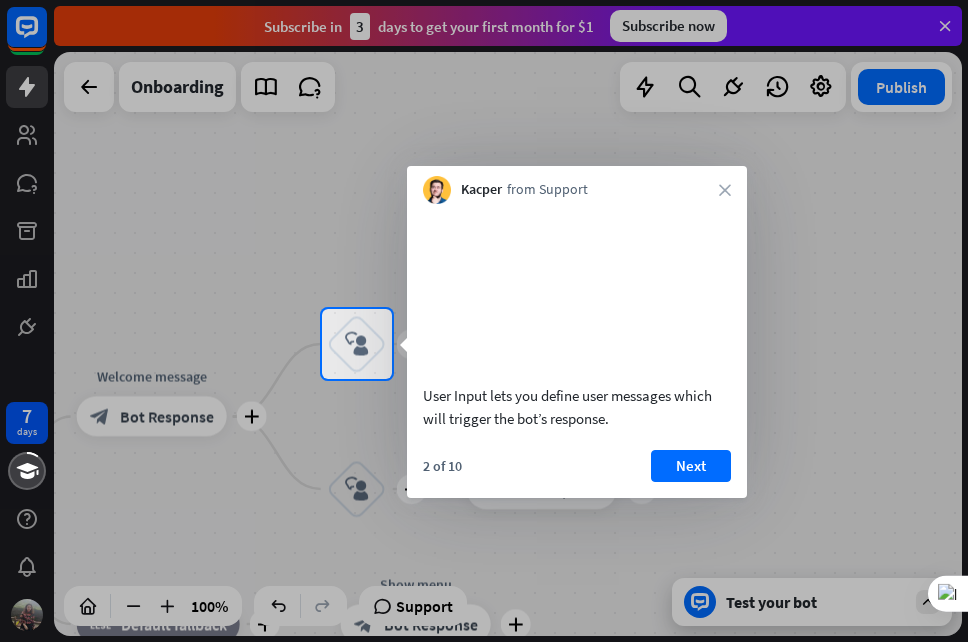 click on "User Input lets you define user messages which will trigger the bot’s response.
2 of 10
Next" at bounding box center [577, 351] 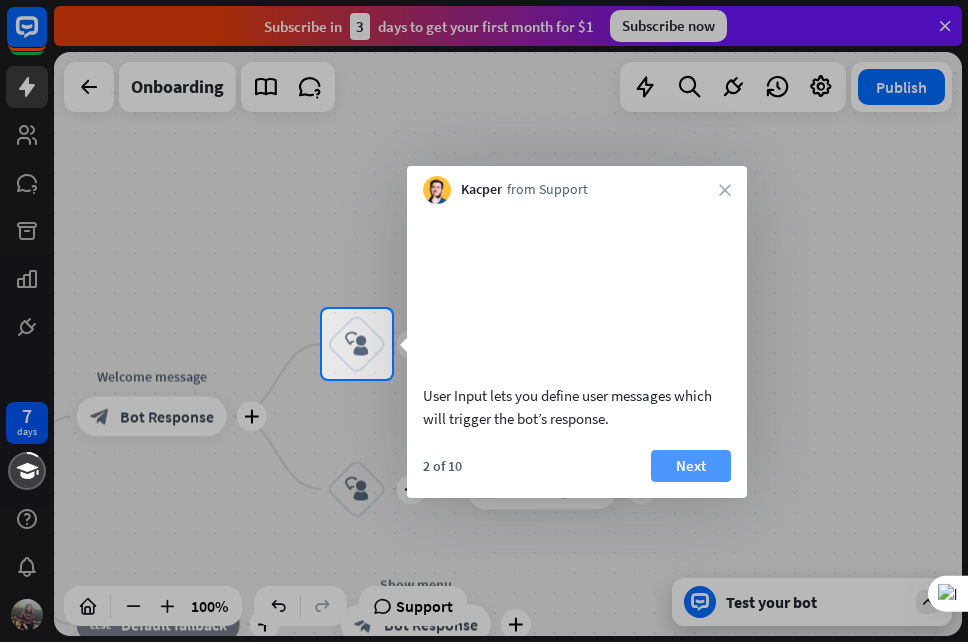 click on "Next" at bounding box center [691, 466] 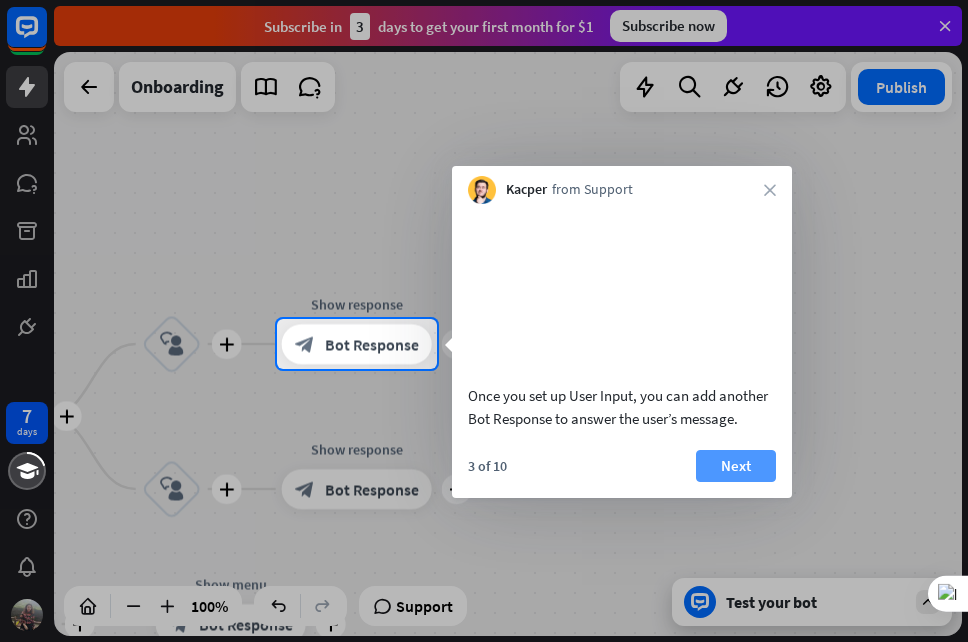 click on "Next" at bounding box center [736, 466] 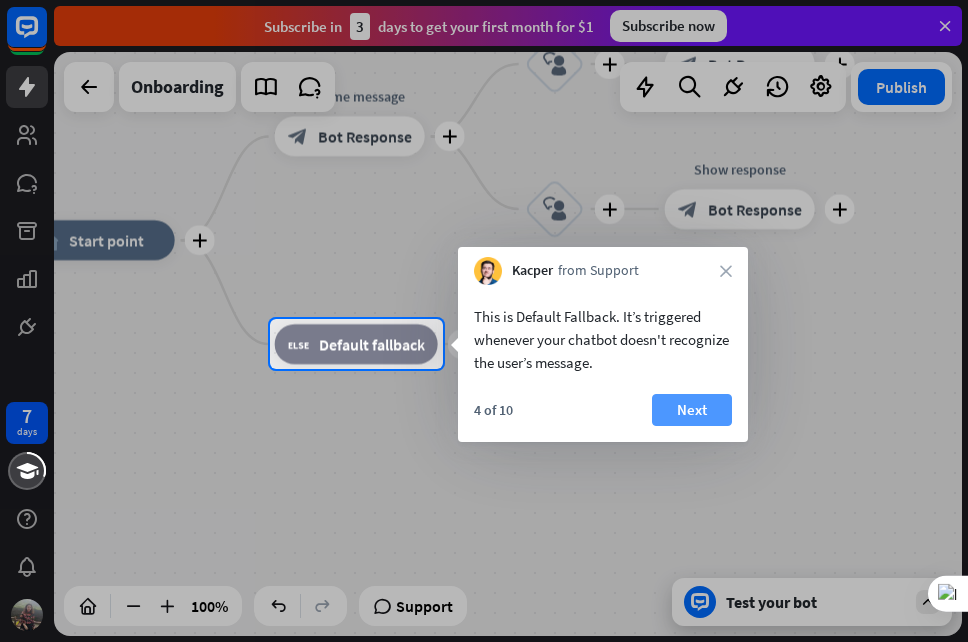 click on "Next" at bounding box center (692, 410) 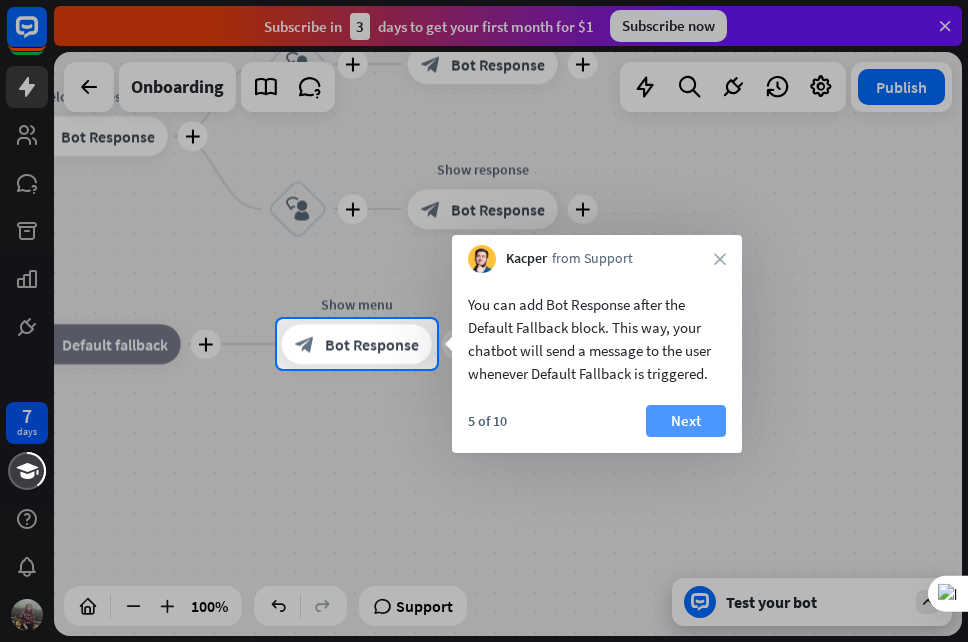 click on "Next" at bounding box center (686, 421) 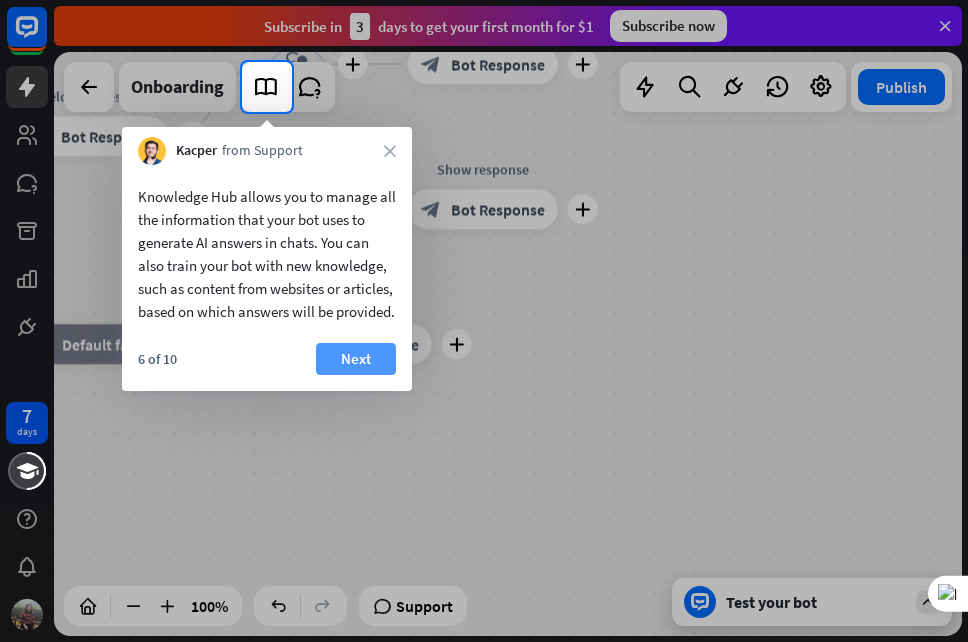 click on "Next" at bounding box center [356, 359] 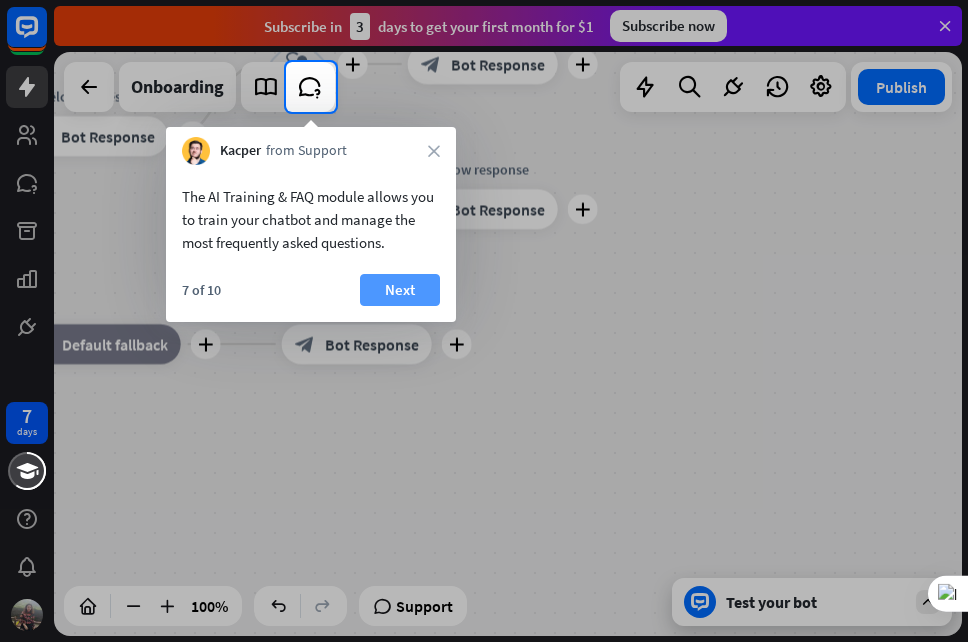 click on "Next" at bounding box center (400, 290) 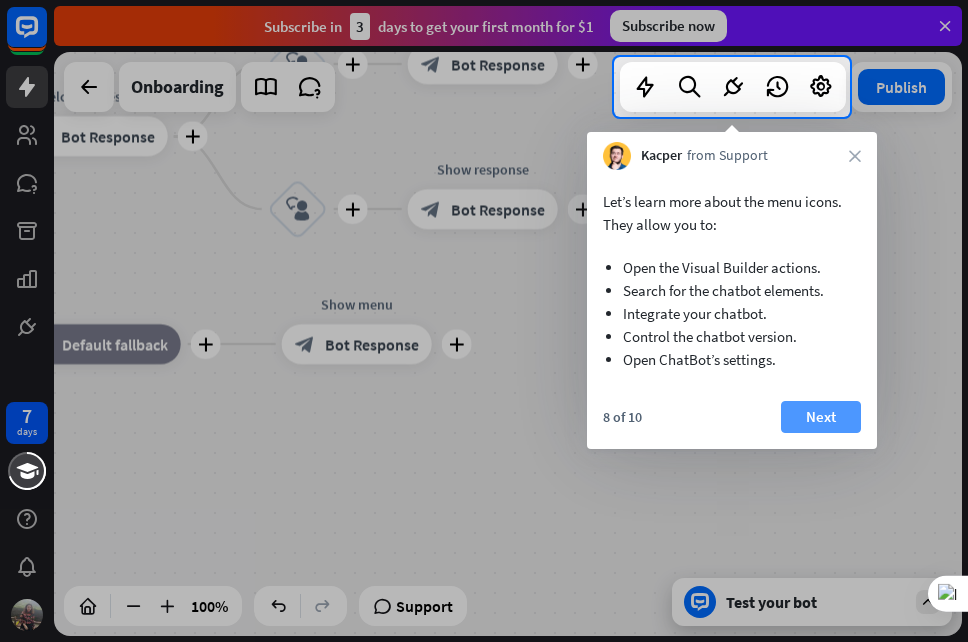 click on "Next" at bounding box center (821, 417) 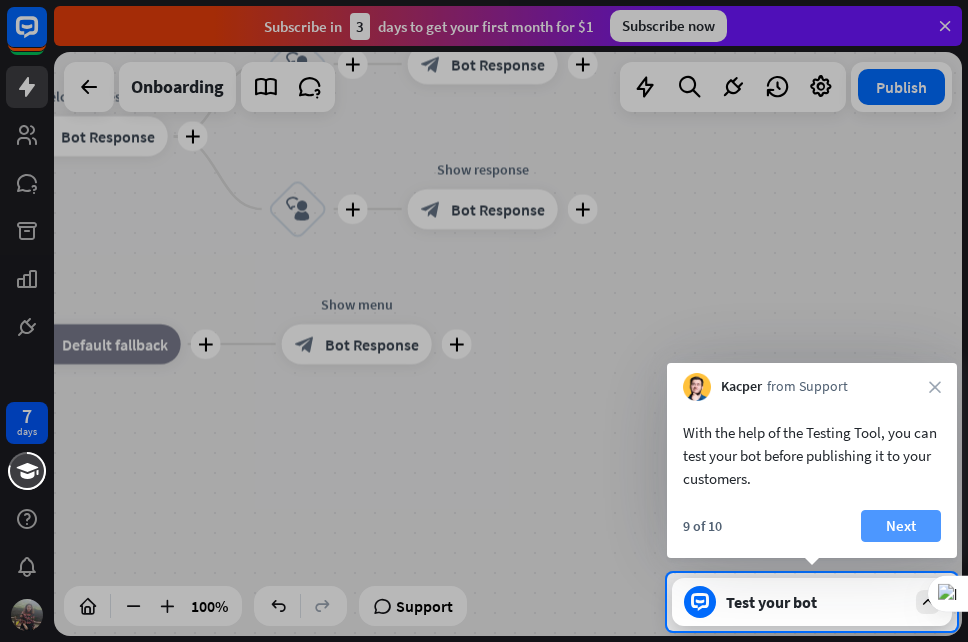 click on "Next" at bounding box center (901, 526) 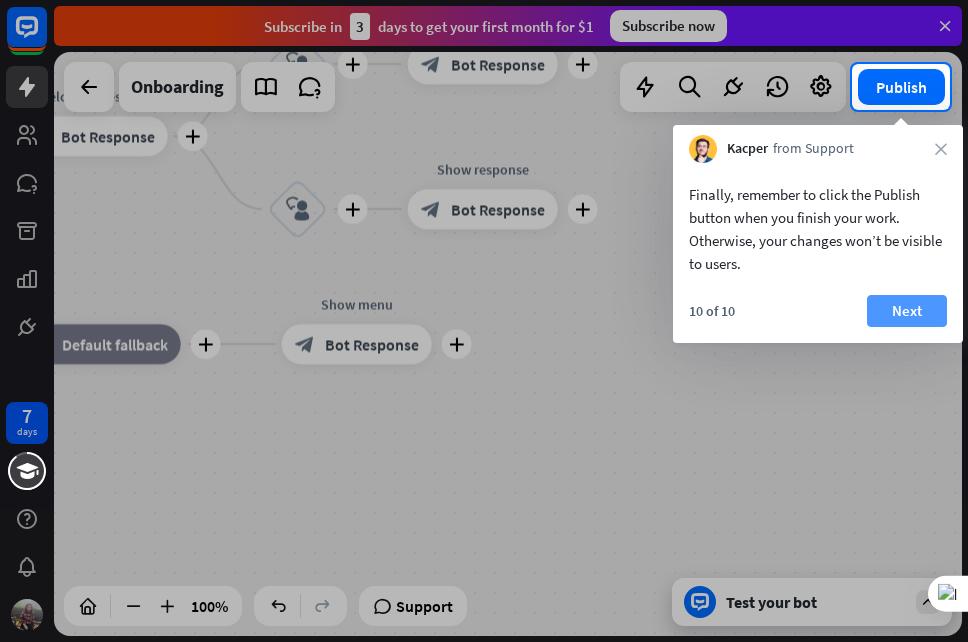 click on "Next" at bounding box center (907, 311) 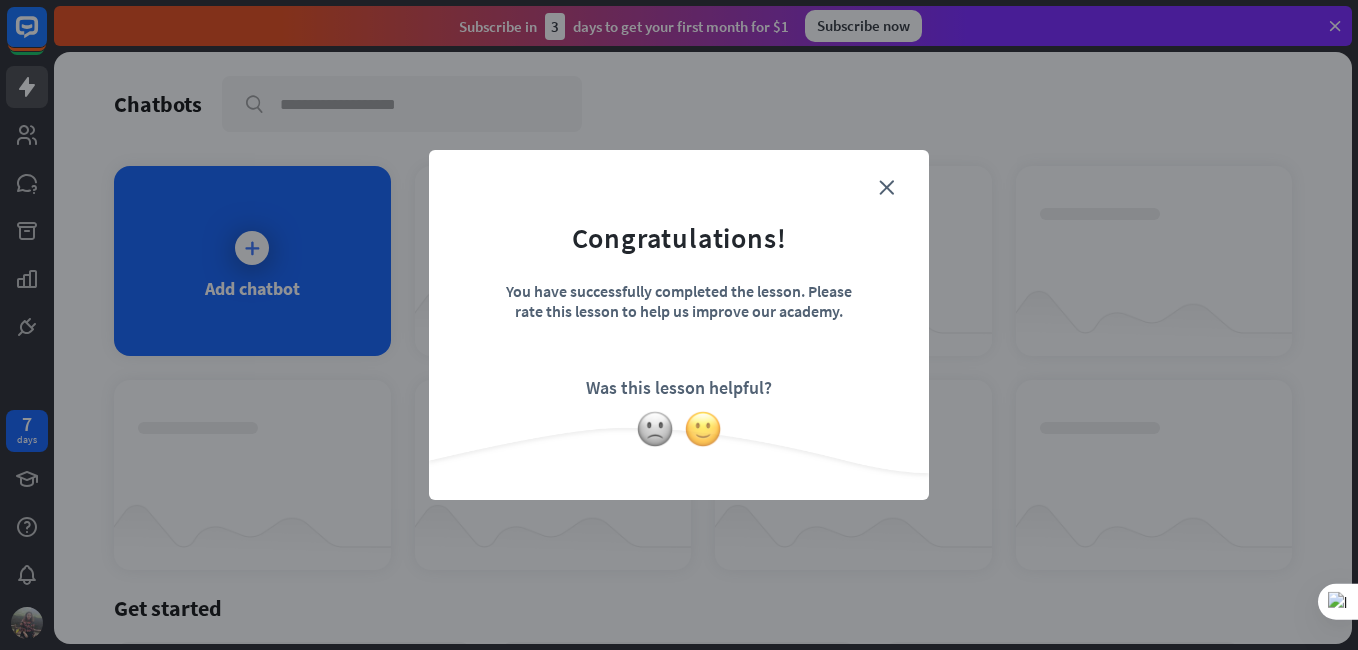 click at bounding box center [703, 429] 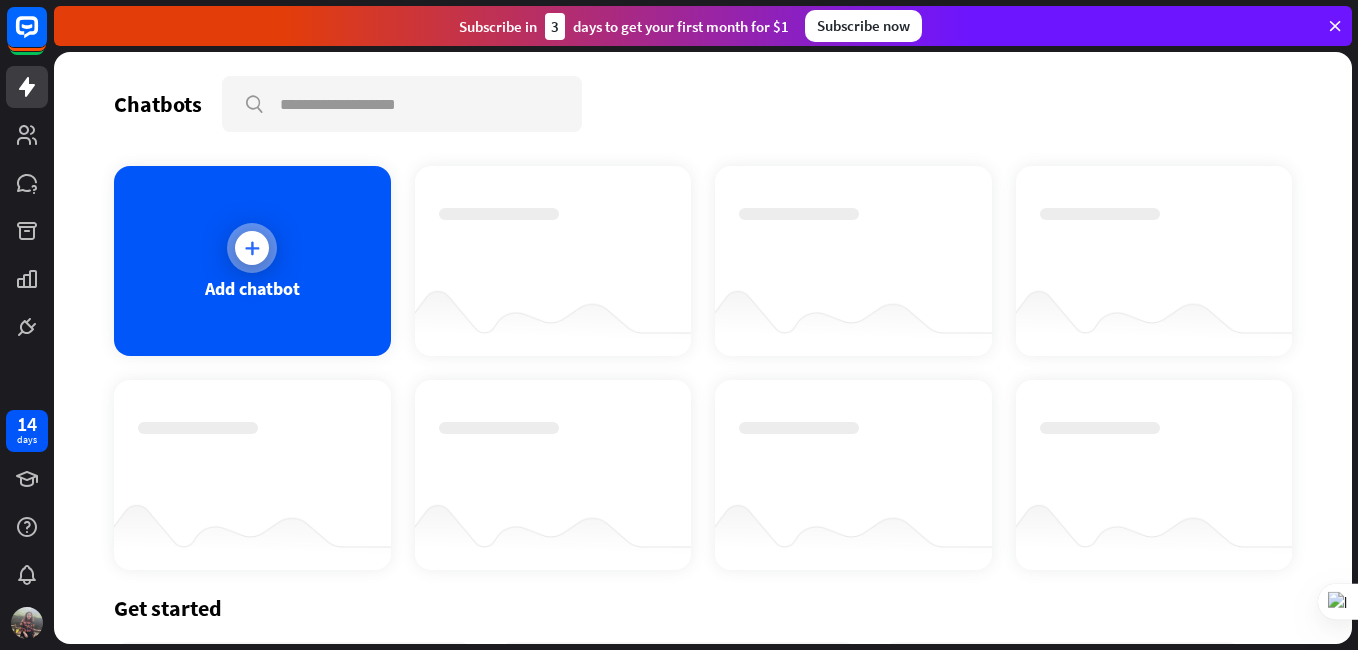 click on "Add chatbot" at bounding box center [252, 261] 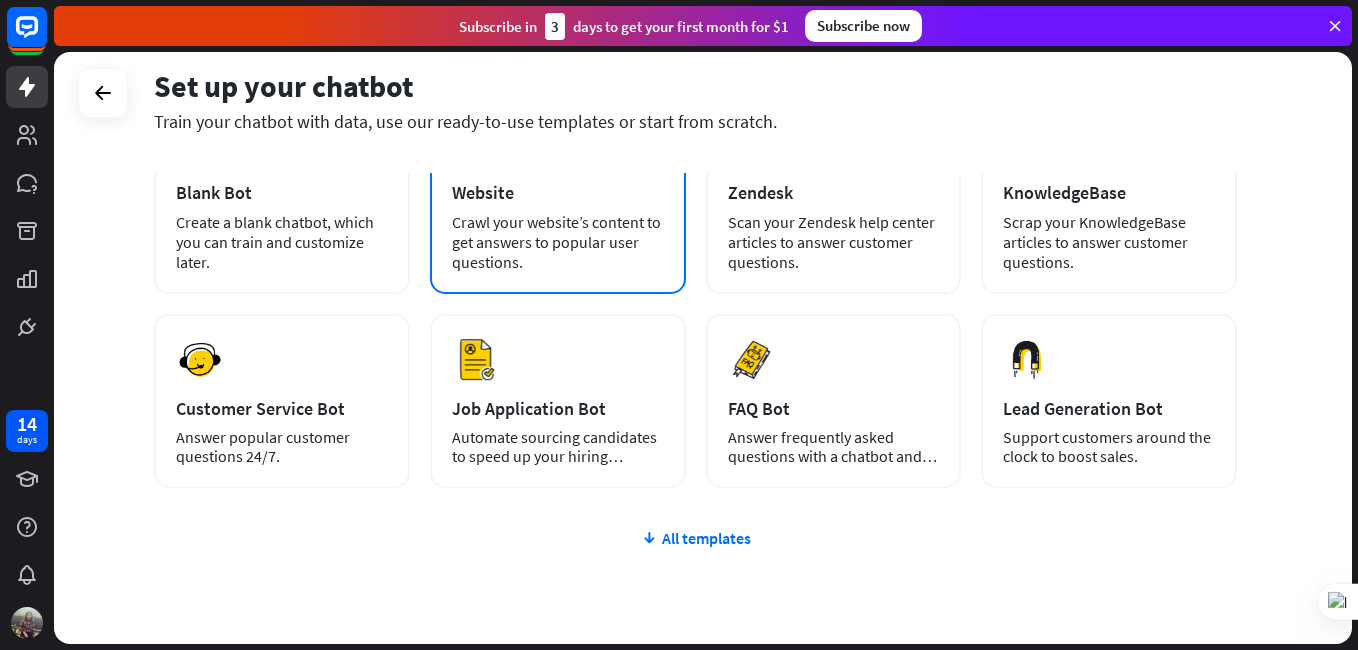 scroll, scrollTop: 200, scrollLeft: 0, axis: vertical 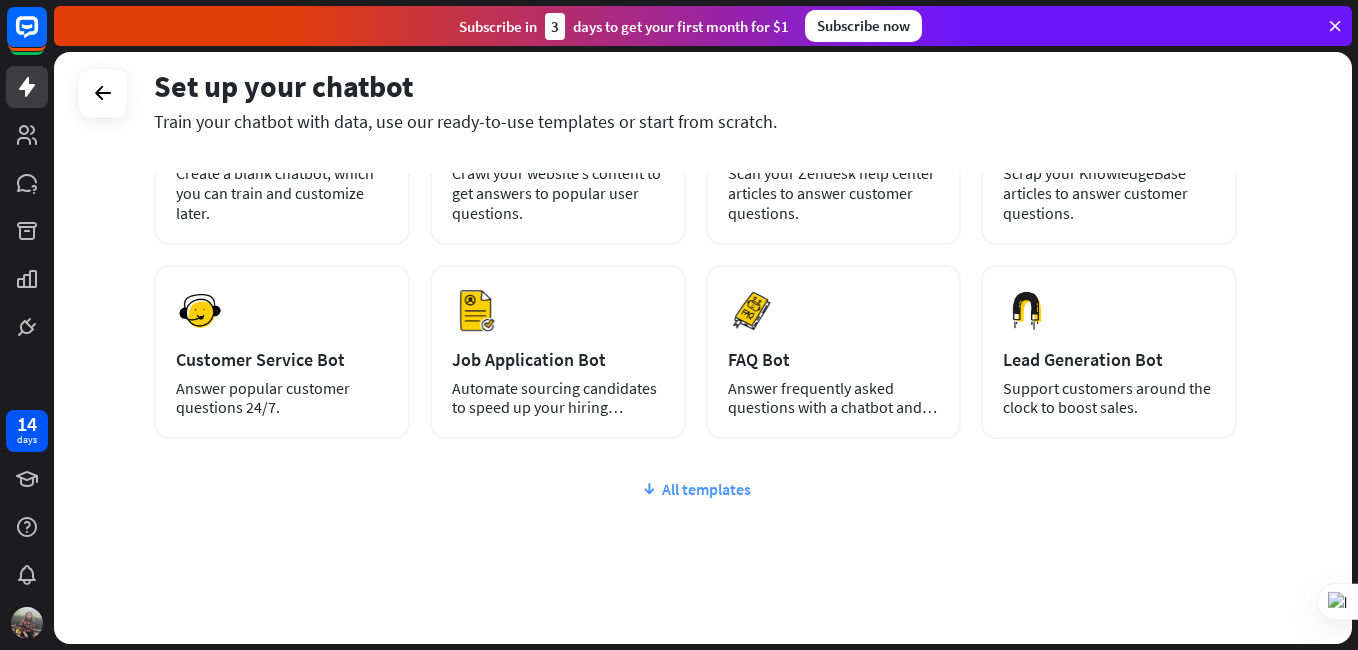 click on "All templates" at bounding box center [695, 489] 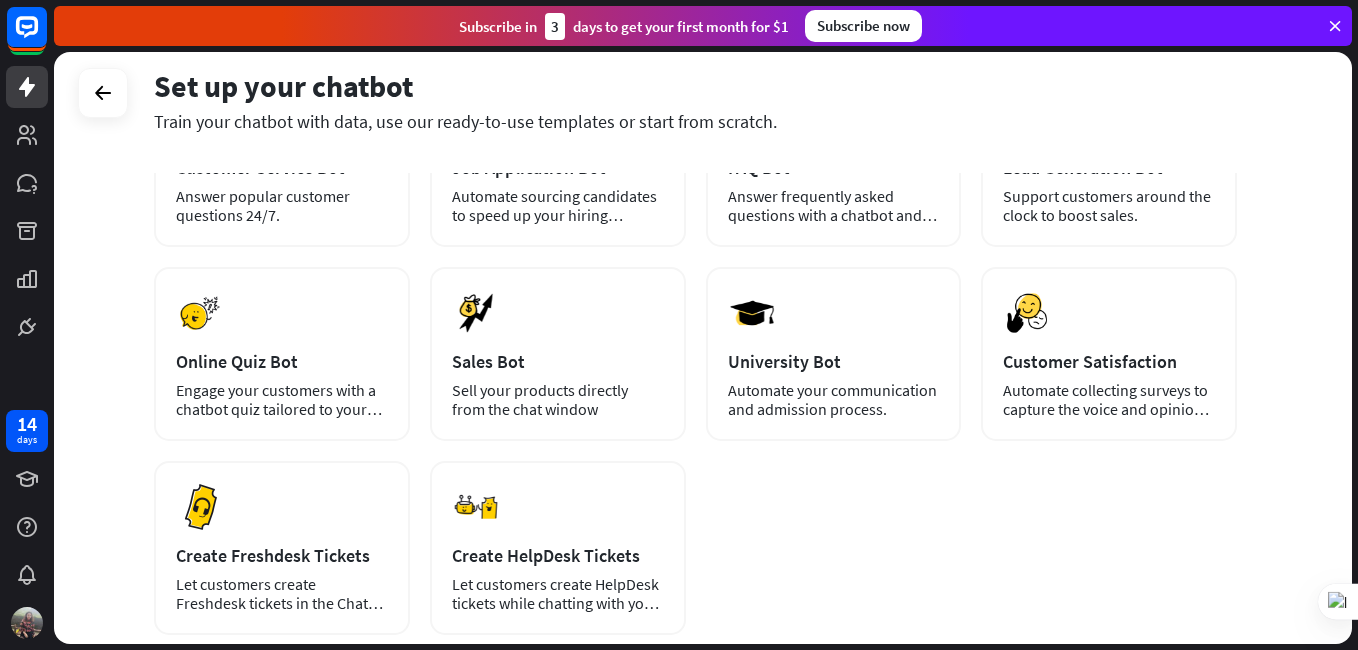 scroll, scrollTop: 400, scrollLeft: 0, axis: vertical 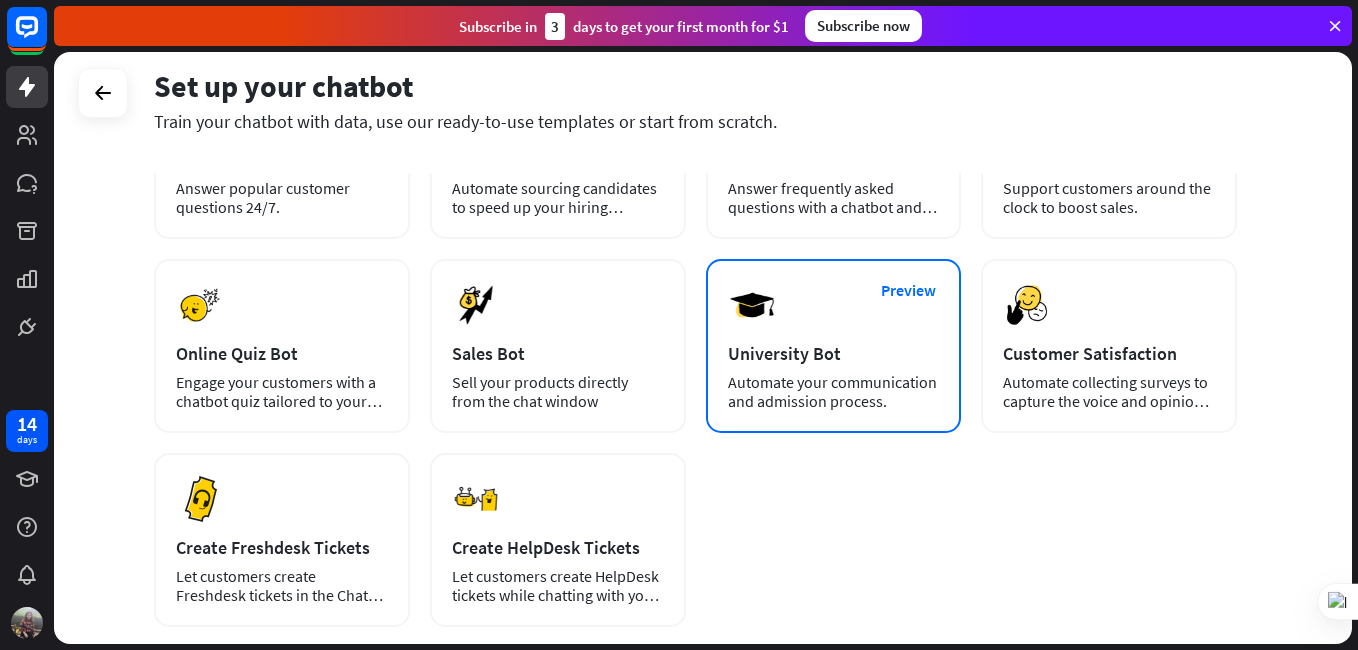 click on "Preview
University Bot
Automate your communication and admission process." at bounding box center [834, 346] 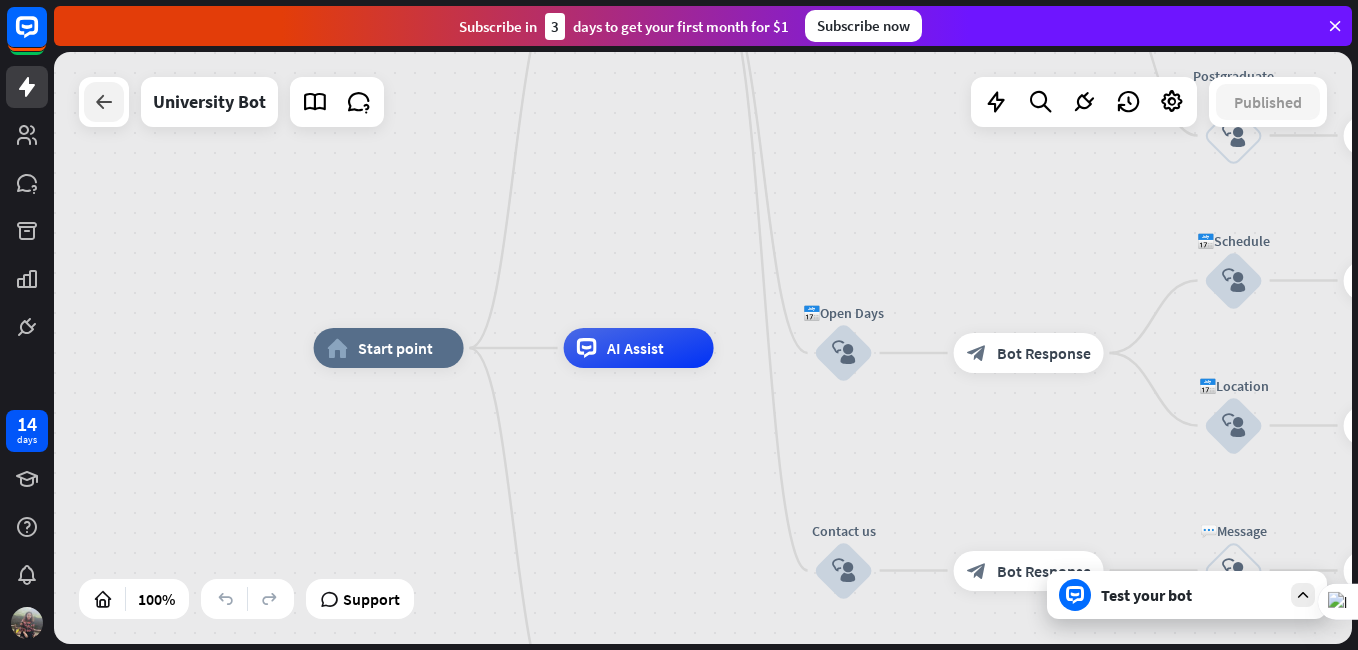 click at bounding box center (104, 102) 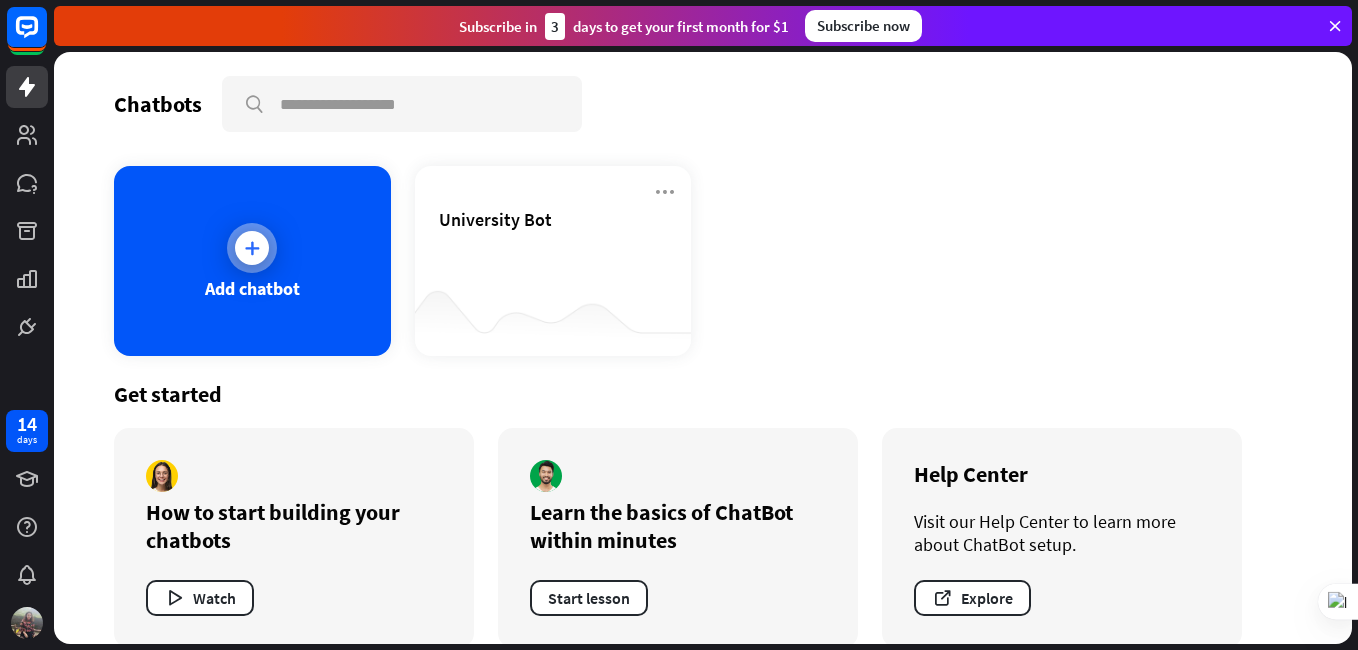 click on "Add chatbot" at bounding box center [252, 261] 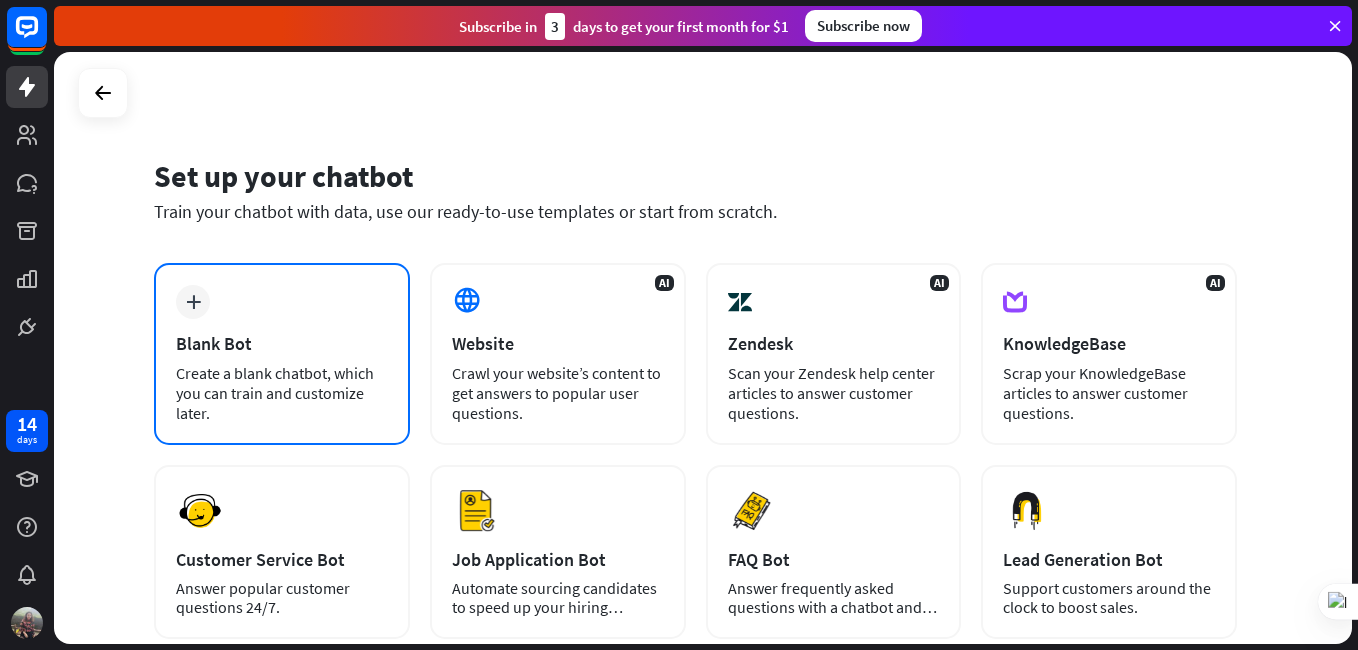 click on "Create a blank chatbot, which you can train and
customize later." at bounding box center [282, 393] 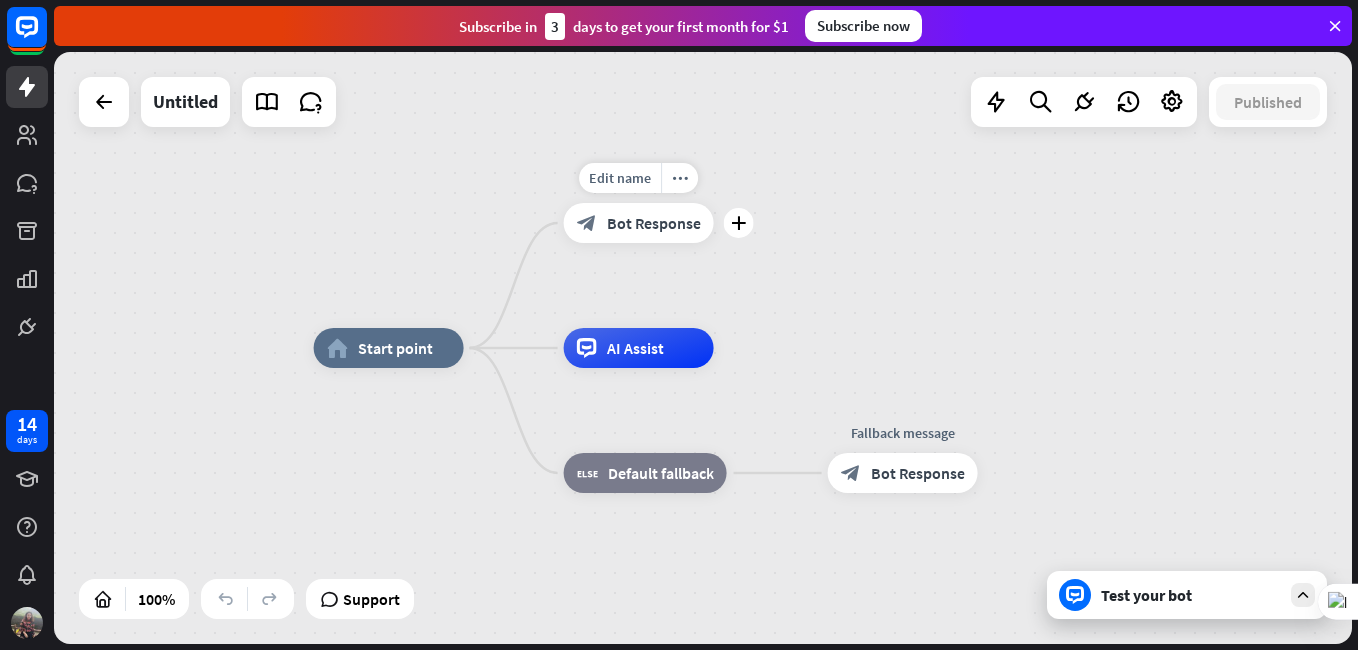 click on "Bot Response" at bounding box center (654, 223) 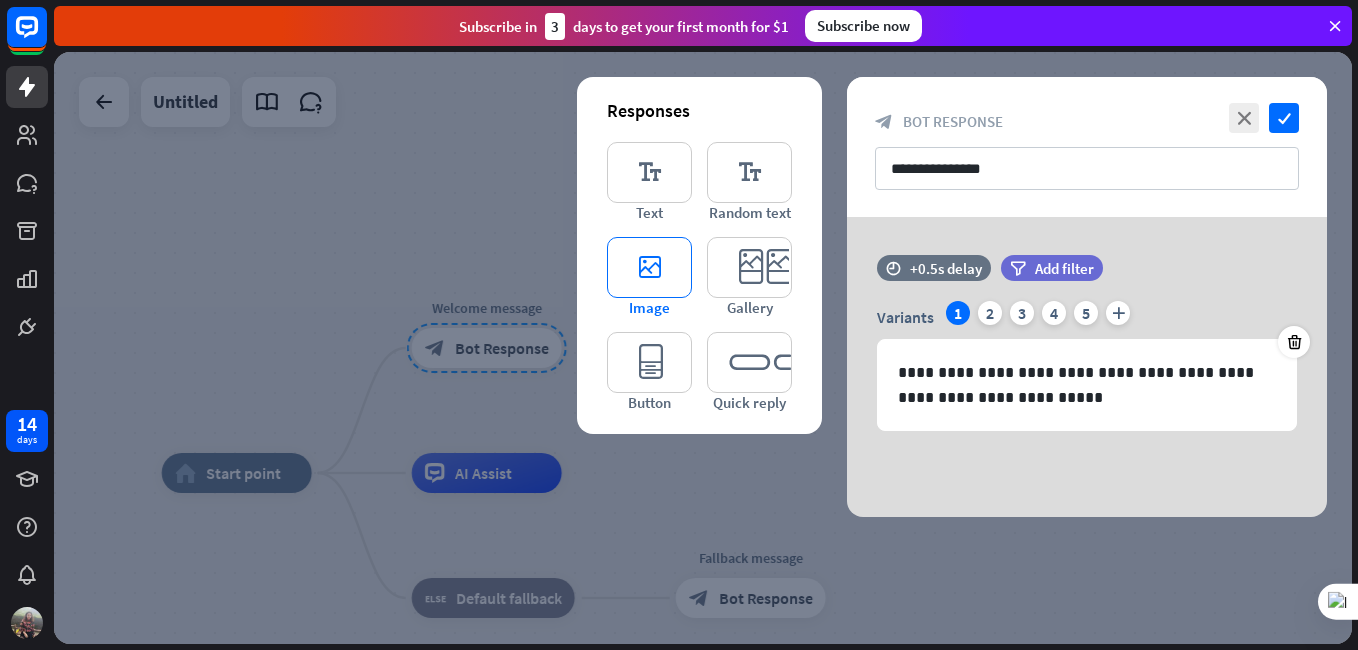 click on "editor_image" at bounding box center (649, 267) 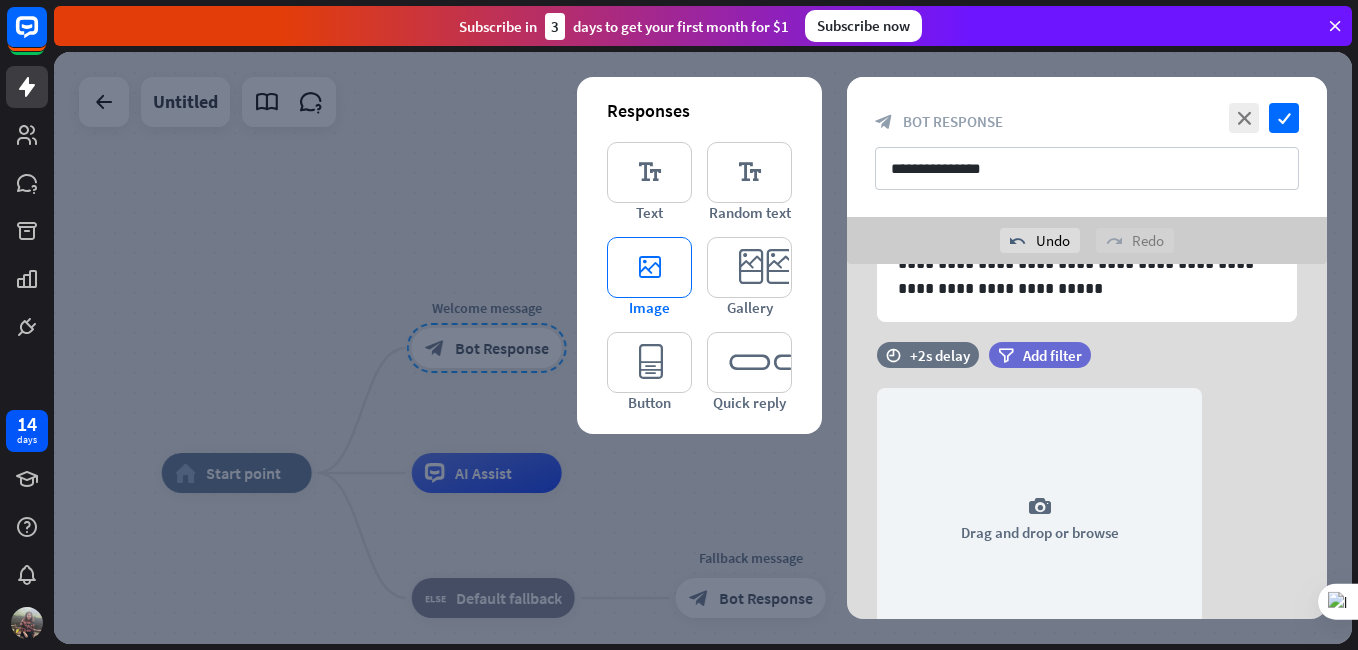 scroll, scrollTop: 234, scrollLeft: 0, axis: vertical 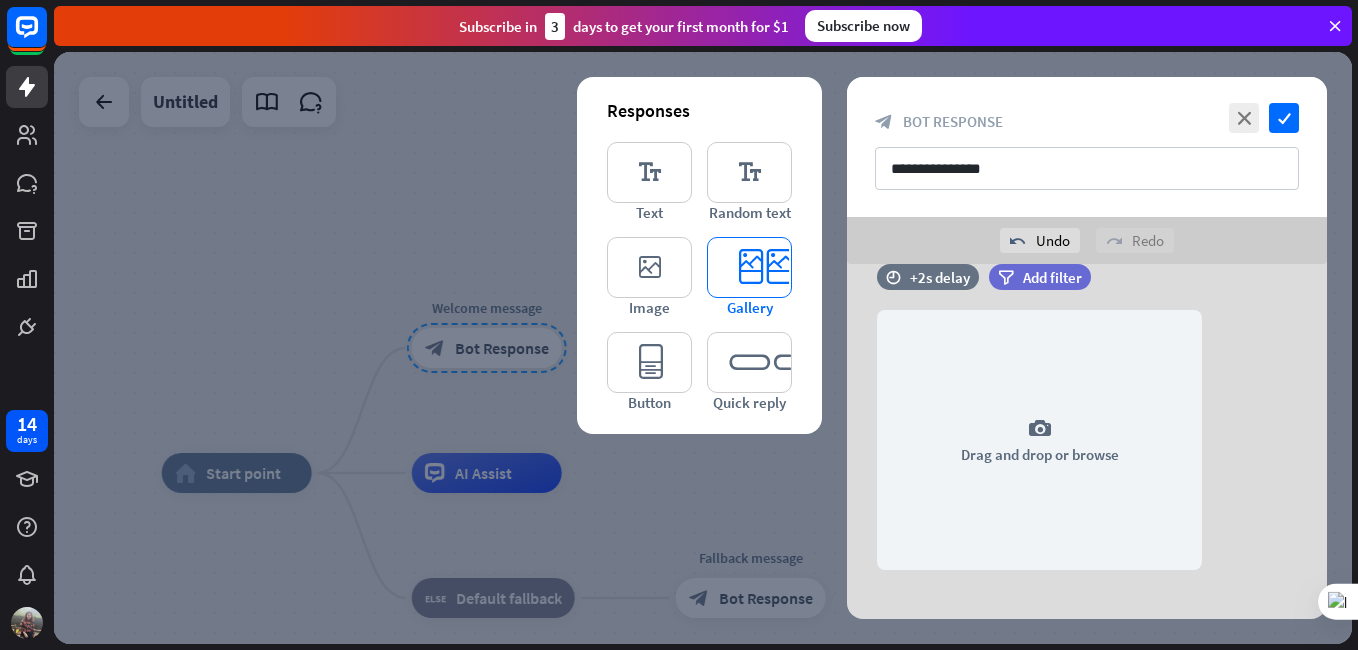 click on "editor_card" at bounding box center (749, 267) 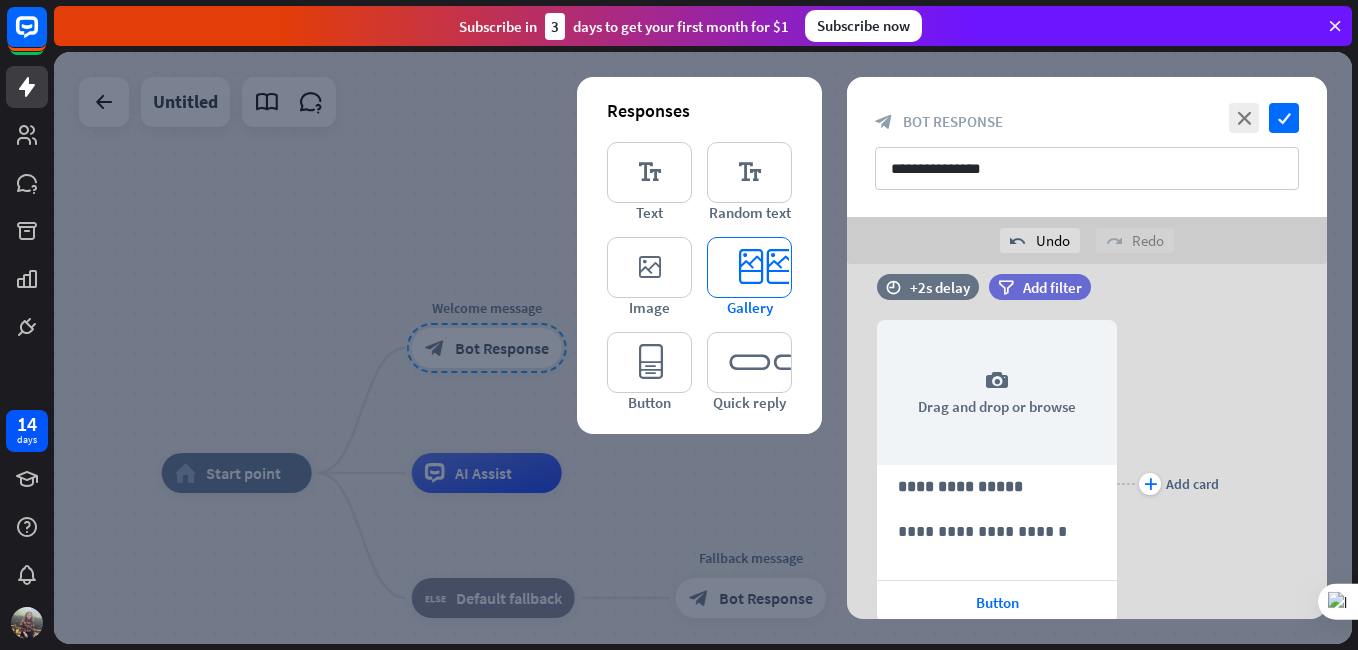 scroll, scrollTop: 560, scrollLeft: 0, axis: vertical 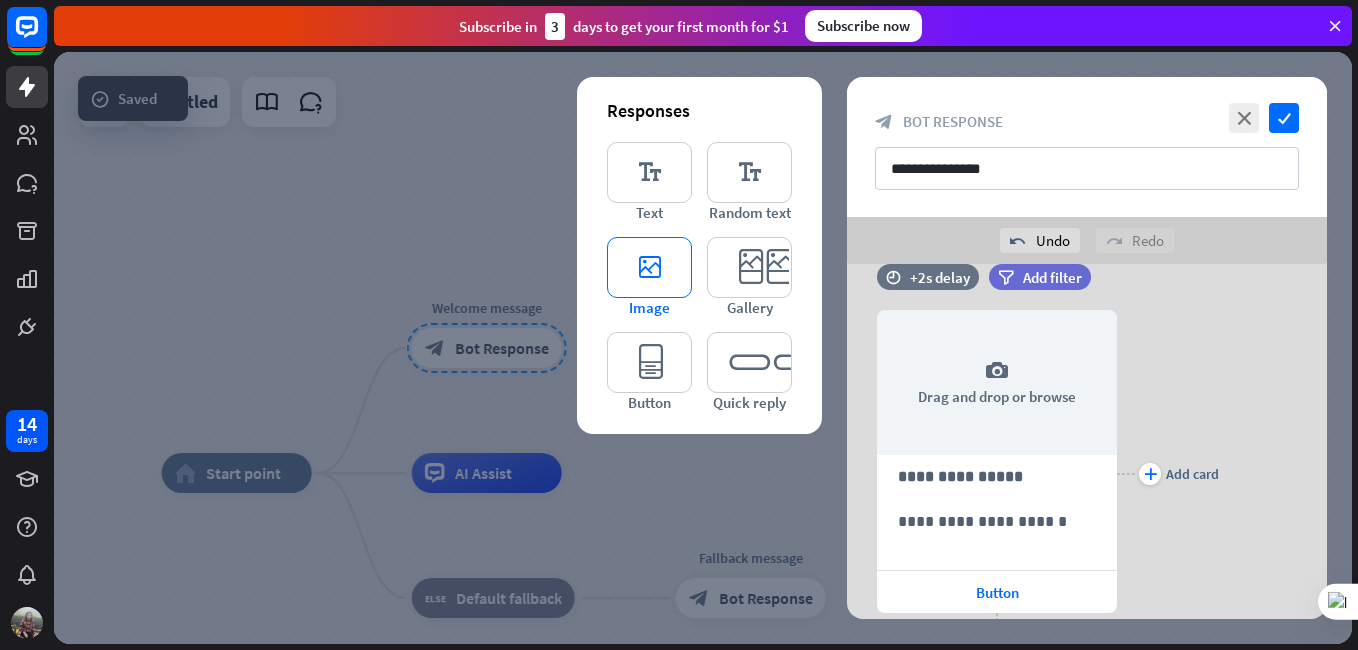 click on "editor_image" at bounding box center [649, 267] 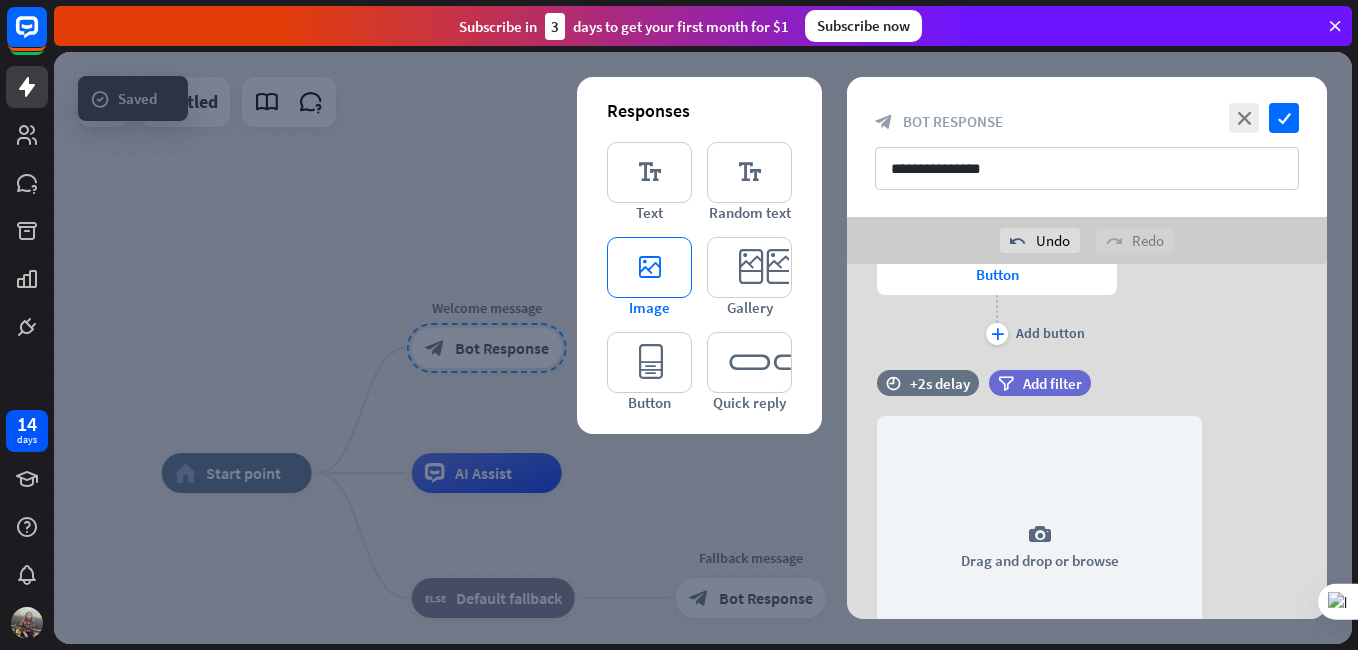 scroll, scrollTop: 984, scrollLeft: 0, axis: vertical 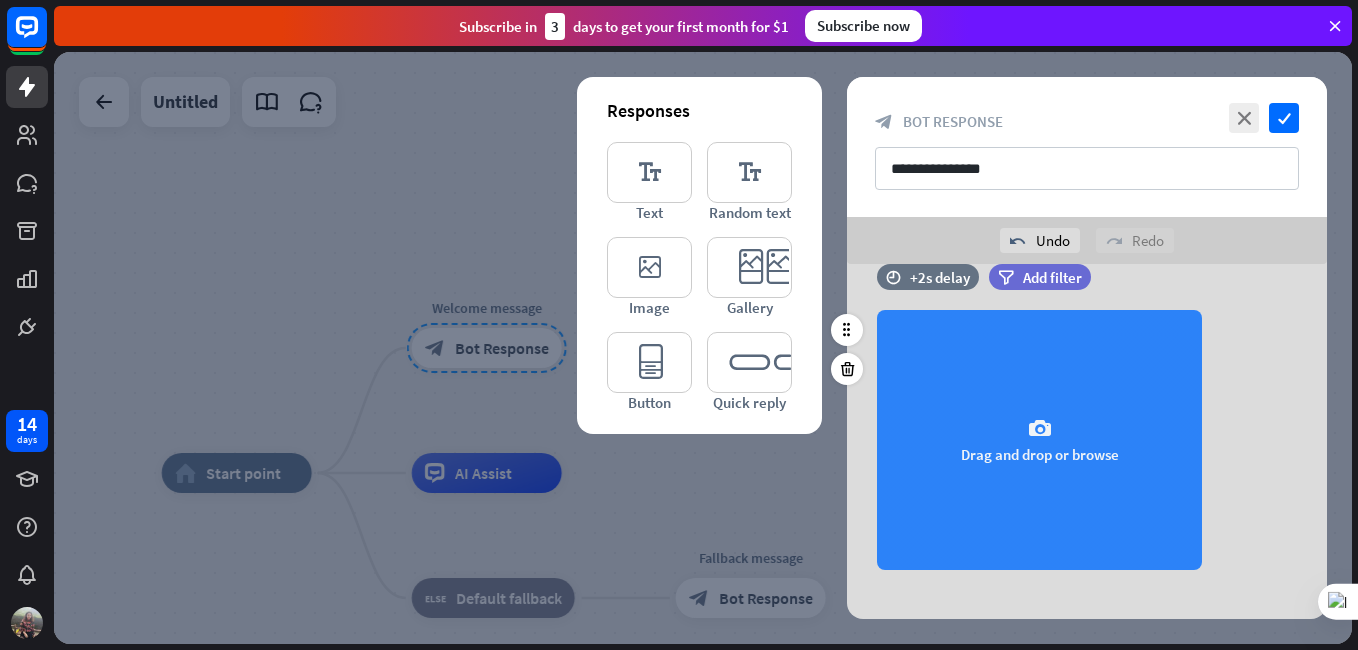 click on "camera" at bounding box center (1040, 429) 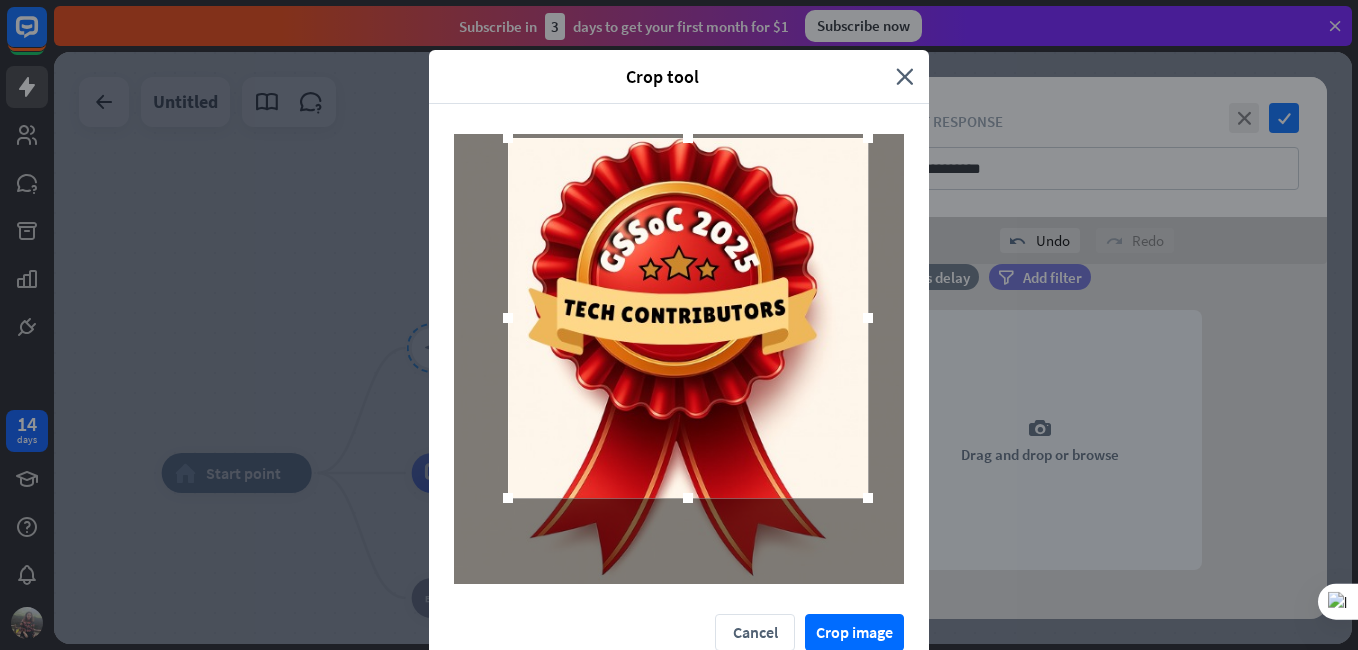 drag, startPoint x: 746, startPoint y: 382, endPoint x: 755, endPoint y: 341, distance: 41.976185 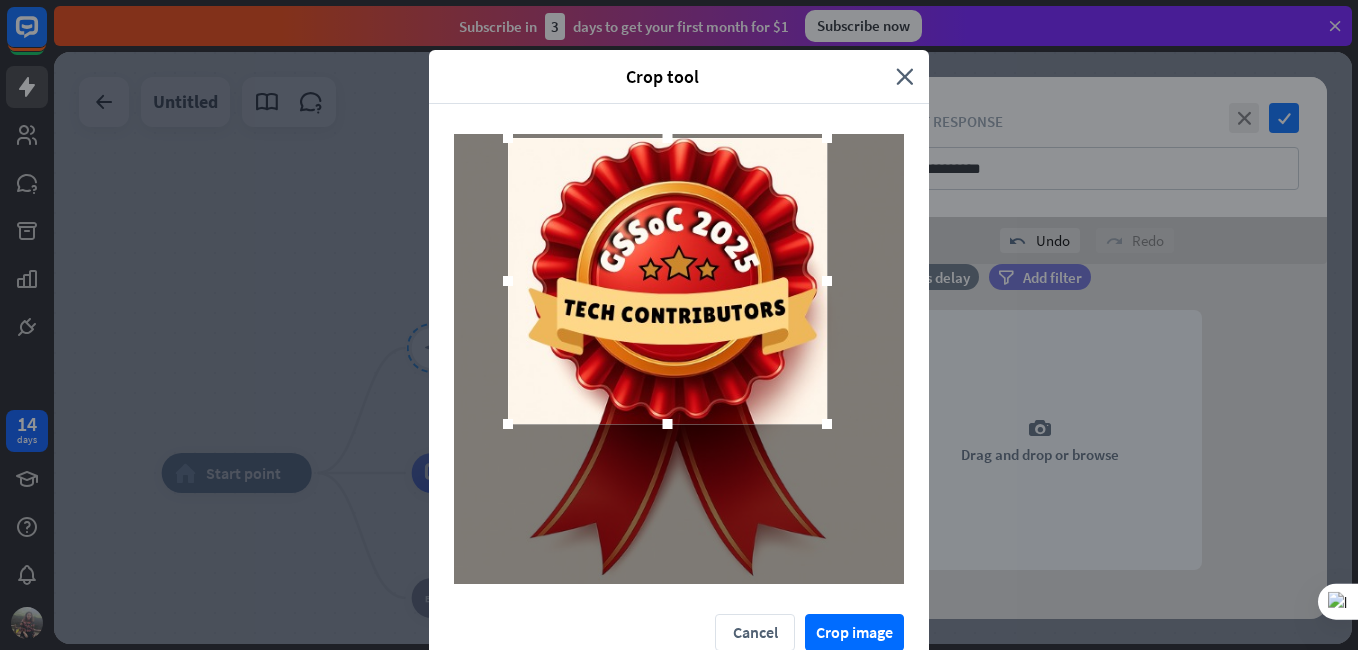 drag, startPoint x: 865, startPoint y: 499, endPoint x: 824, endPoint y: 425, distance: 84.59905 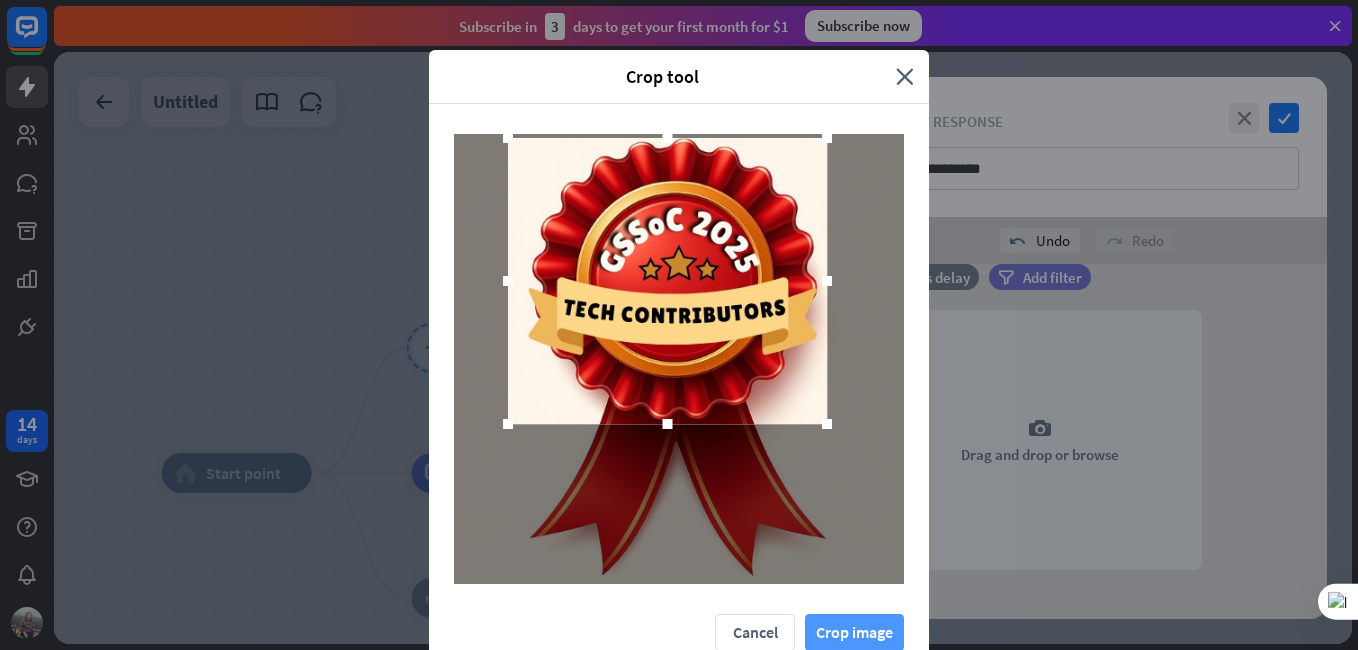 click on "Crop image" at bounding box center (854, 632) 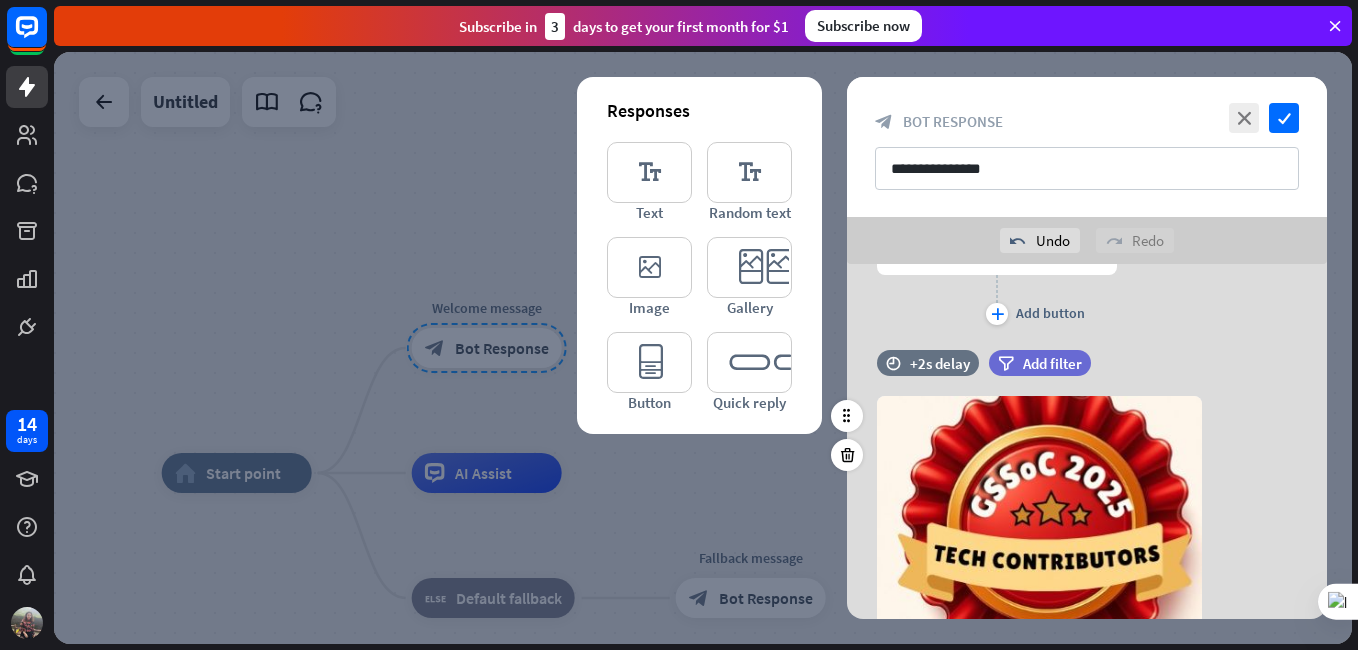 scroll, scrollTop: 805, scrollLeft: 0, axis: vertical 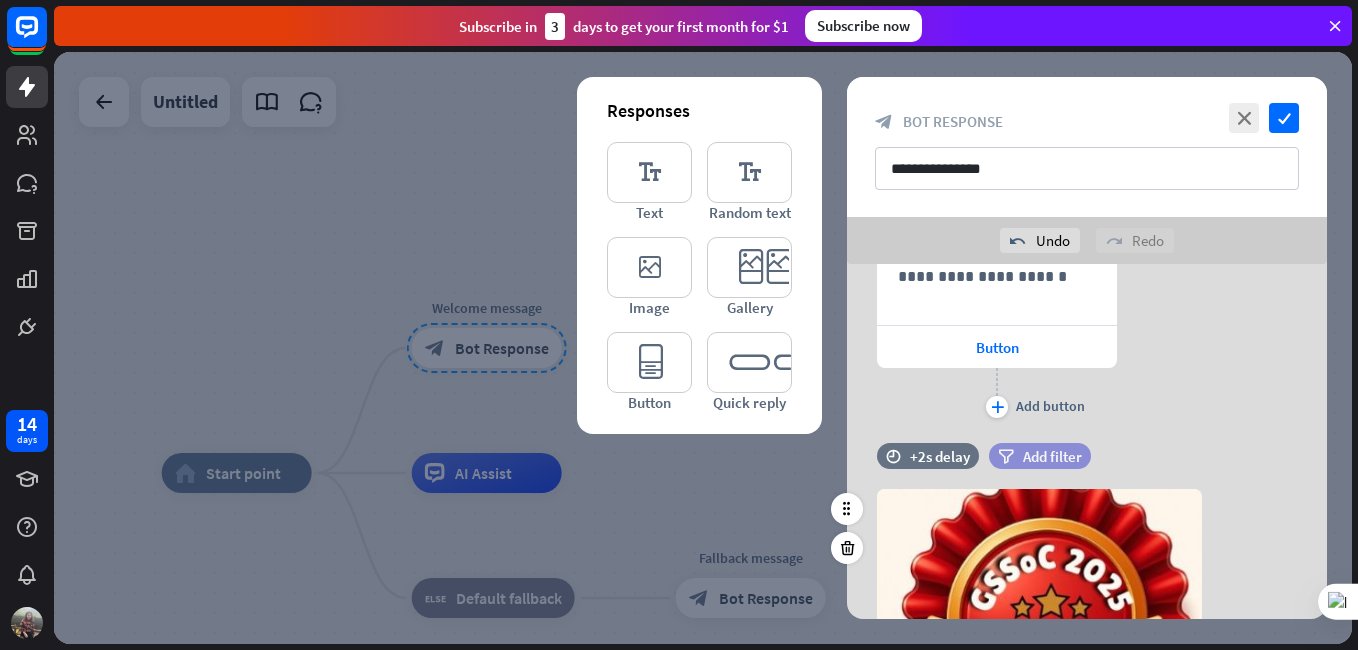 click on "Add filter" at bounding box center [1052, 456] 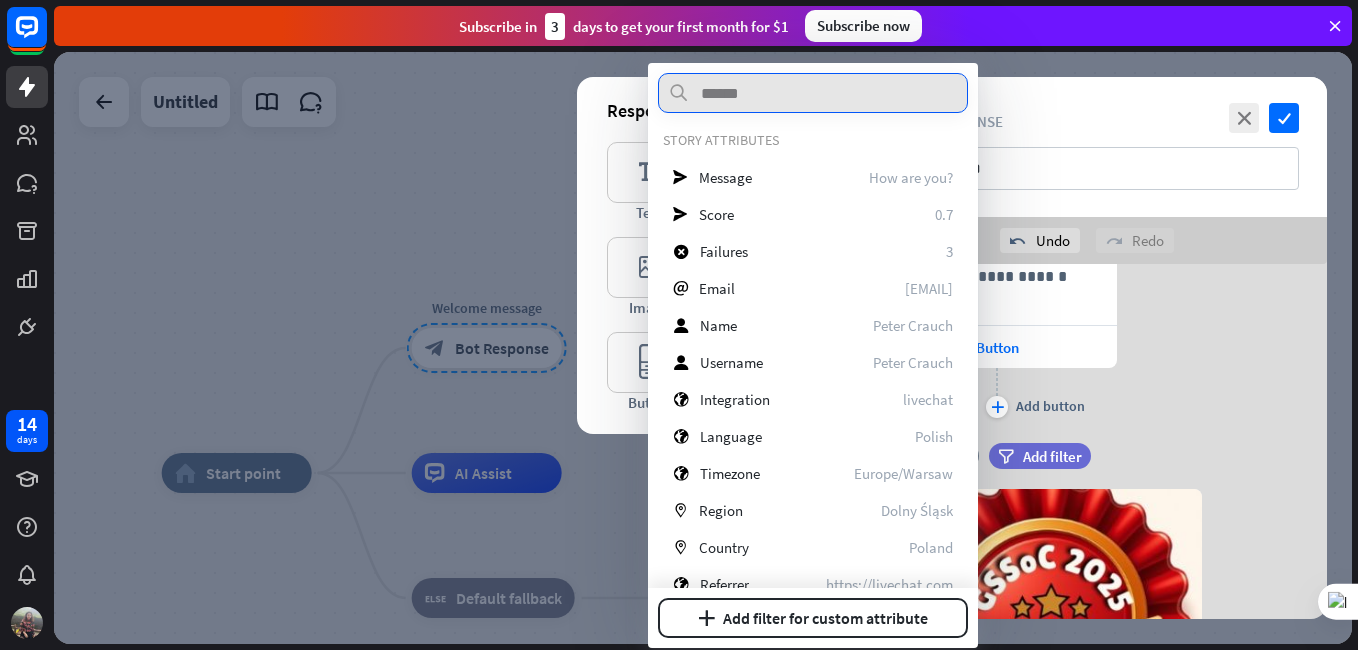 scroll, scrollTop: 0, scrollLeft: 0, axis: both 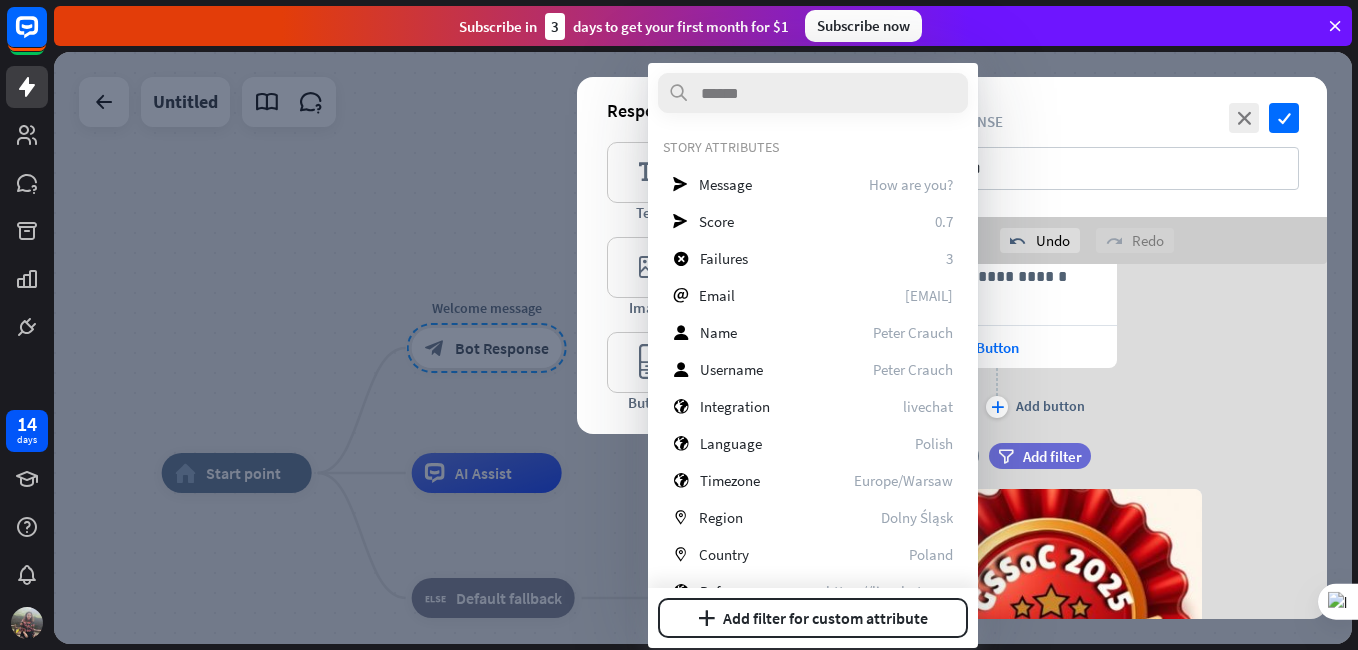 click on "plus   Add card" at bounding box center [1168, 229] 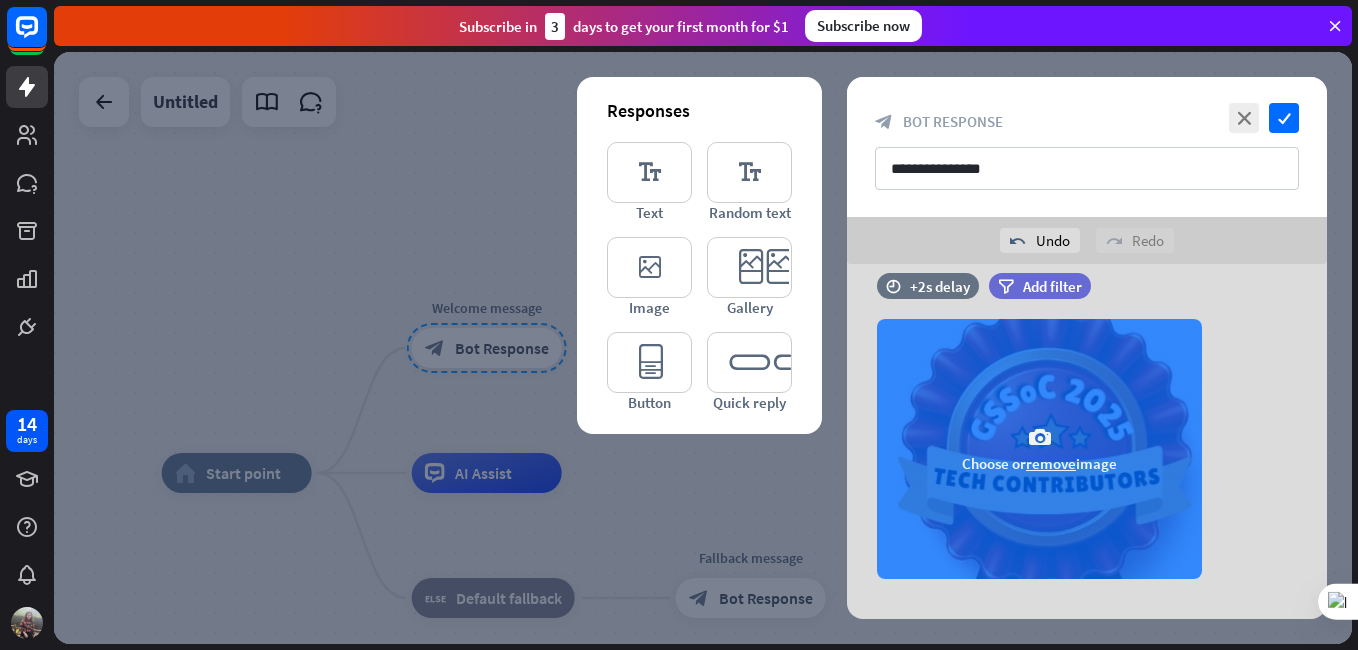 scroll, scrollTop: 1005, scrollLeft: 0, axis: vertical 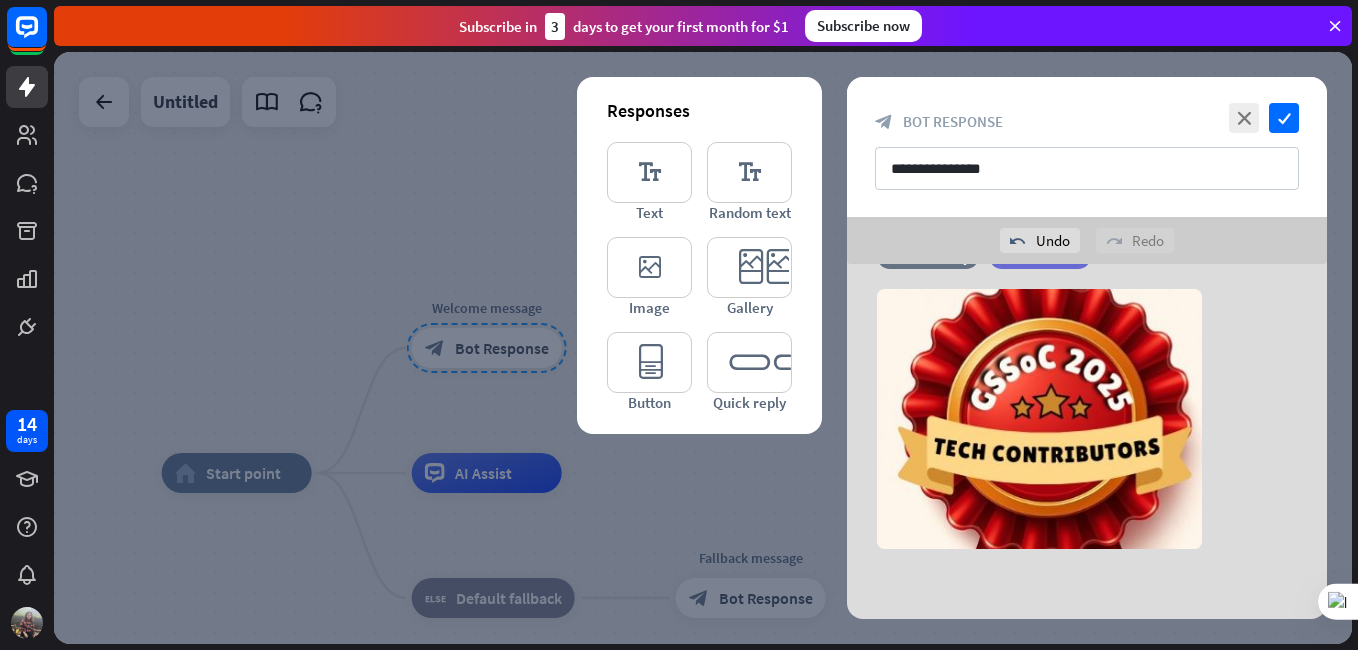 drag, startPoint x: 1042, startPoint y: 493, endPoint x: 839, endPoint y: 333, distance: 258.47437 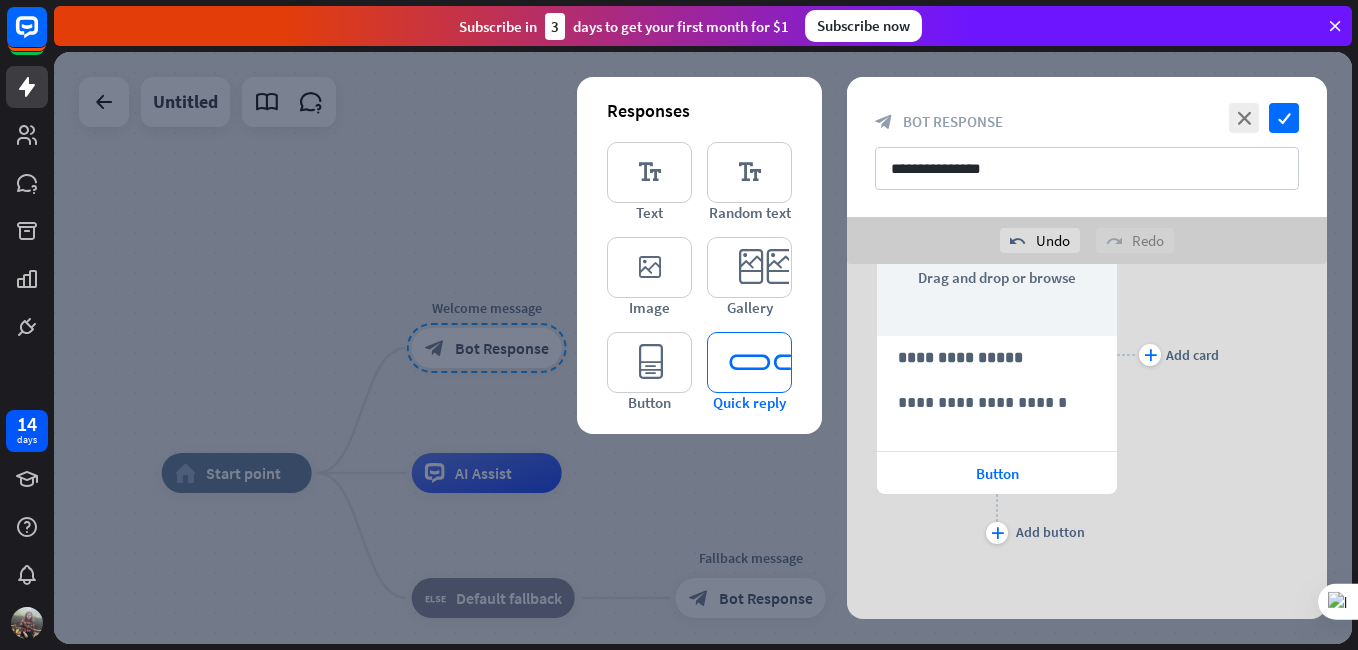 click on "editor_quick_replies" at bounding box center (749, 362) 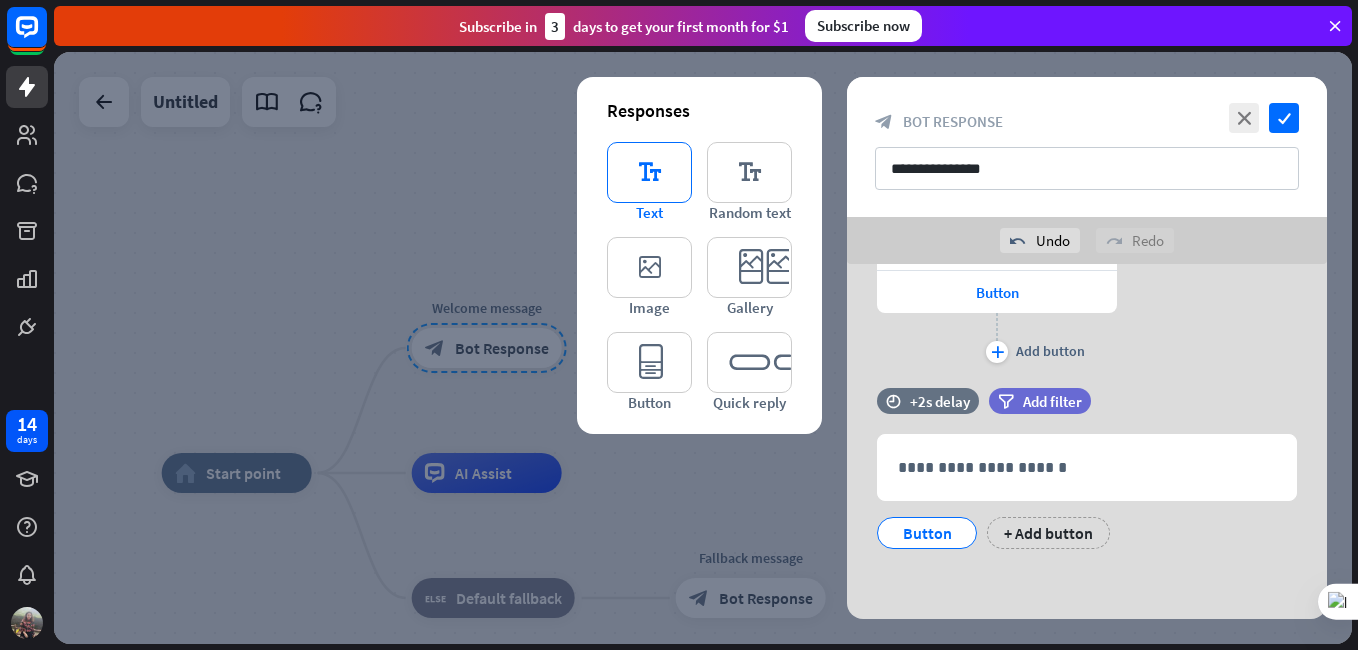 click on "editor_text" at bounding box center [649, 172] 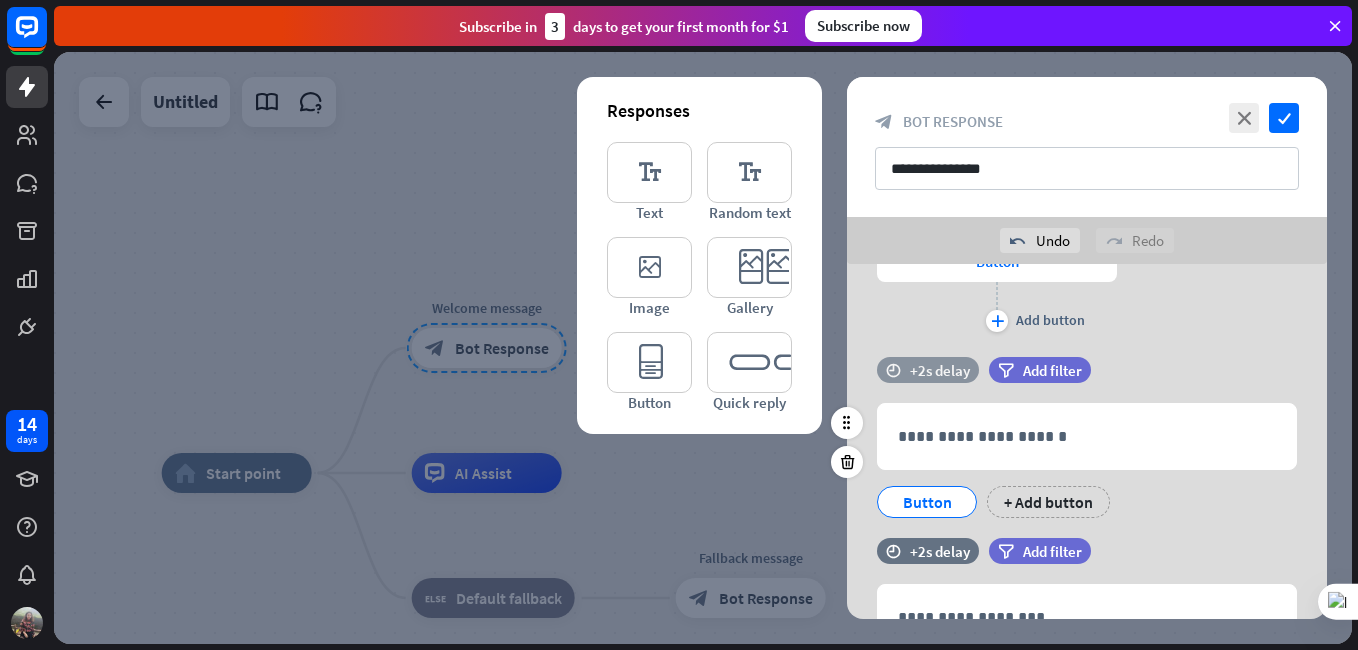 scroll, scrollTop: 893, scrollLeft: 0, axis: vertical 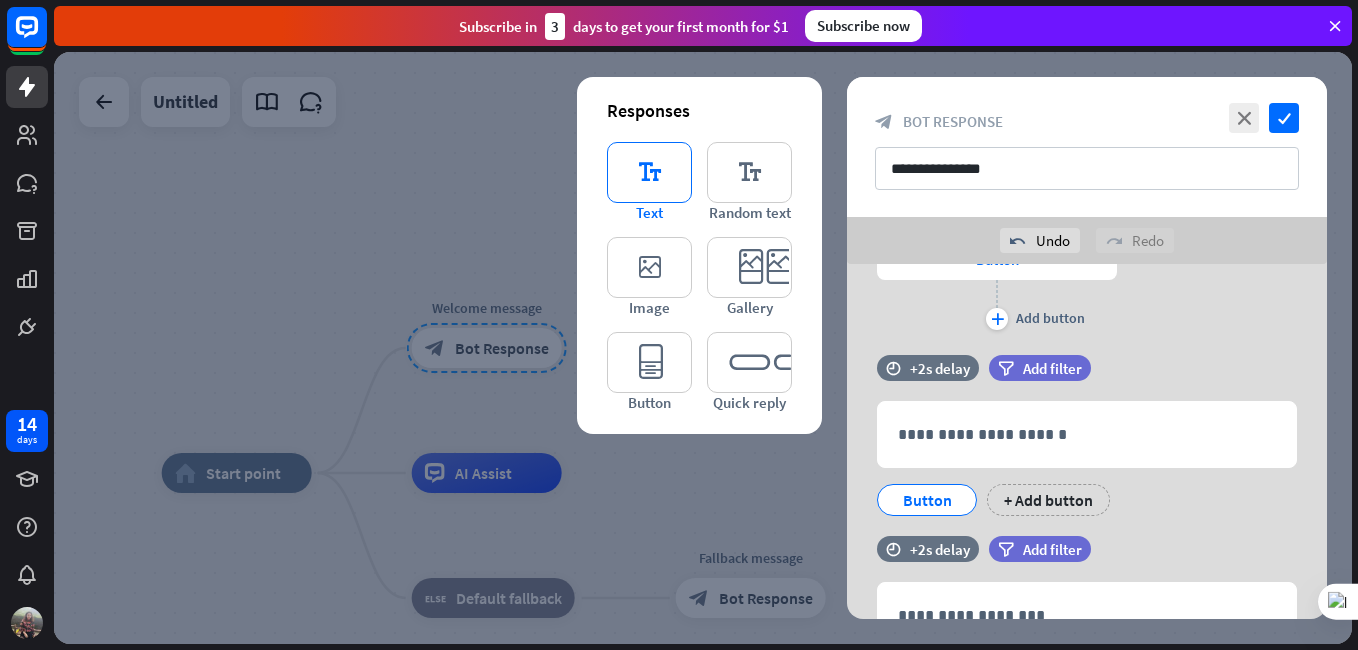 click on "editor_text" at bounding box center (649, 172) 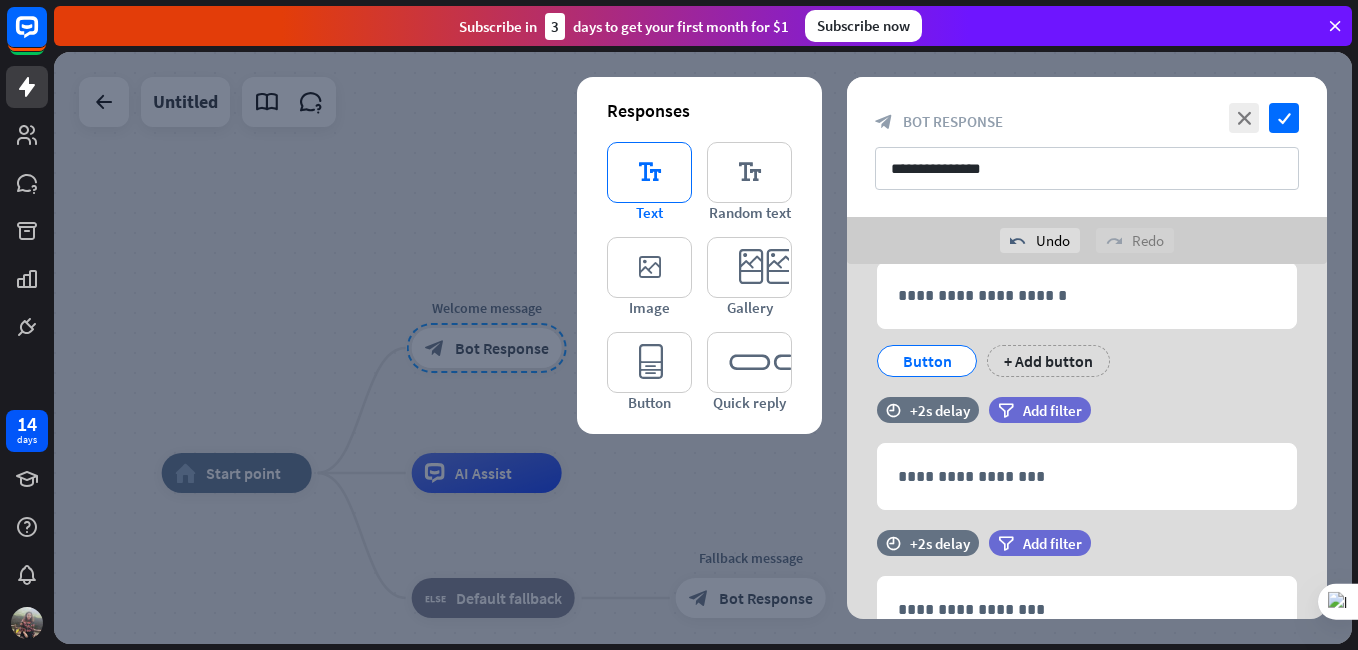 scroll, scrollTop: 1126, scrollLeft: 0, axis: vertical 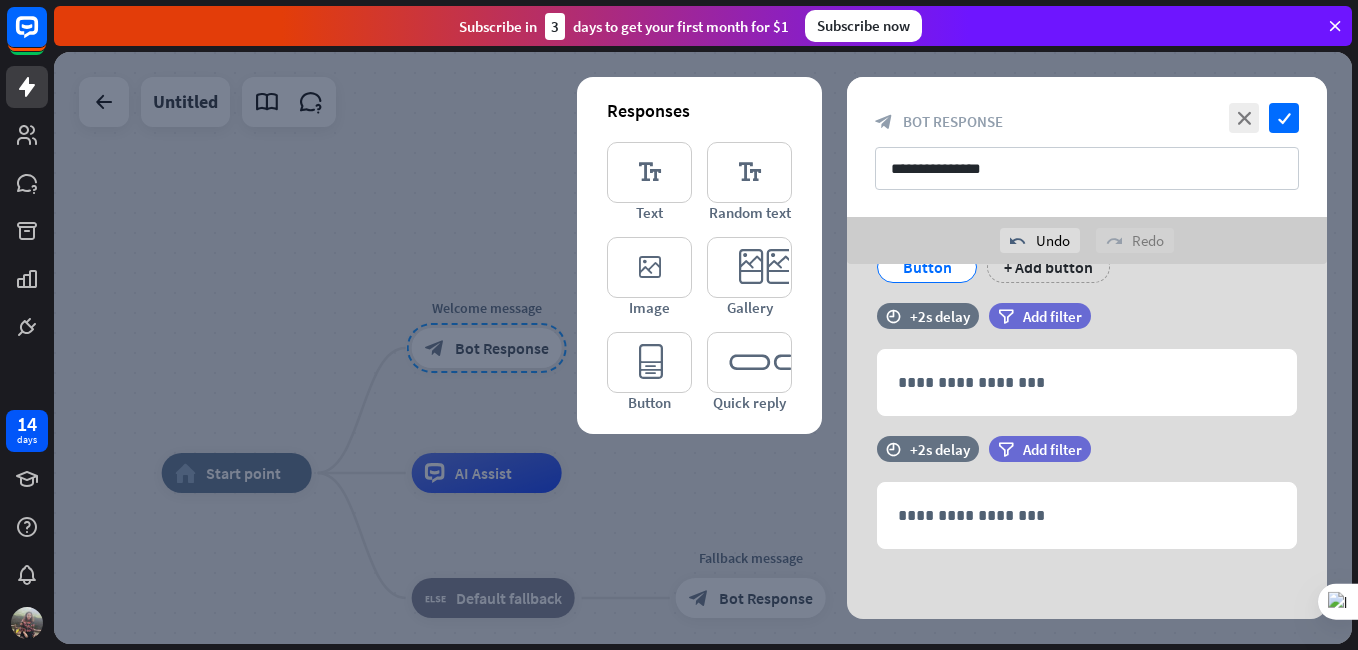 click on "Button" at bounding box center (927, 267) 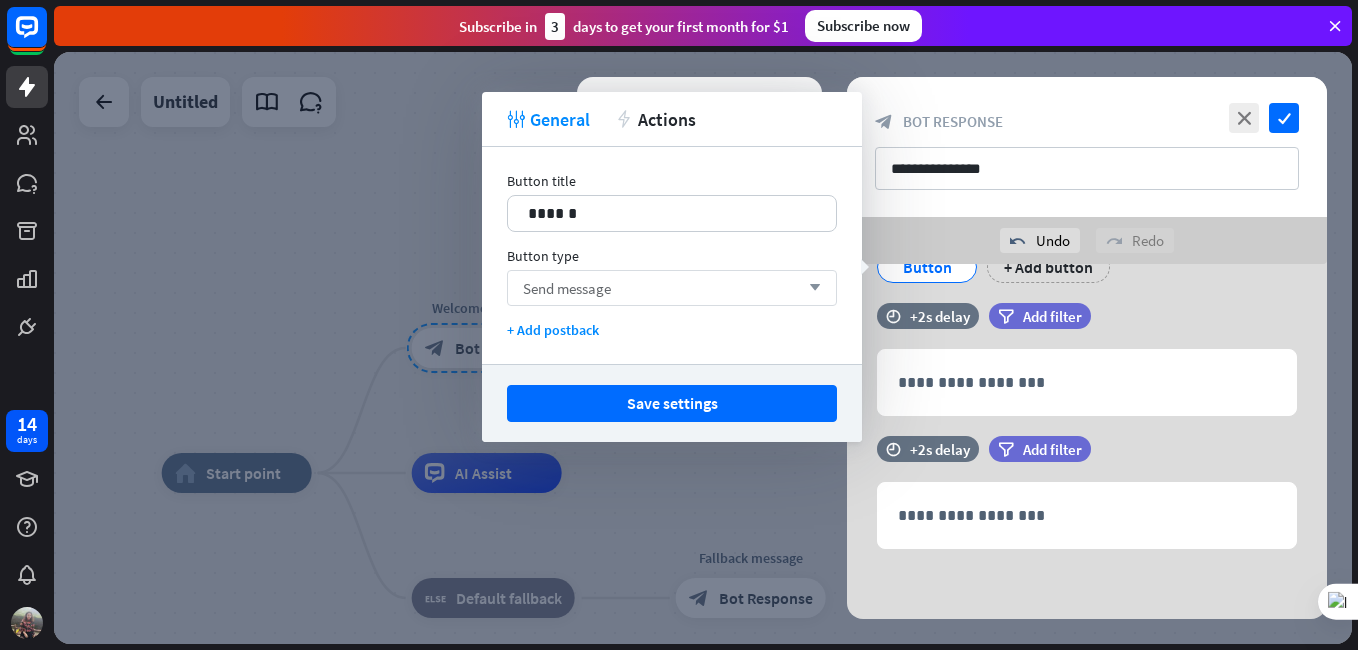 click on "Send message
arrow_down" at bounding box center [672, 288] 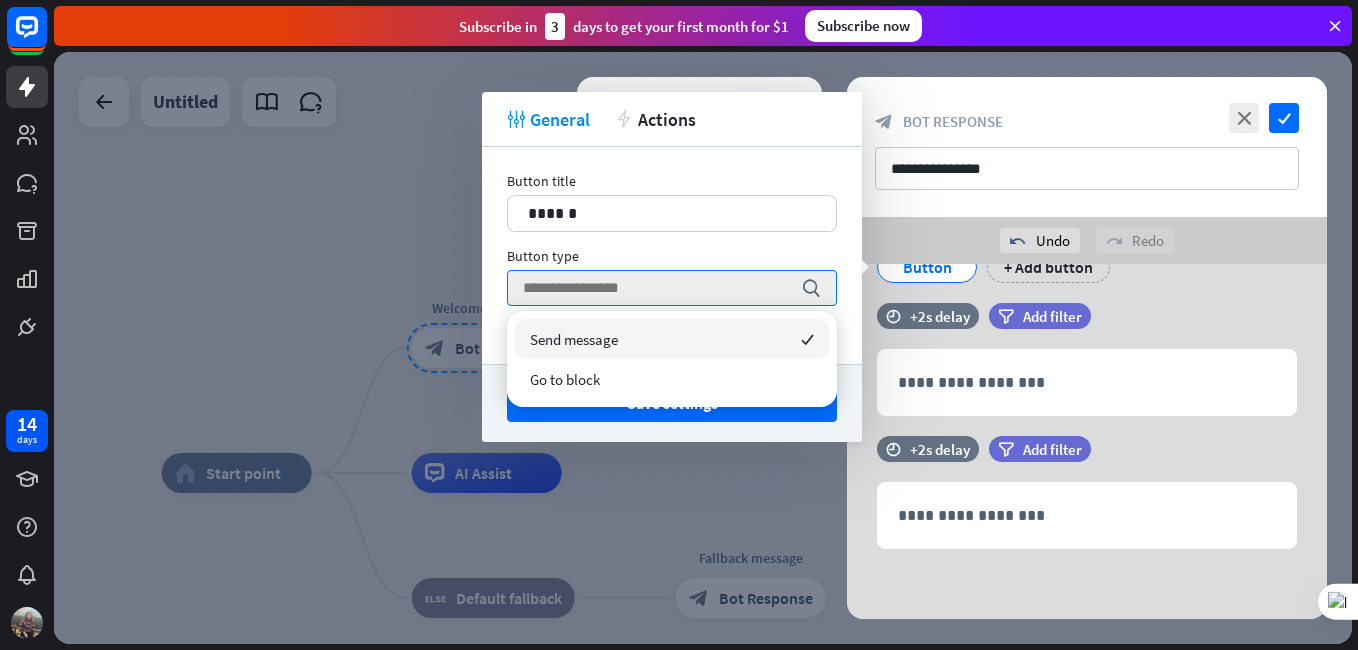 click on "Send message
checked" at bounding box center (672, 339) 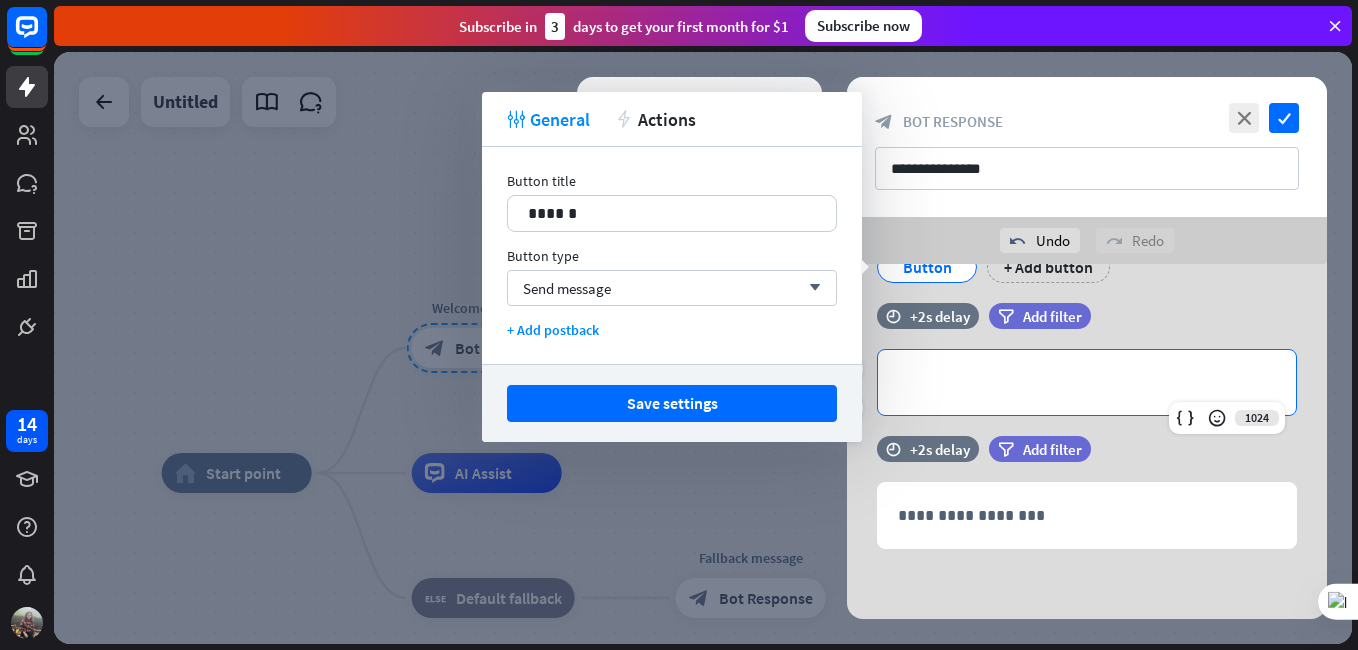 click on "**********" at bounding box center [1087, 382] 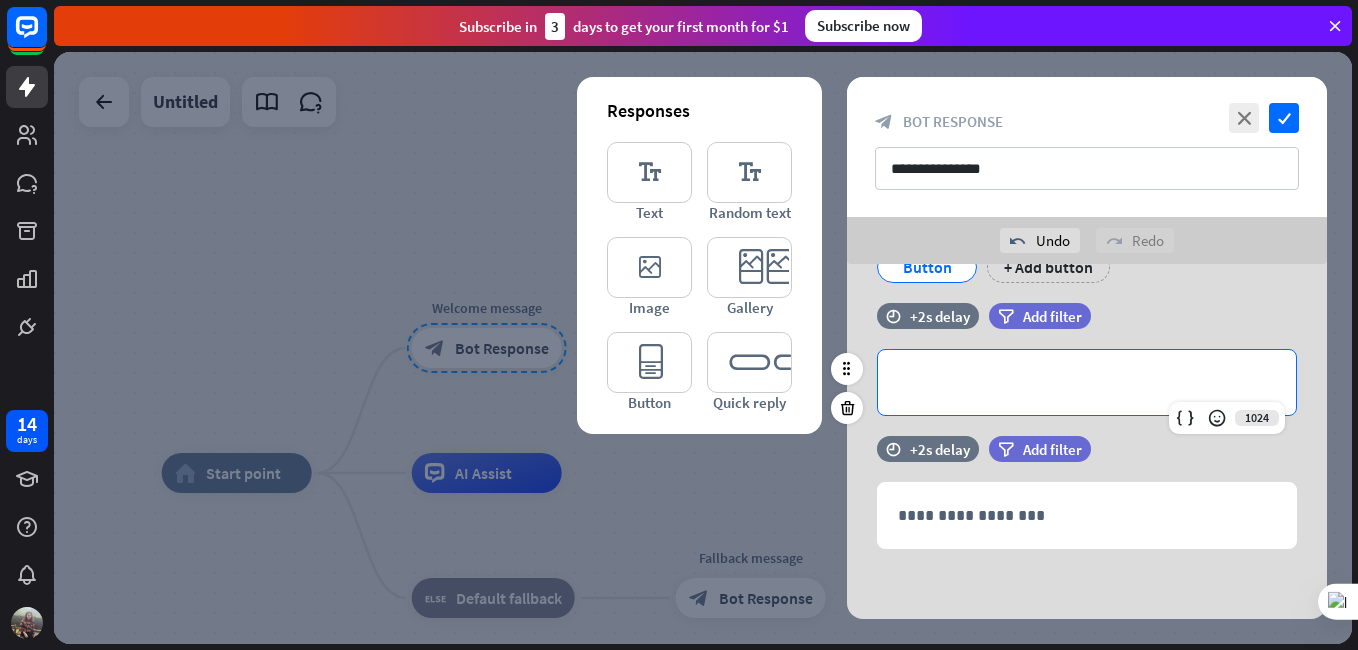 type 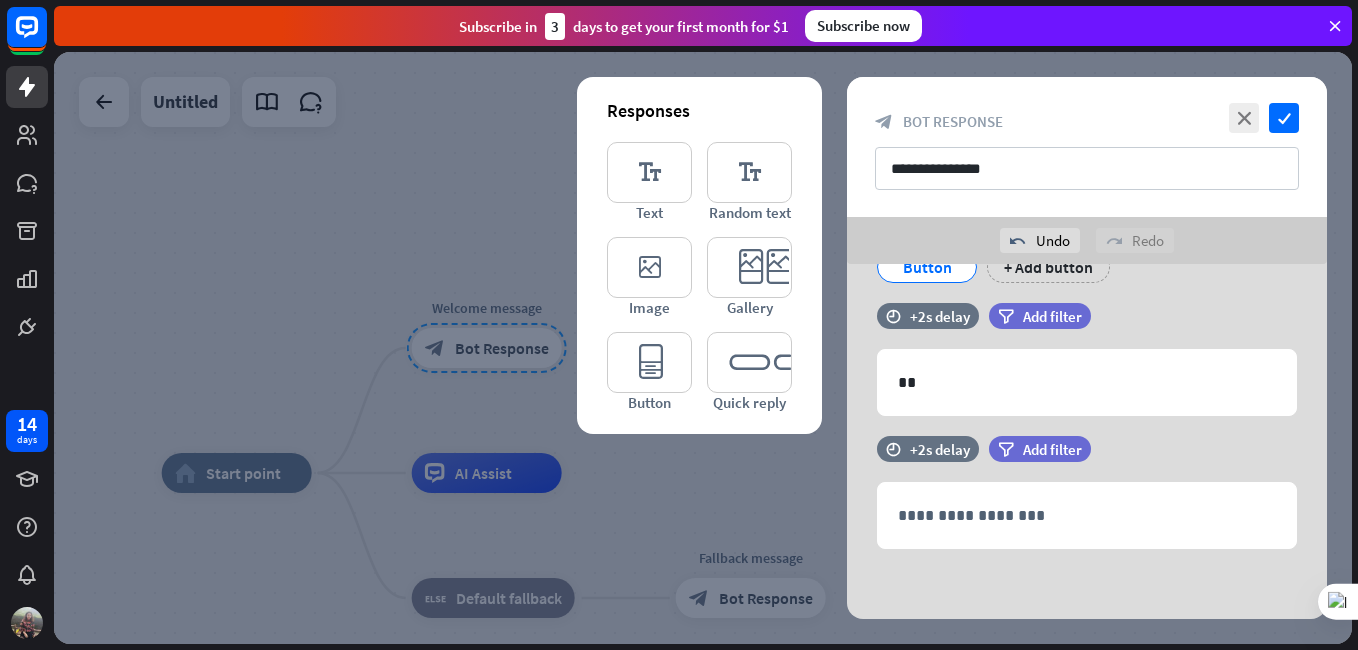 click at bounding box center (703, 348) 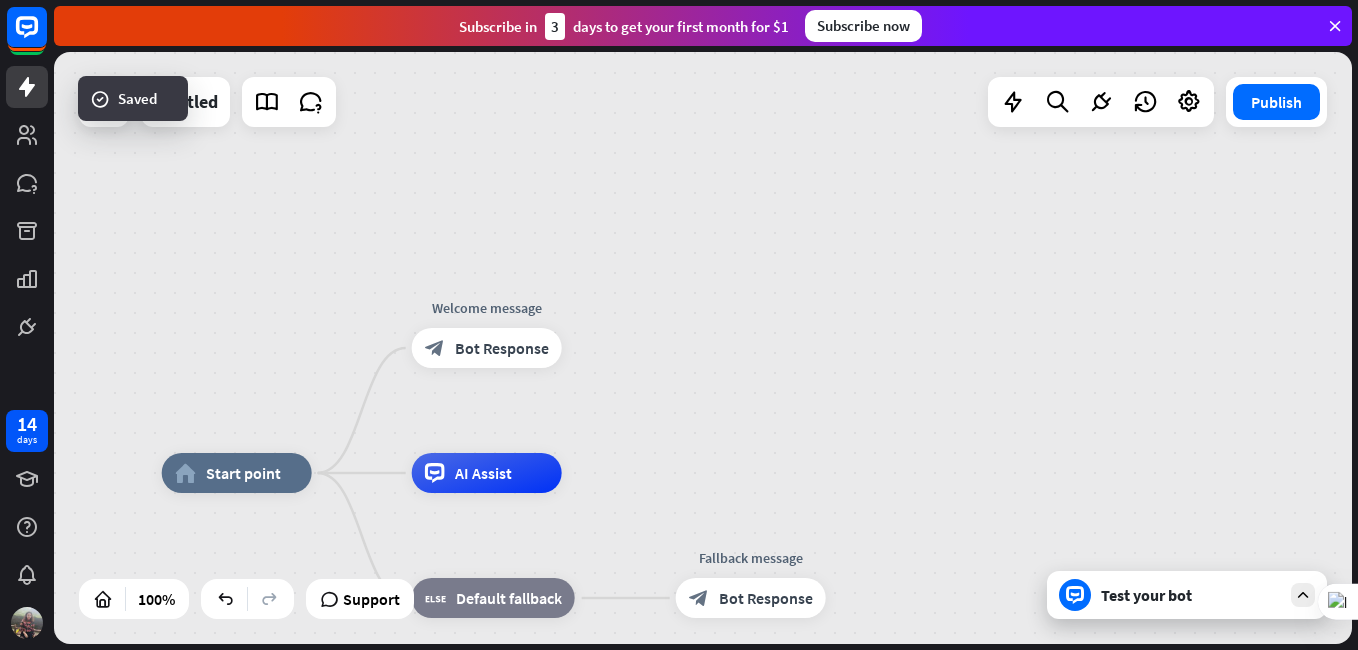 click on "Test your bot" at bounding box center [1187, 595] 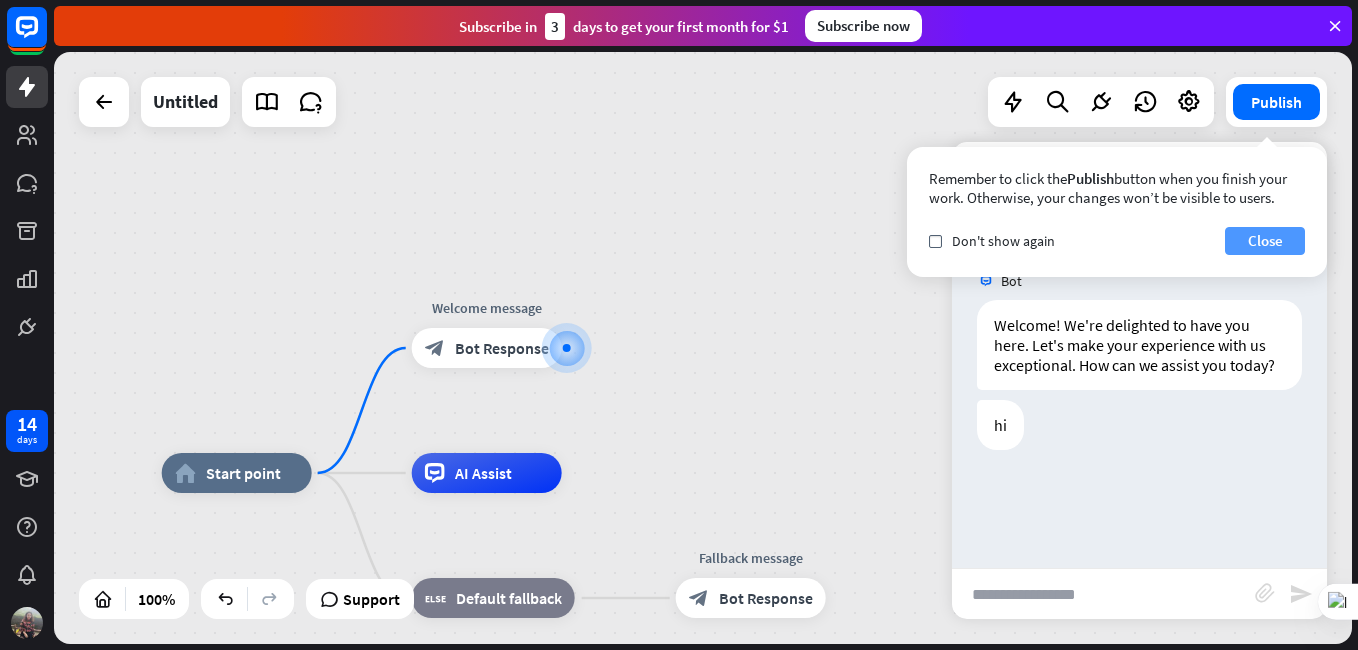 click on "Close" at bounding box center [1265, 241] 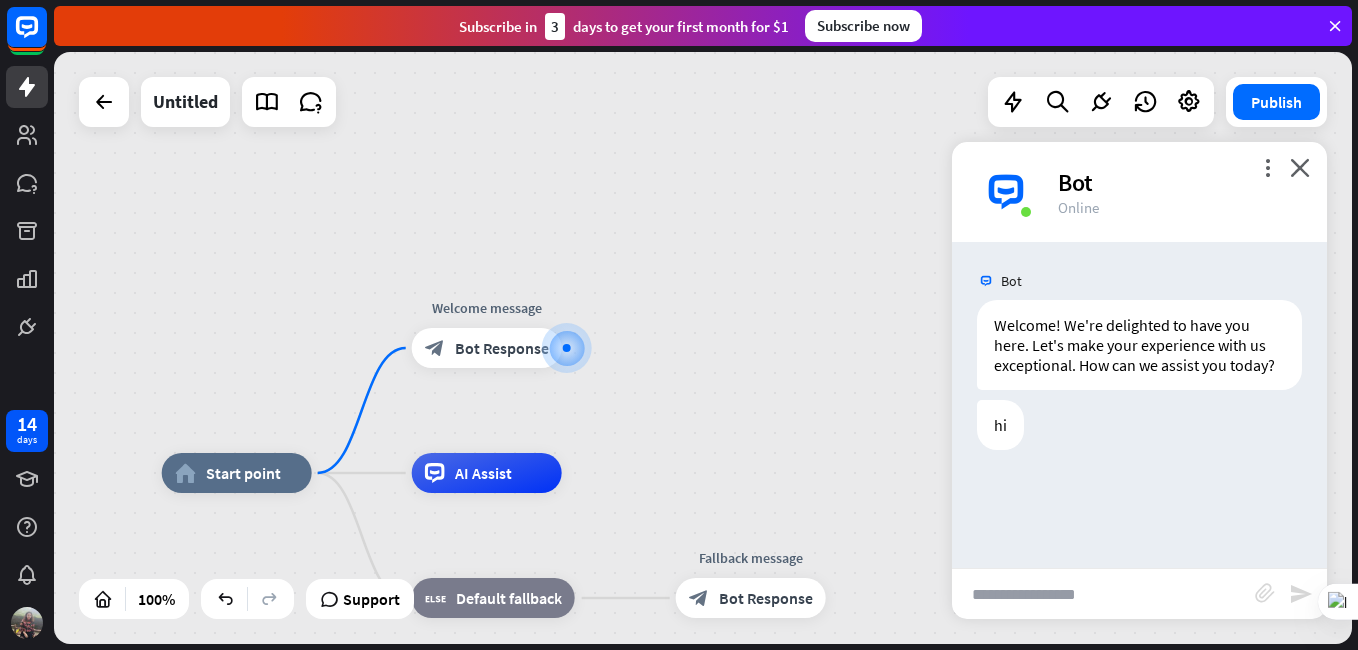 click at bounding box center [1103, 594] 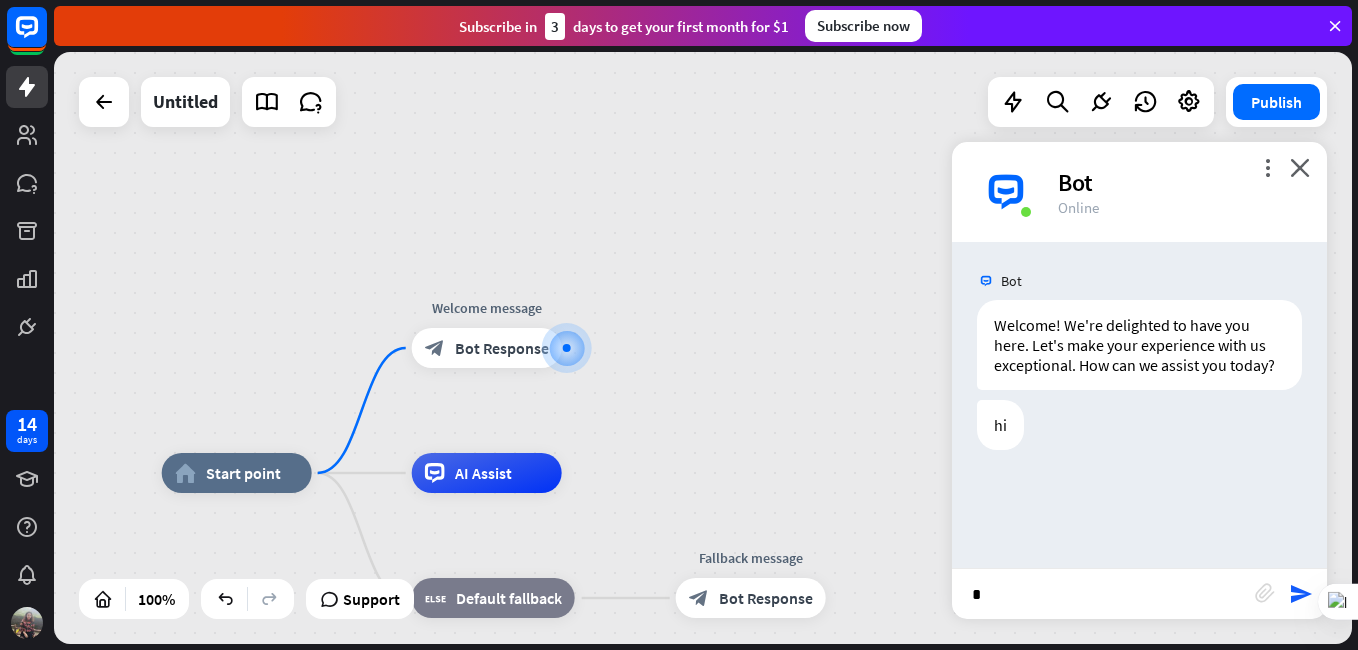 type on "**" 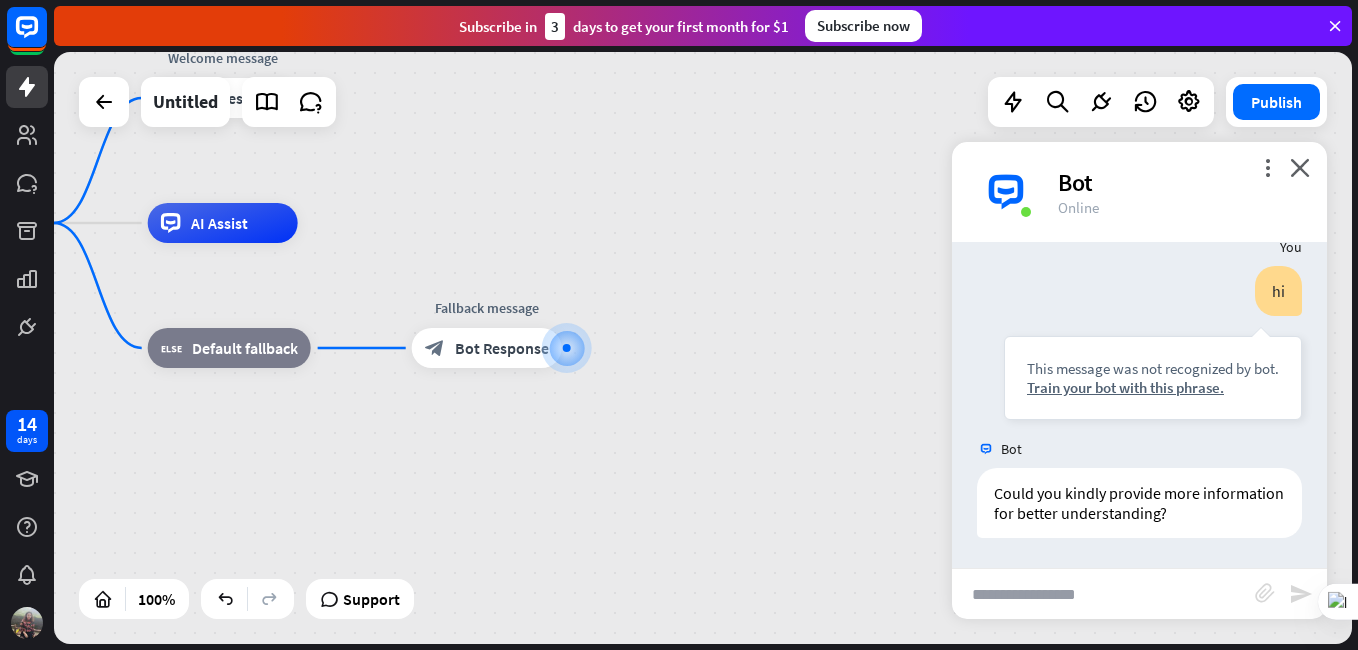 scroll, scrollTop: 252, scrollLeft: 0, axis: vertical 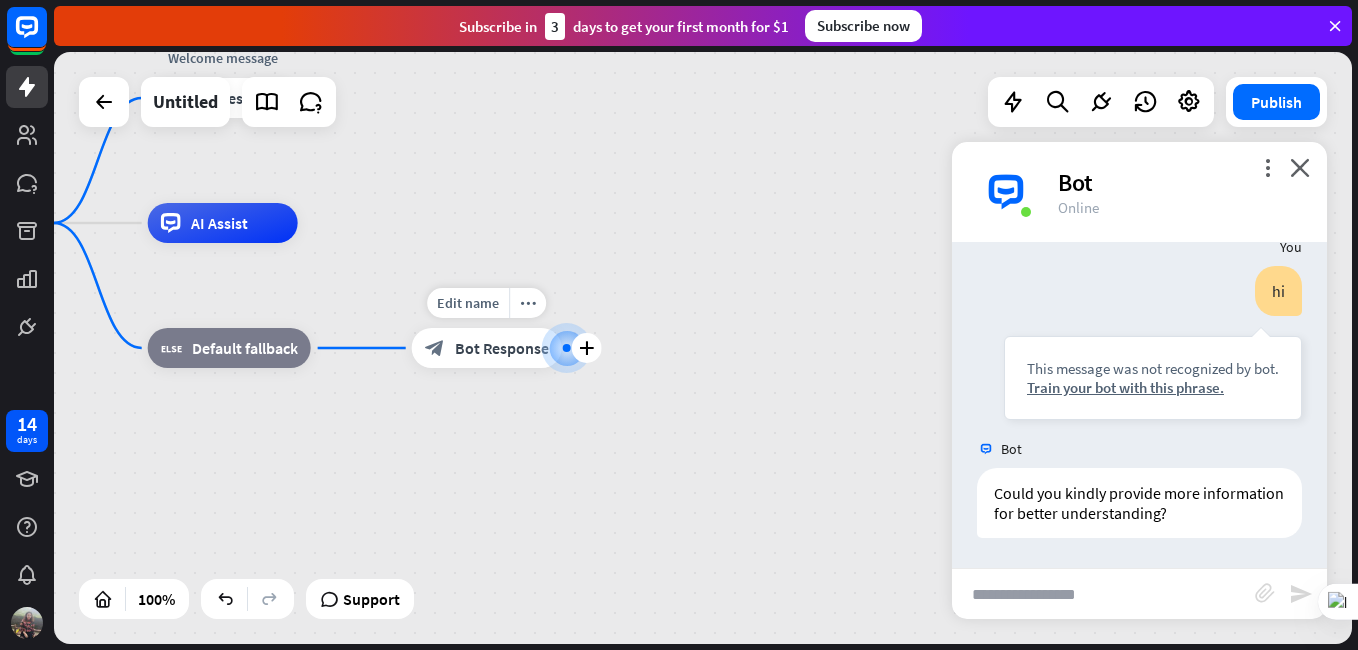 click on "Bot Response" at bounding box center [502, 348] 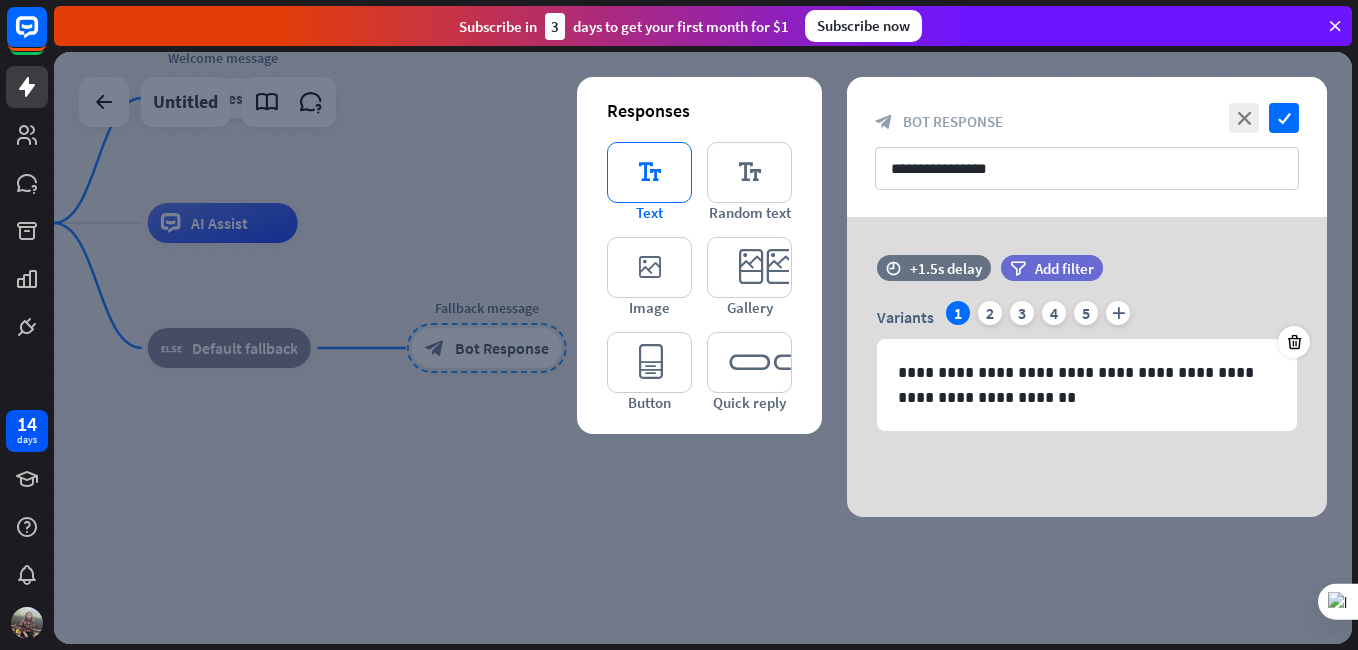 click on "editor_text" at bounding box center (649, 172) 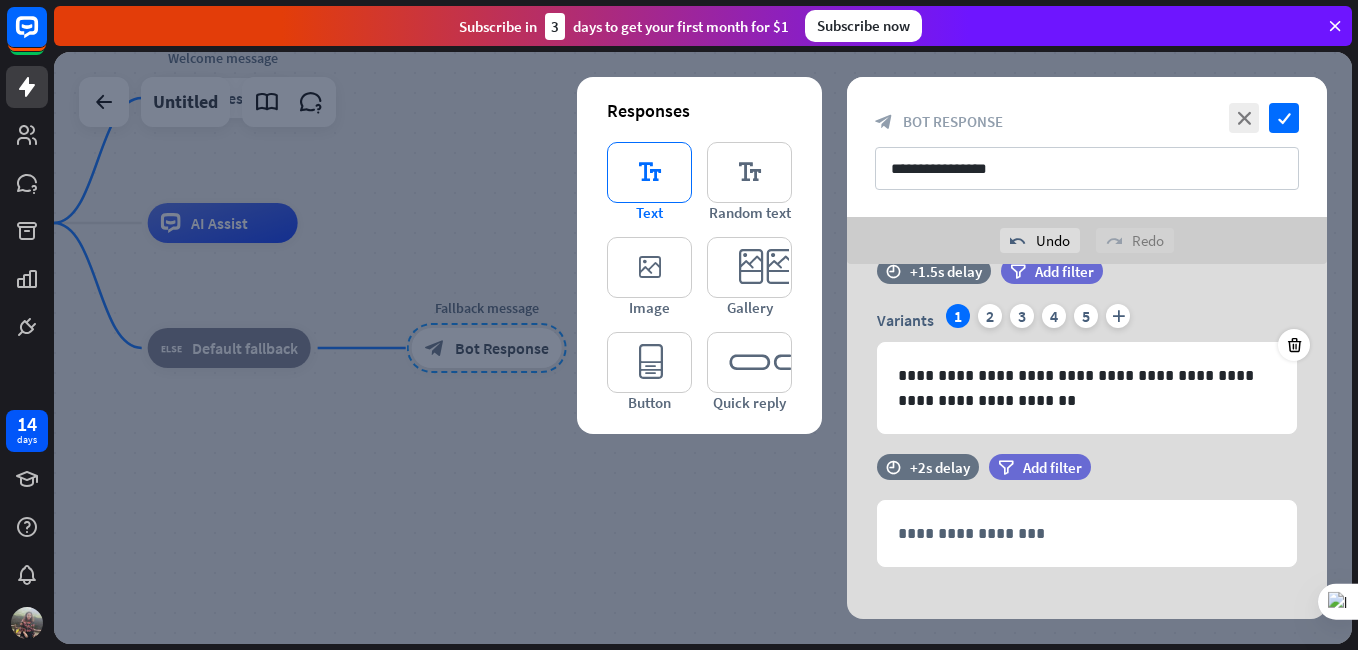 scroll, scrollTop: 62, scrollLeft: 0, axis: vertical 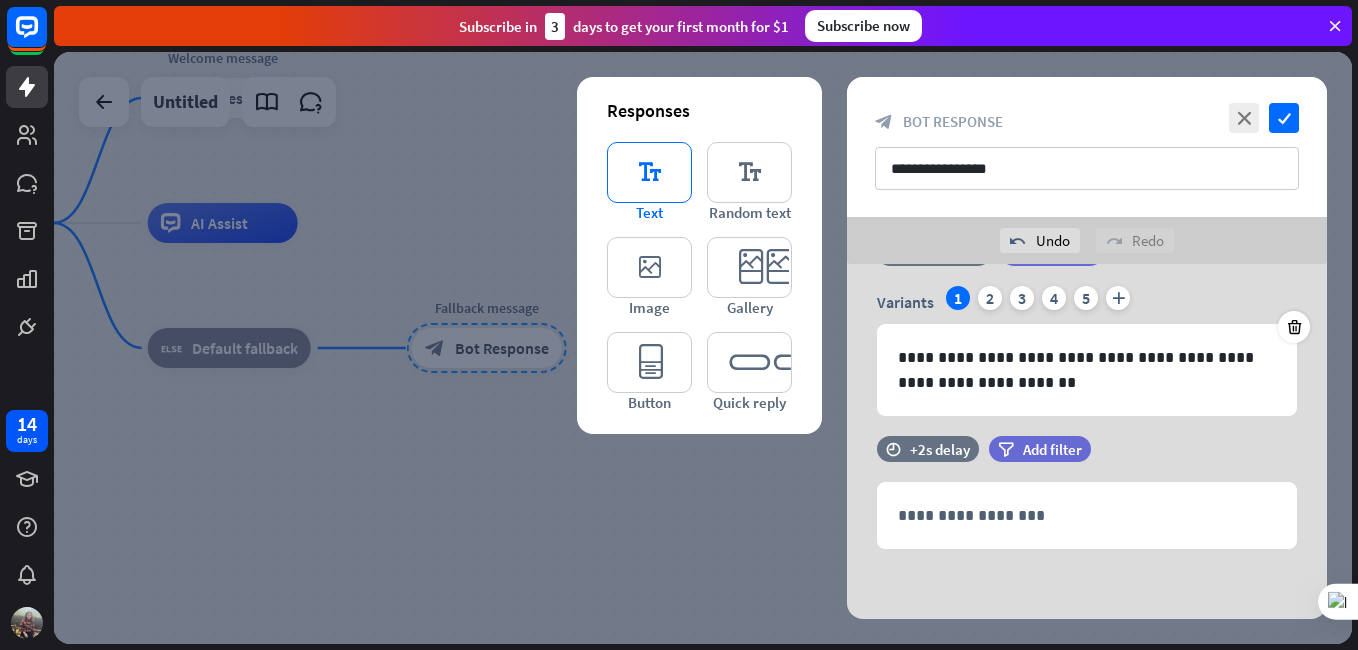 click on "Text" at bounding box center [649, 212] 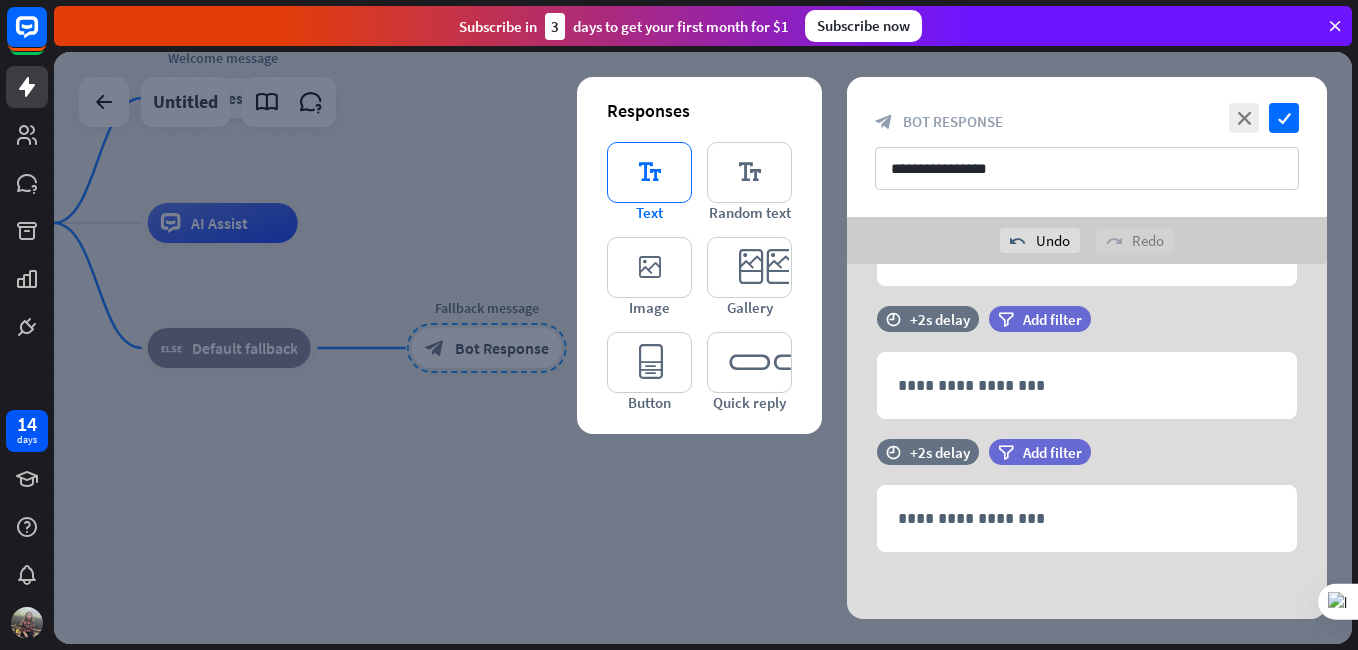 scroll, scrollTop: 195, scrollLeft: 0, axis: vertical 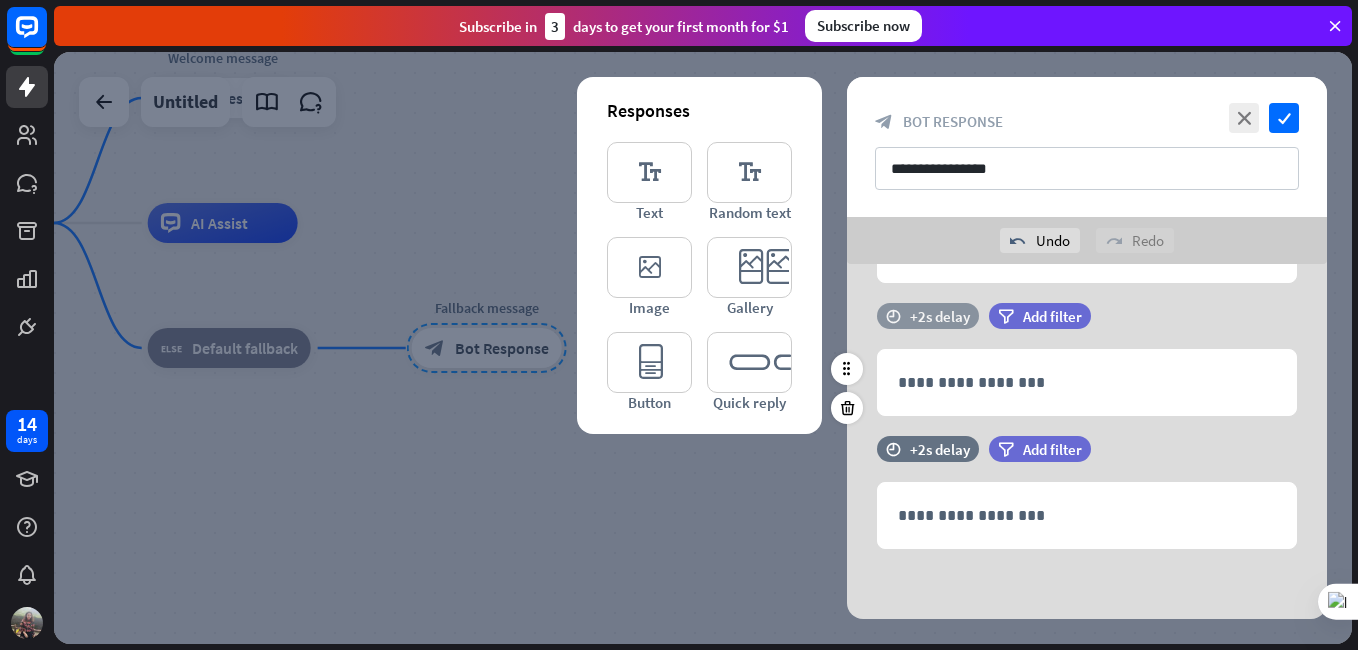 click on "time   +2s delay" at bounding box center [928, 316] 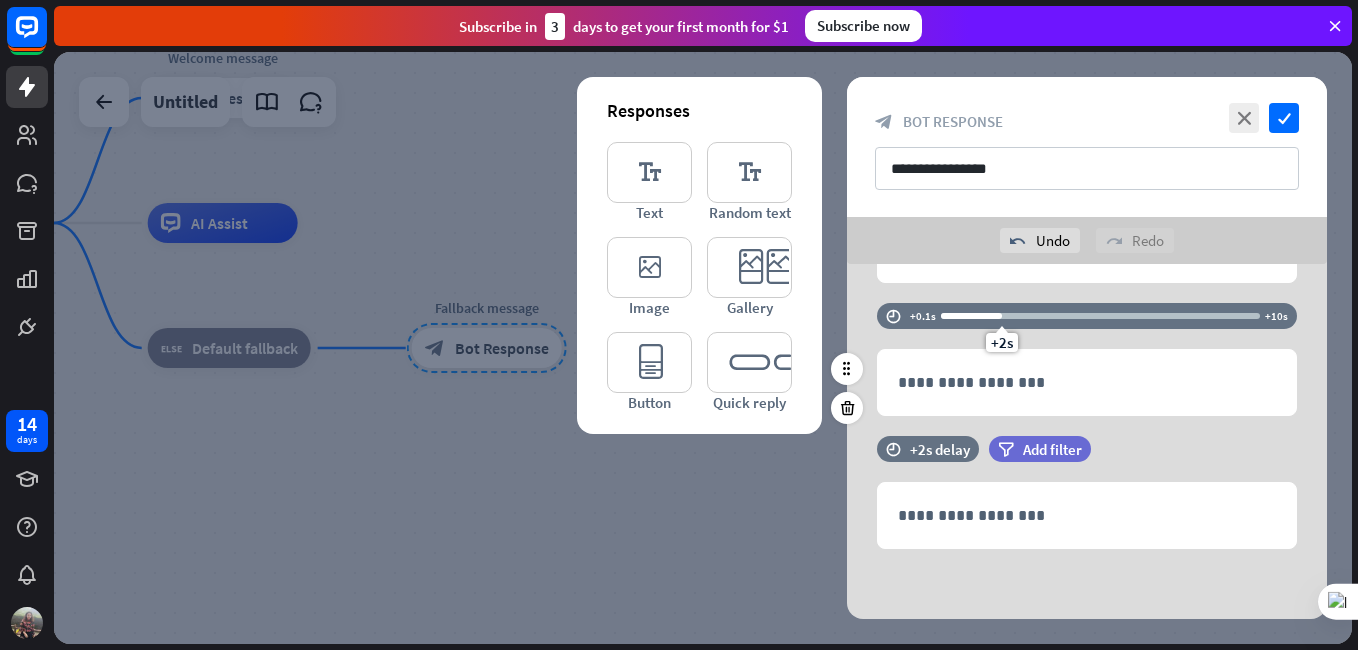 drag, startPoint x: 1025, startPoint y: 323, endPoint x: 1084, endPoint y: 317, distance: 59.3043 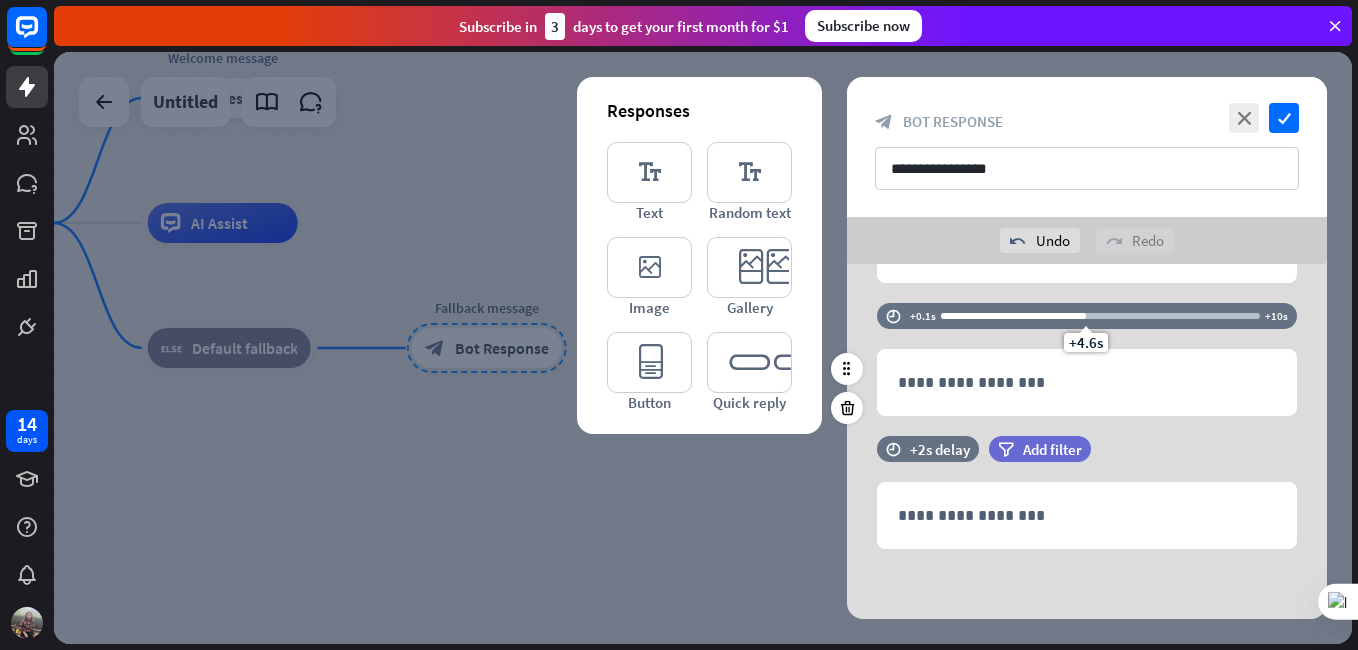 click at bounding box center [1100, 316] 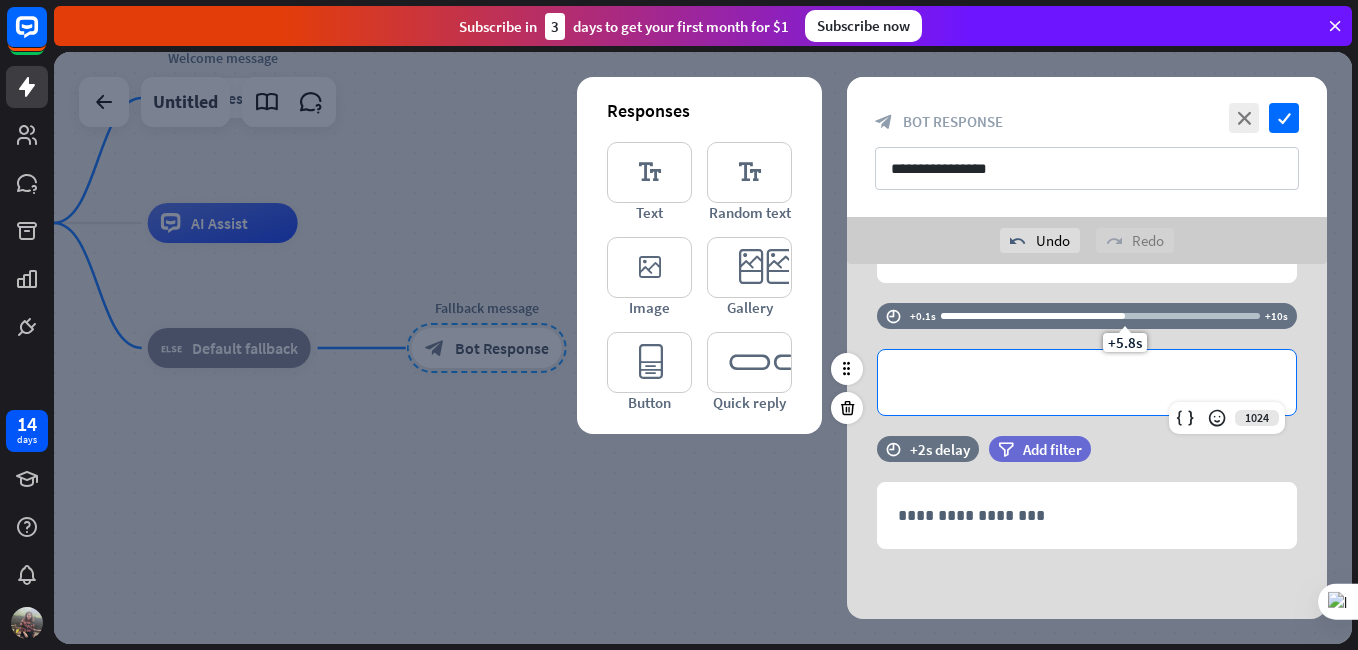 click on "**********" at bounding box center [1087, 382] 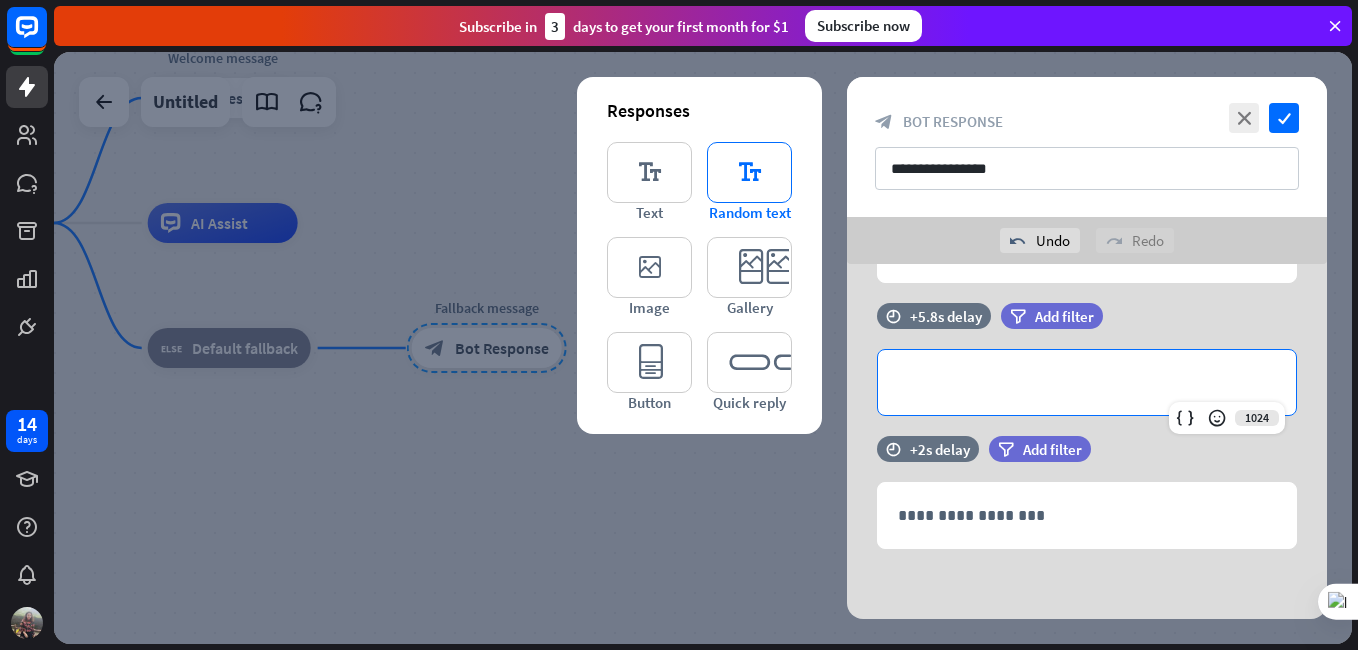 click on "editor_text" at bounding box center (749, 172) 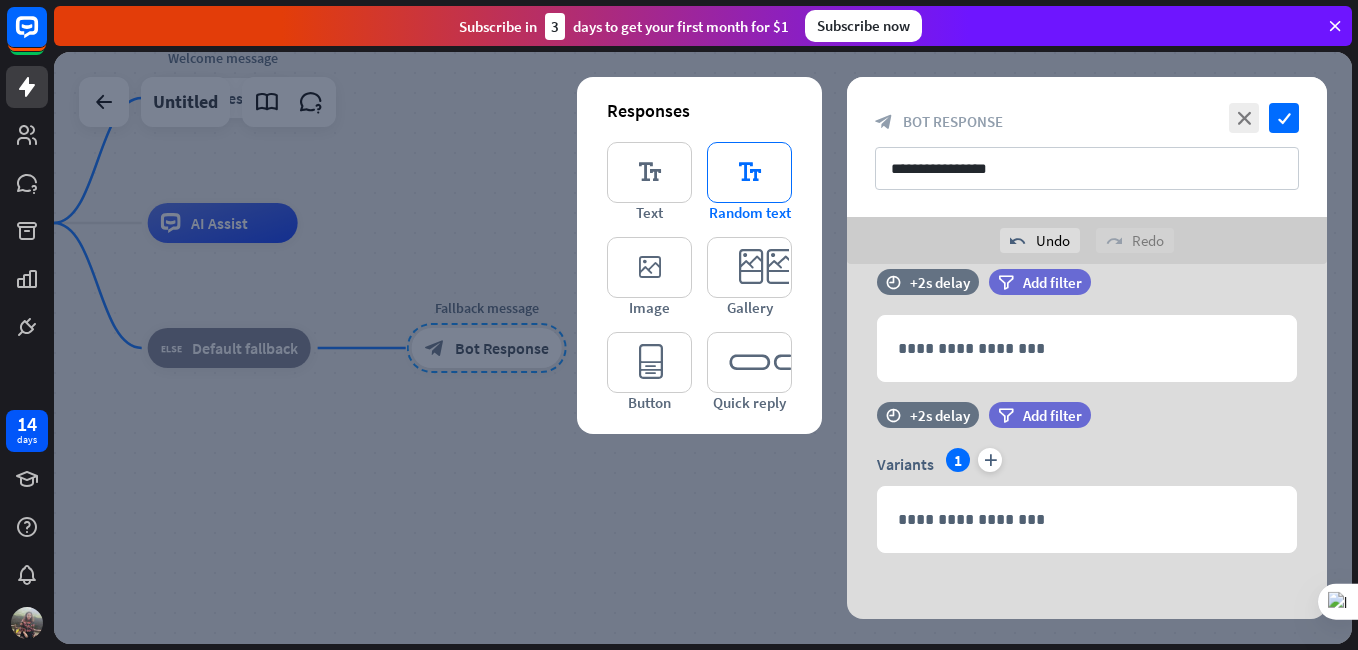 scroll, scrollTop: 366, scrollLeft: 0, axis: vertical 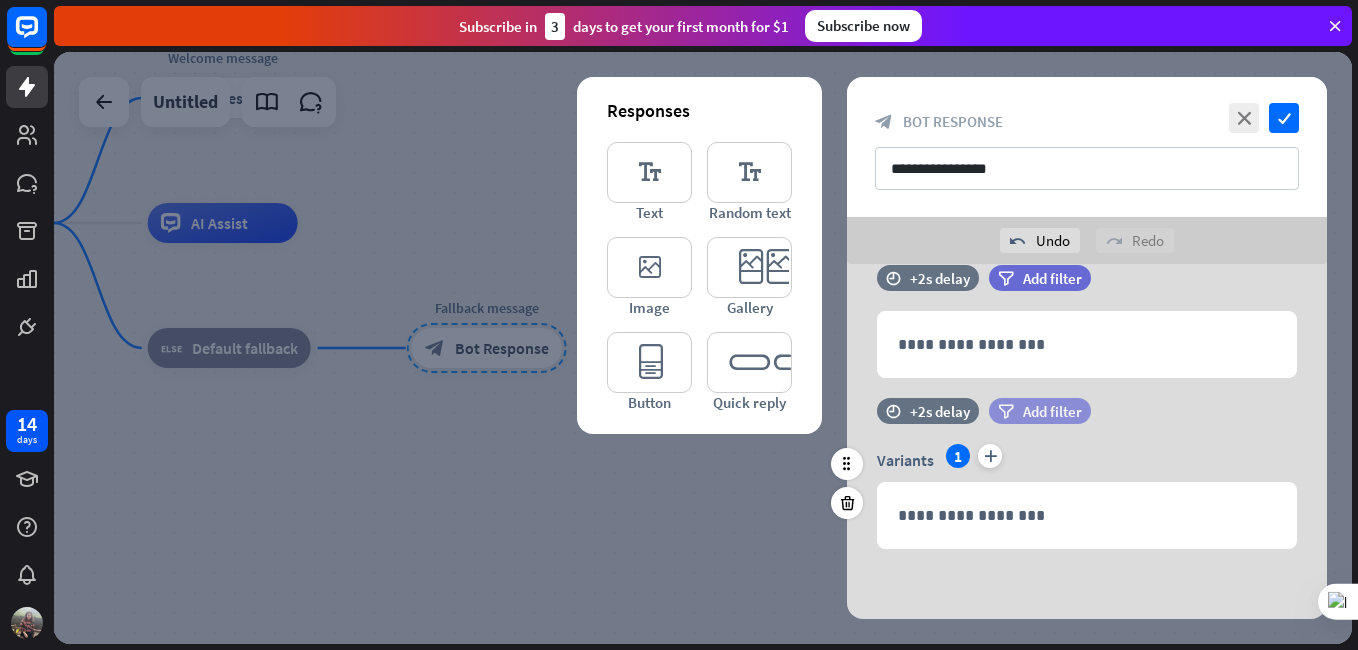 click on "Add filter" at bounding box center (1052, 411) 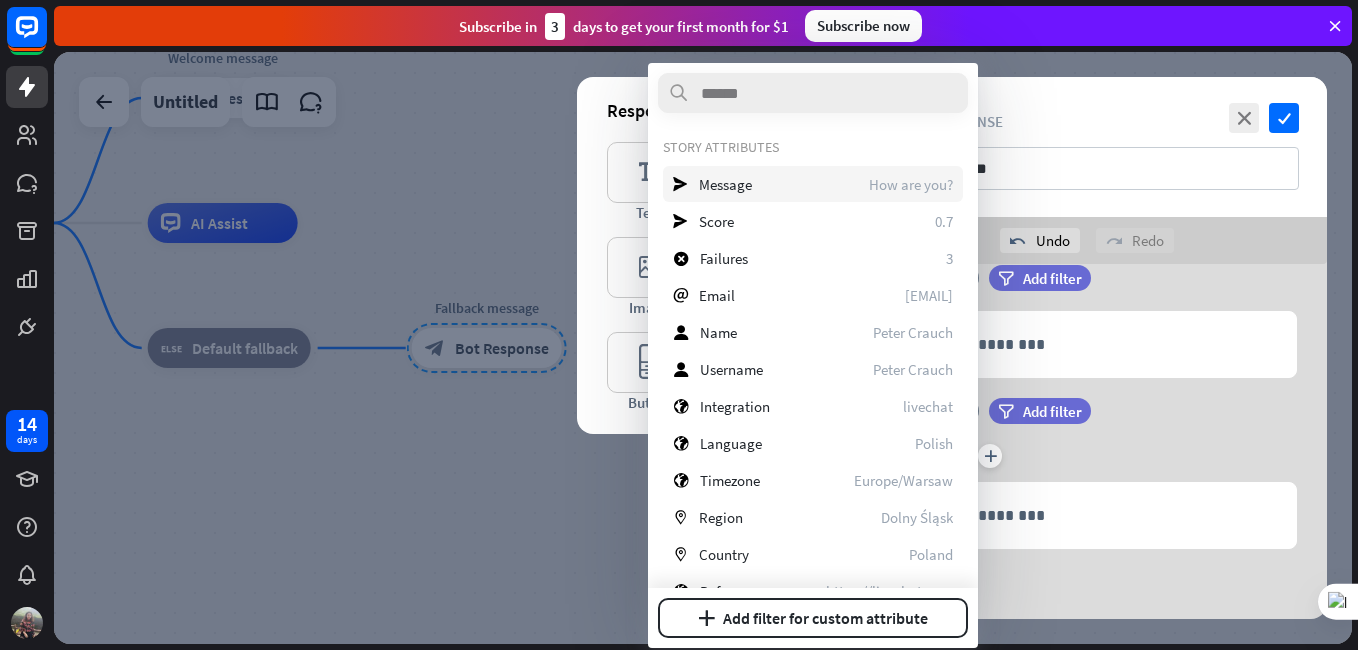 click on "Message" at bounding box center [725, 184] 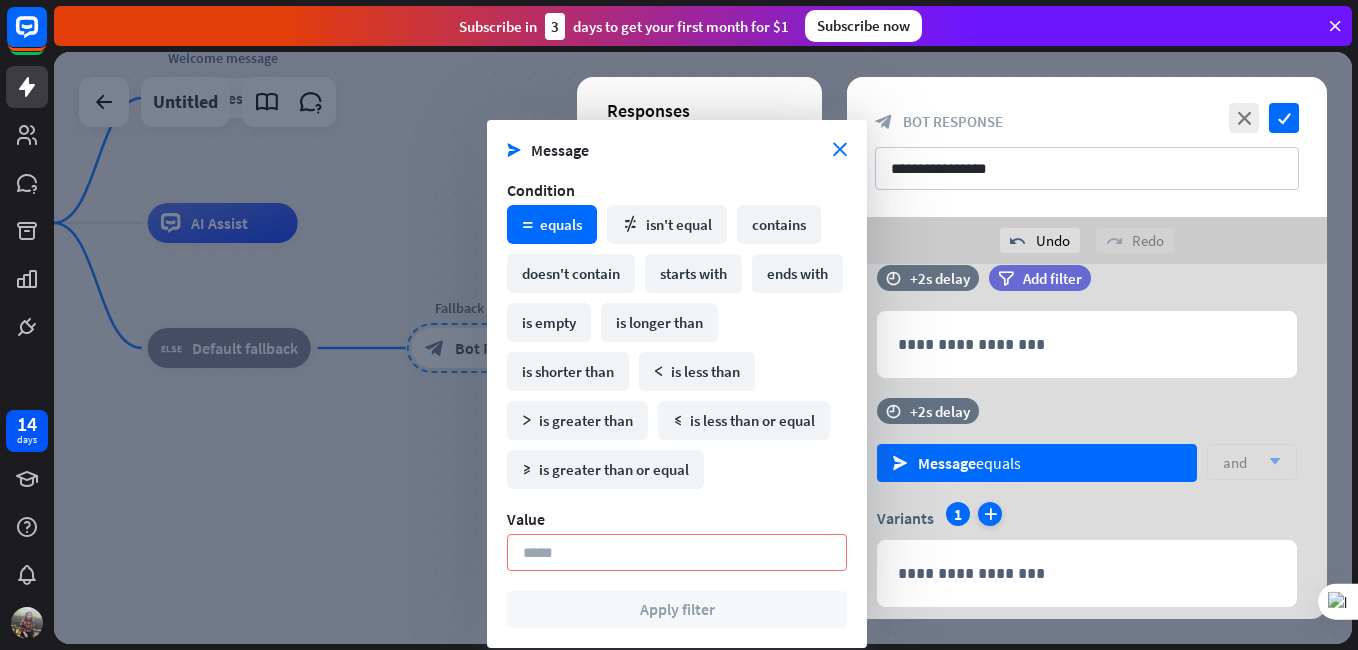 click on "plus" at bounding box center (990, 514) 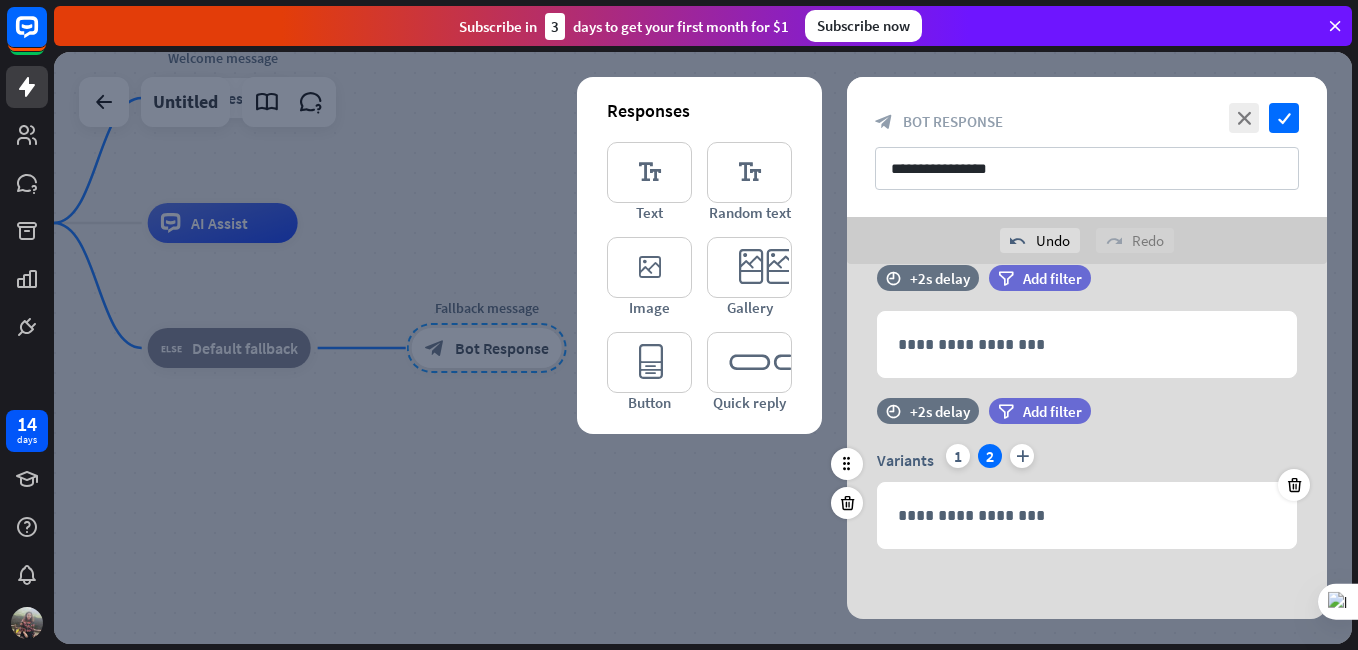 click on "2" at bounding box center (990, 456) 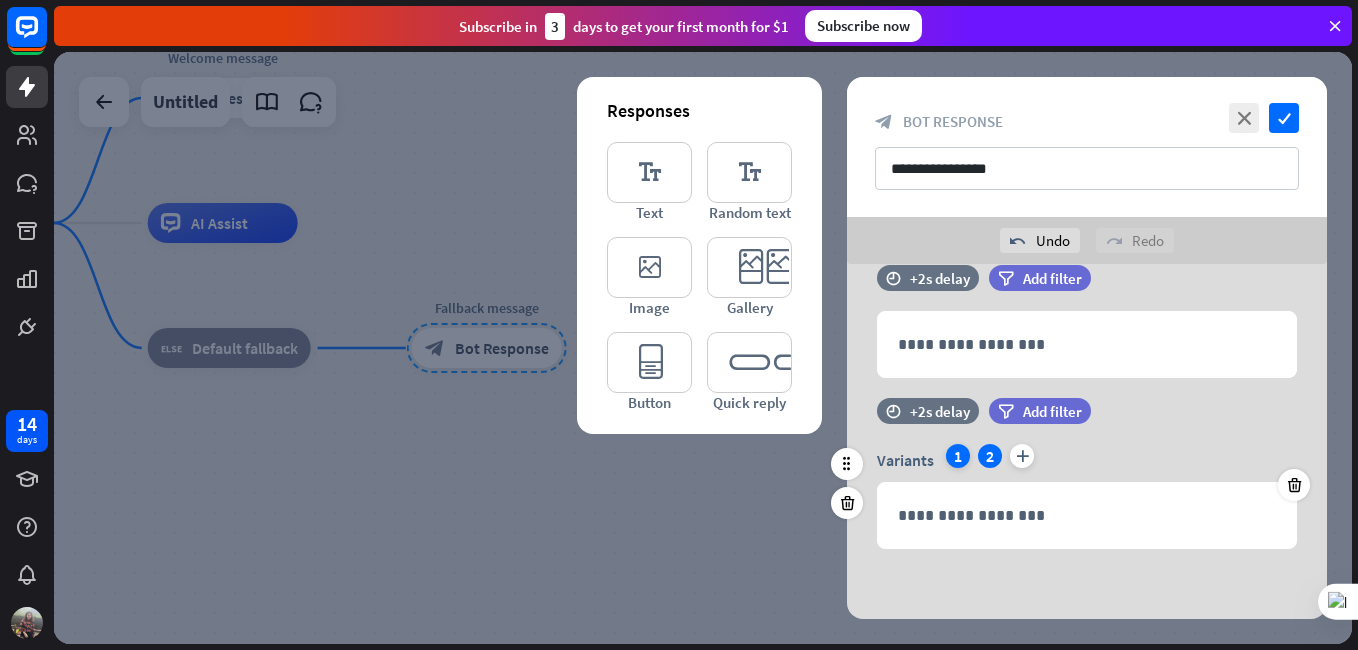 click on "1" at bounding box center (958, 456) 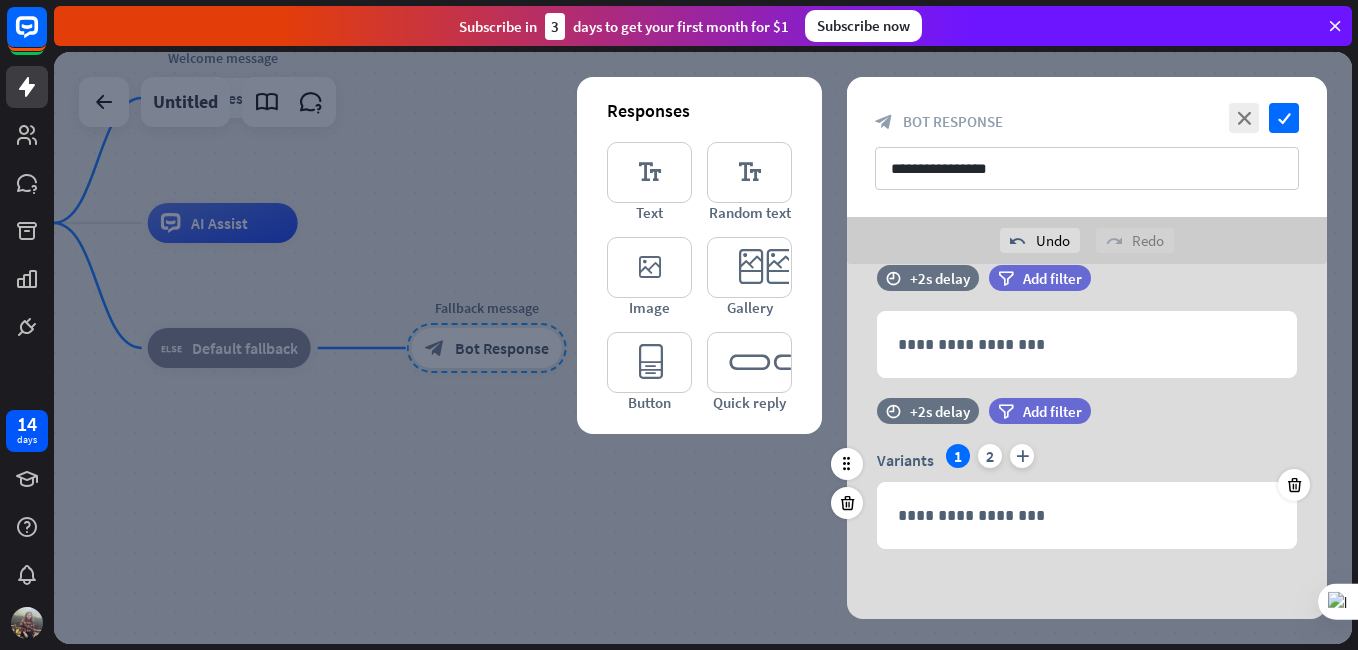 click on "1" at bounding box center (958, 456) 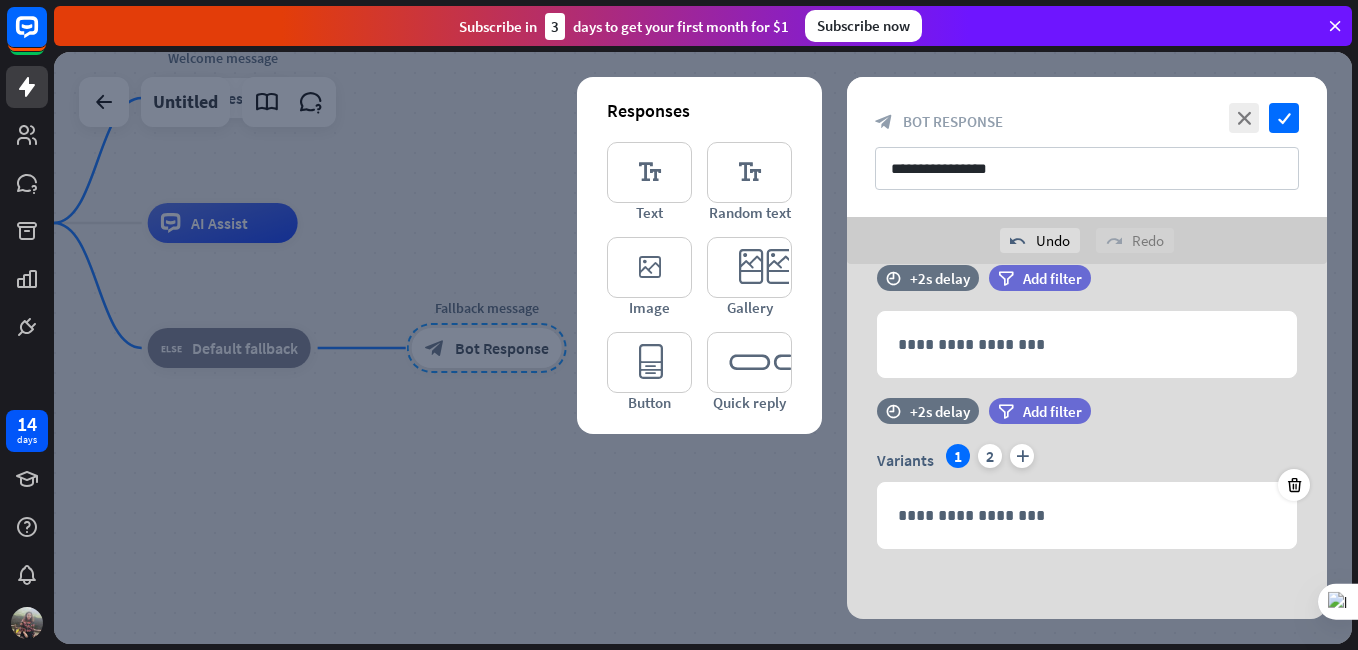 click at bounding box center (703, 348) 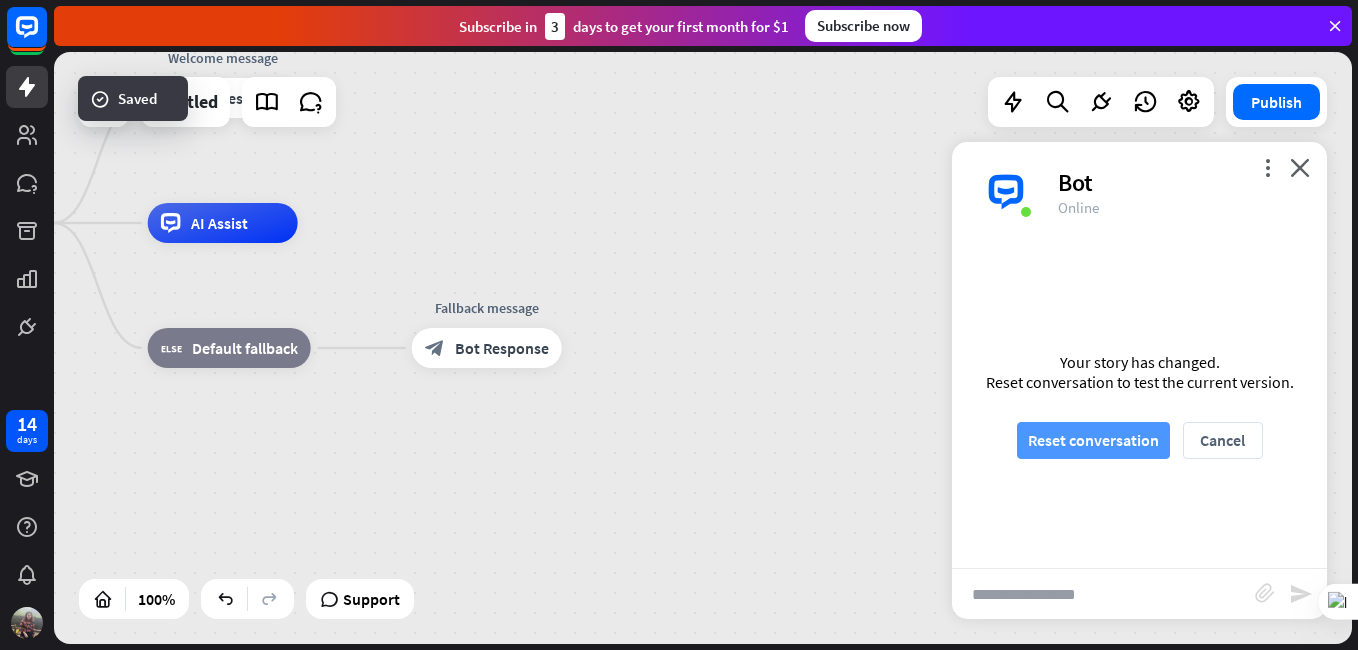 click on "Reset conversation" at bounding box center [1093, 440] 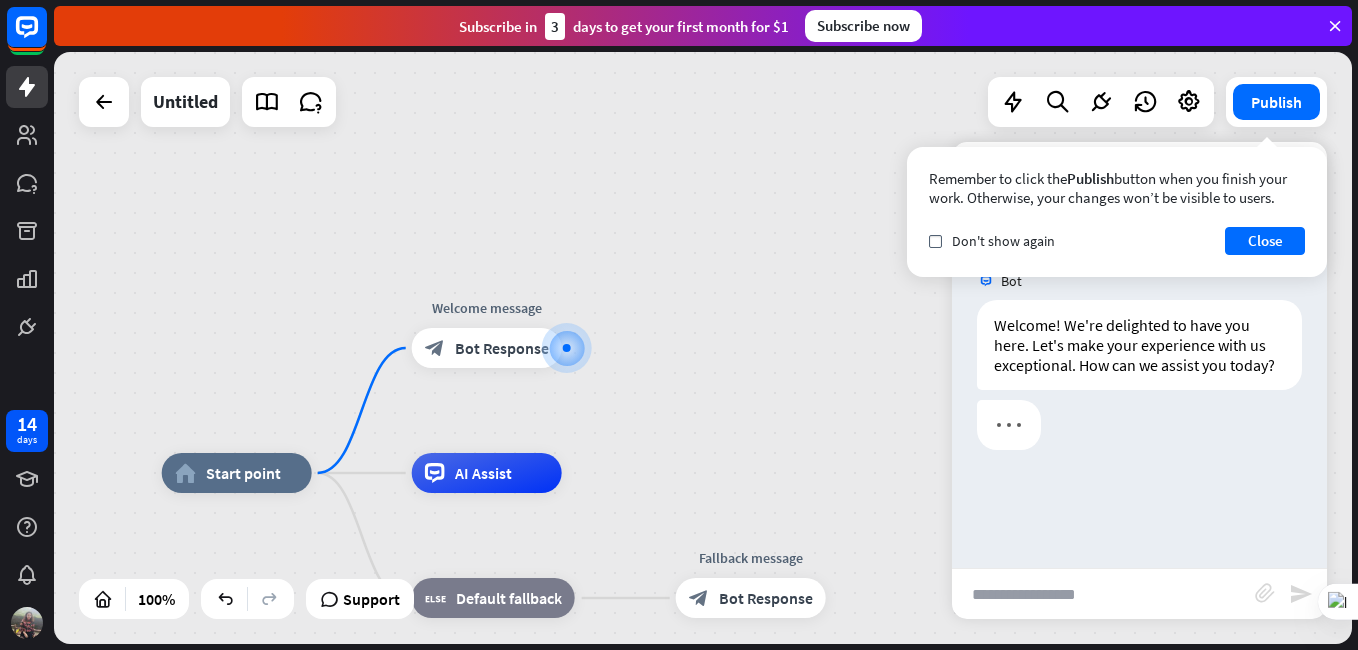 click at bounding box center [1103, 594] 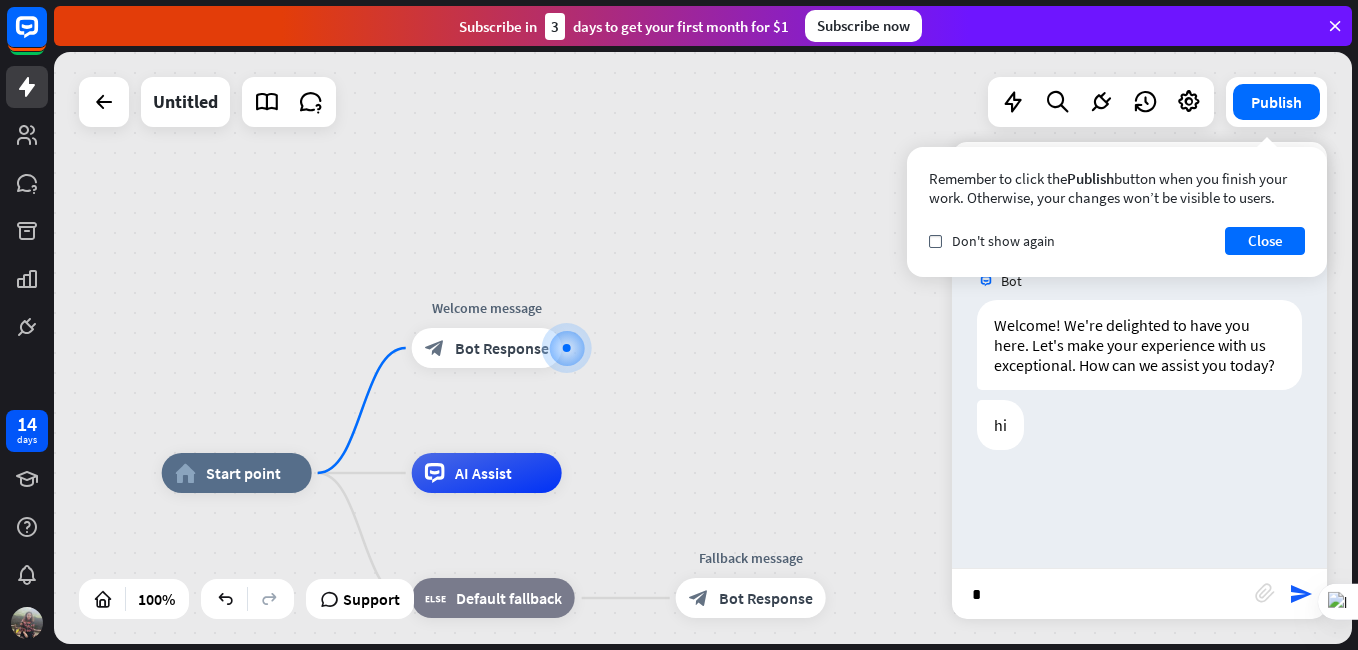 type on "**" 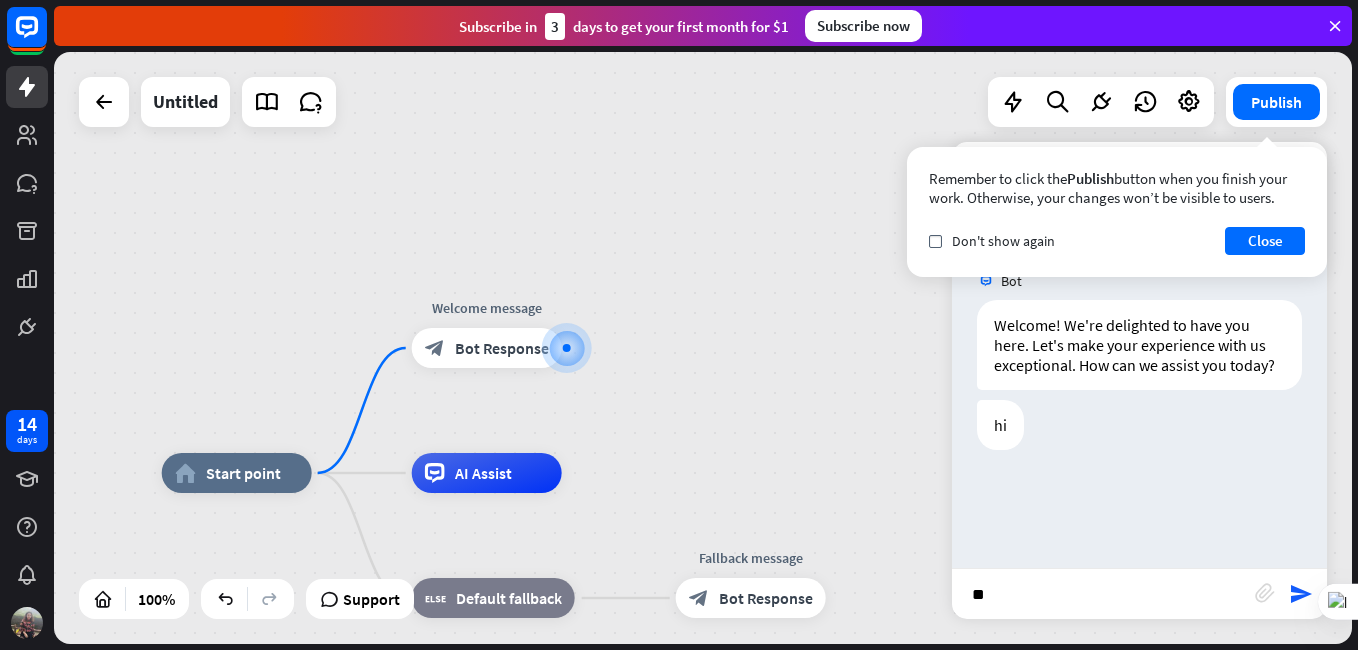 type 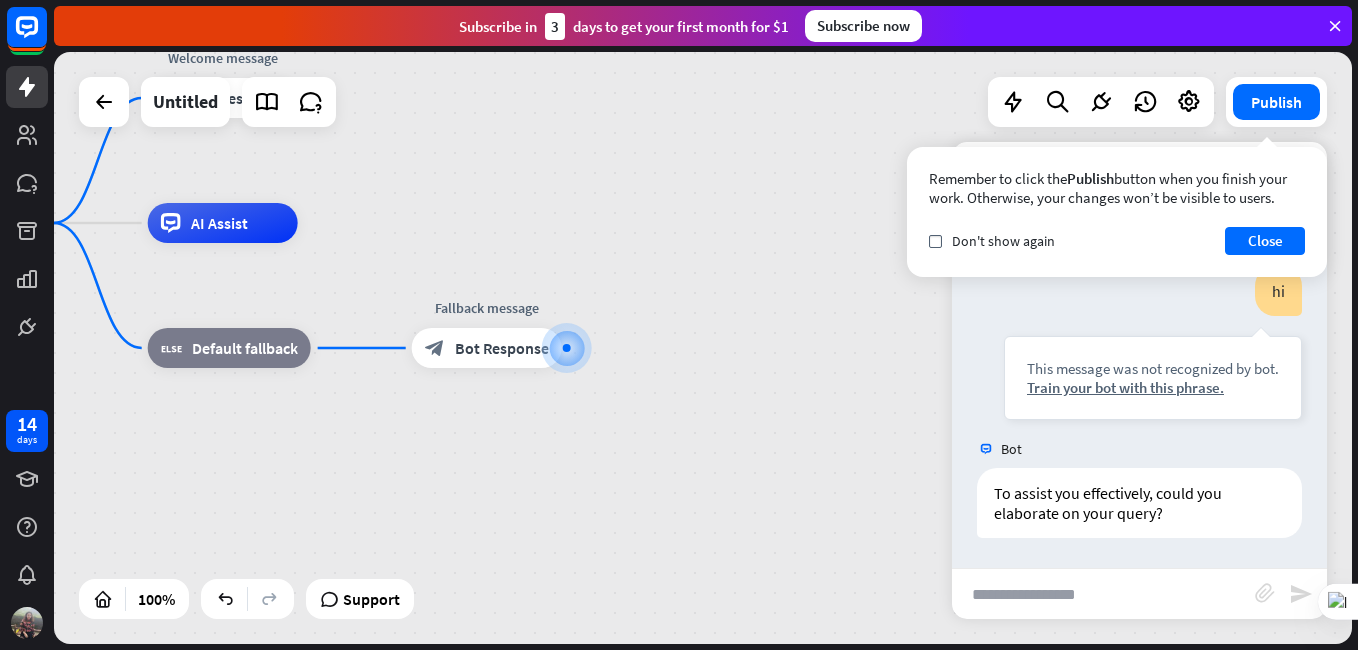 scroll, scrollTop: 252, scrollLeft: 0, axis: vertical 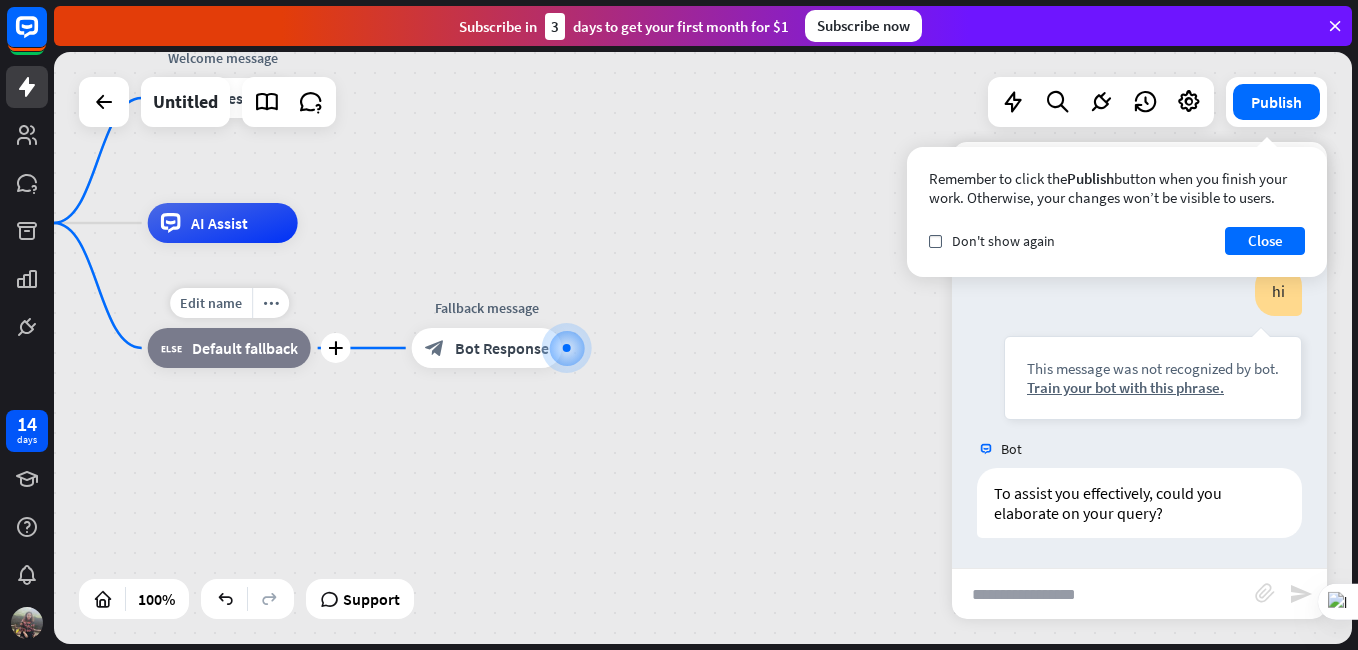 click on "Default fallback" at bounding box center (245, 348) 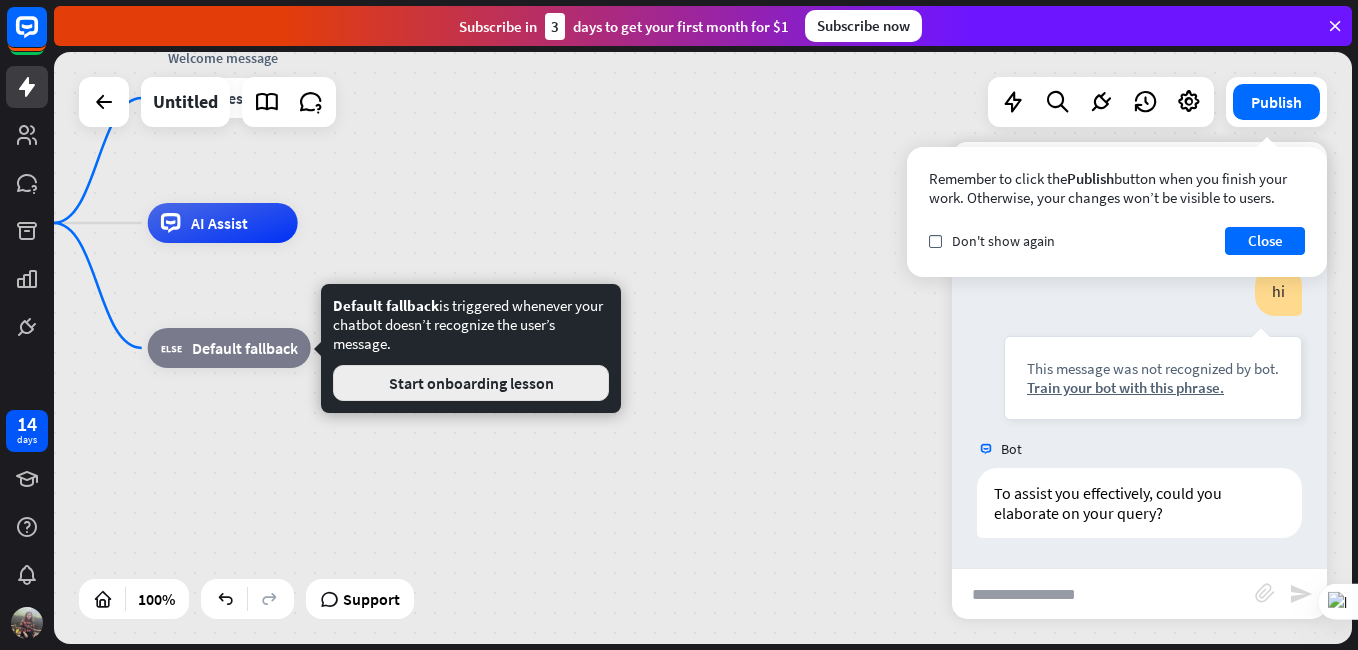 click on "Start onboarding lesson" at bounding box center [471, 383] 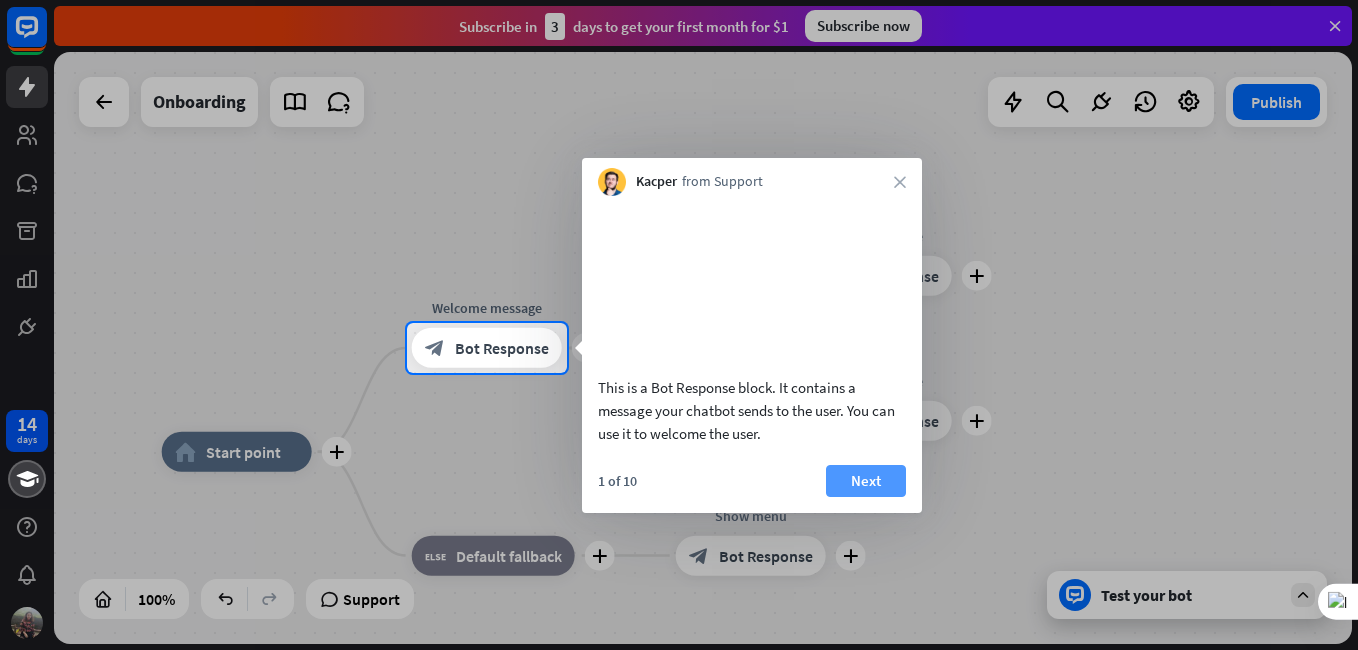 click on "Next" at bounding box center [866, 481] 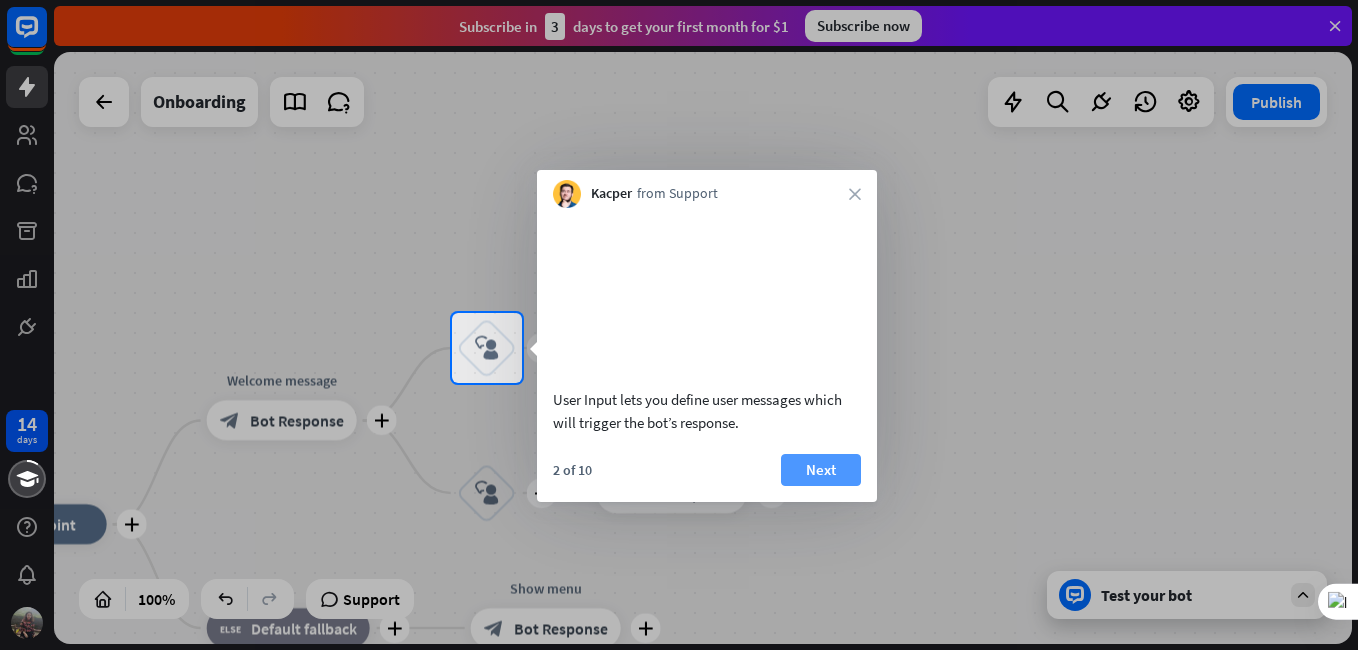 click on "Next" at bounding box center [821, 470] 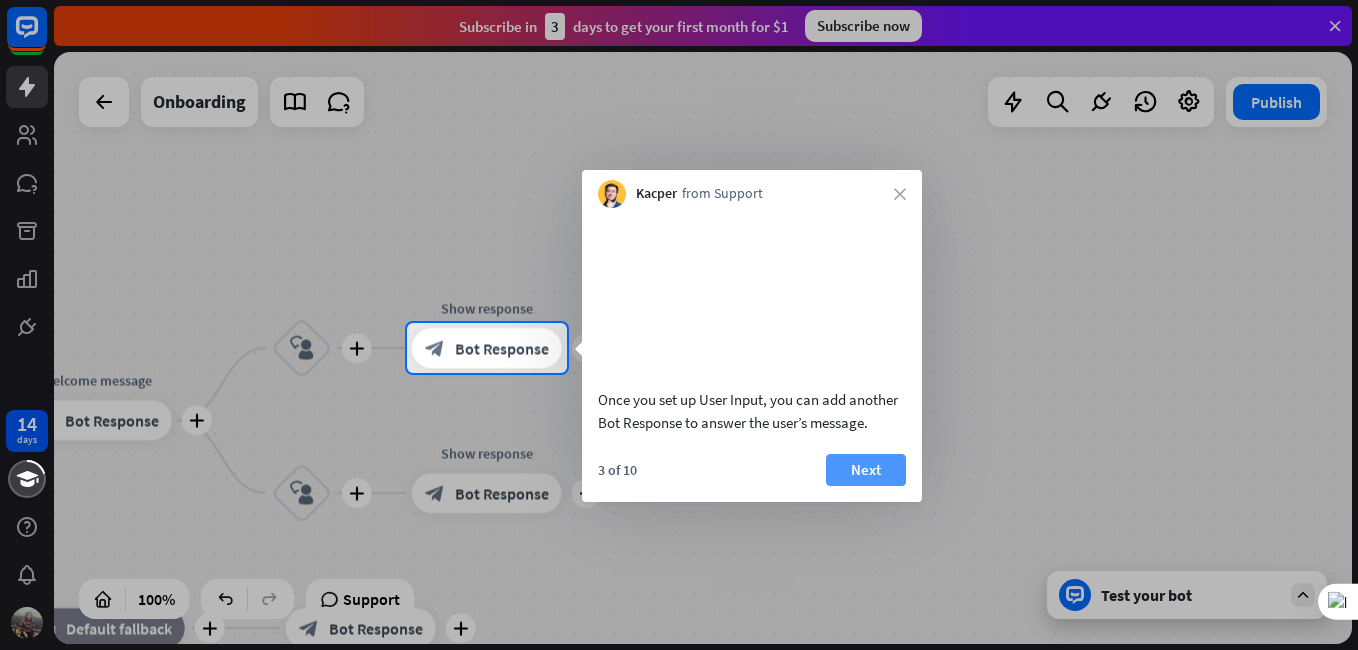 click on "Next" at bounding box center (866, 470) 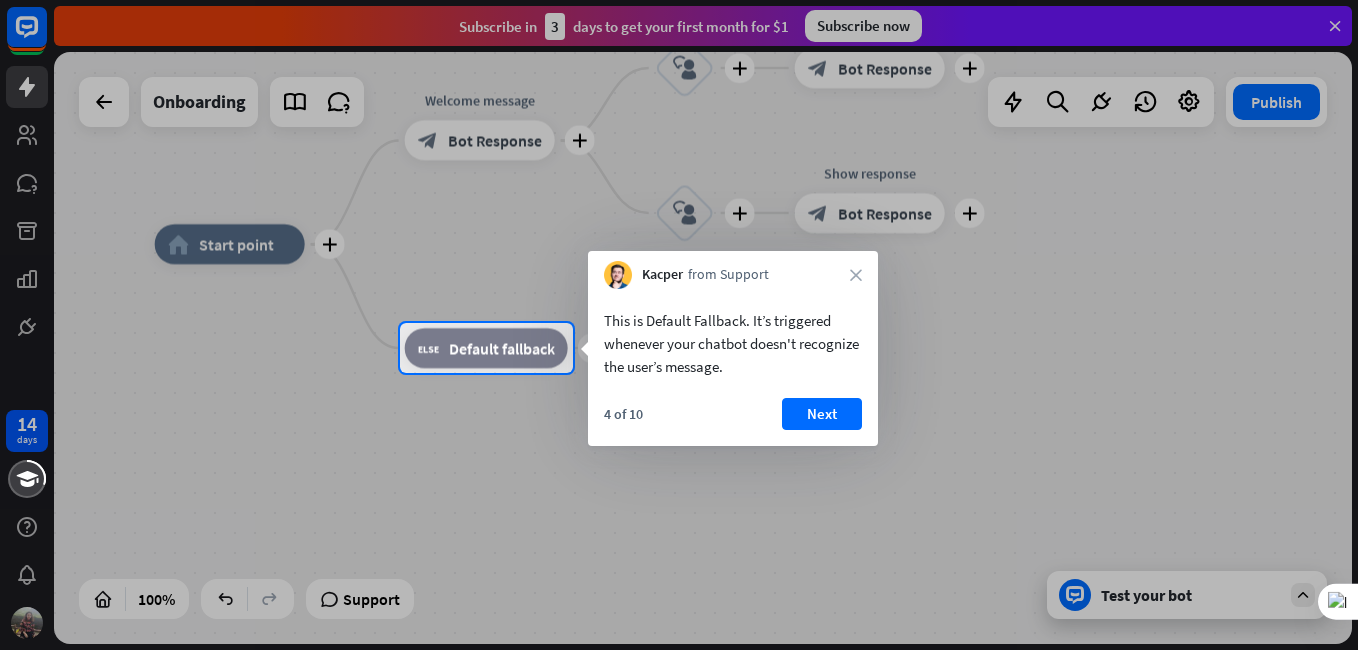 click on "Next" at bounding box center (822, 414) 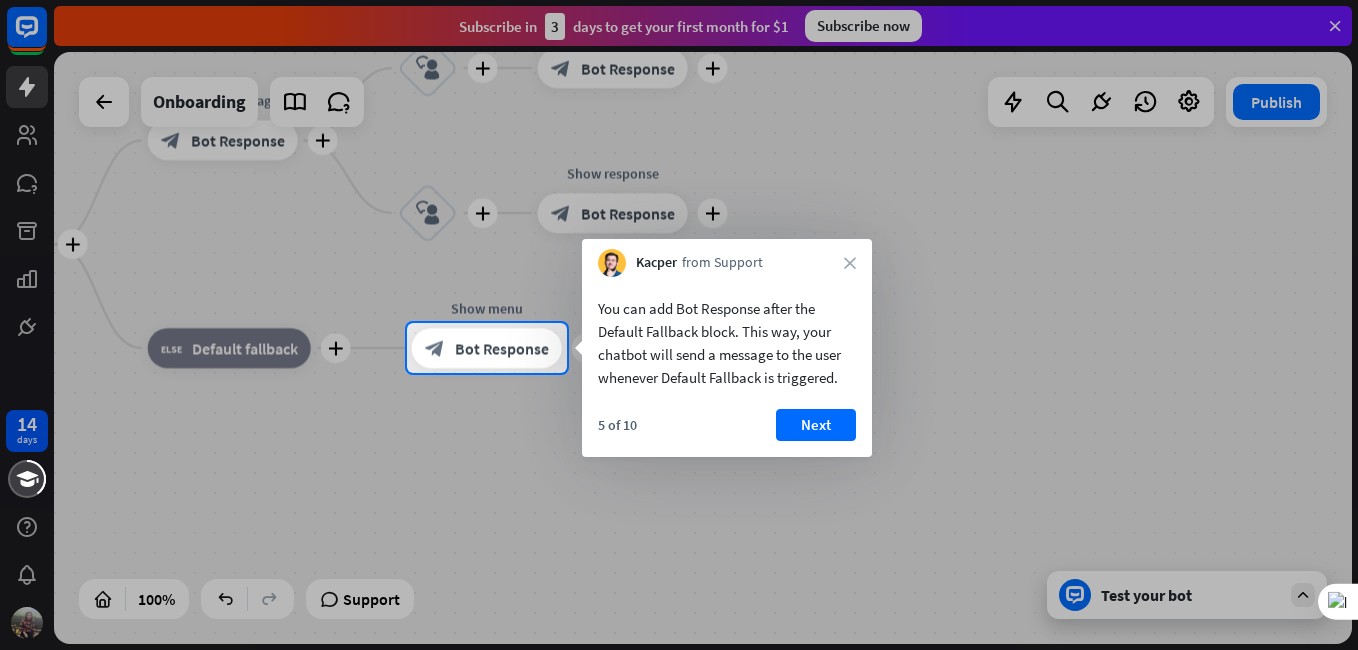 click on "Next" at bounding box center (816, 425) 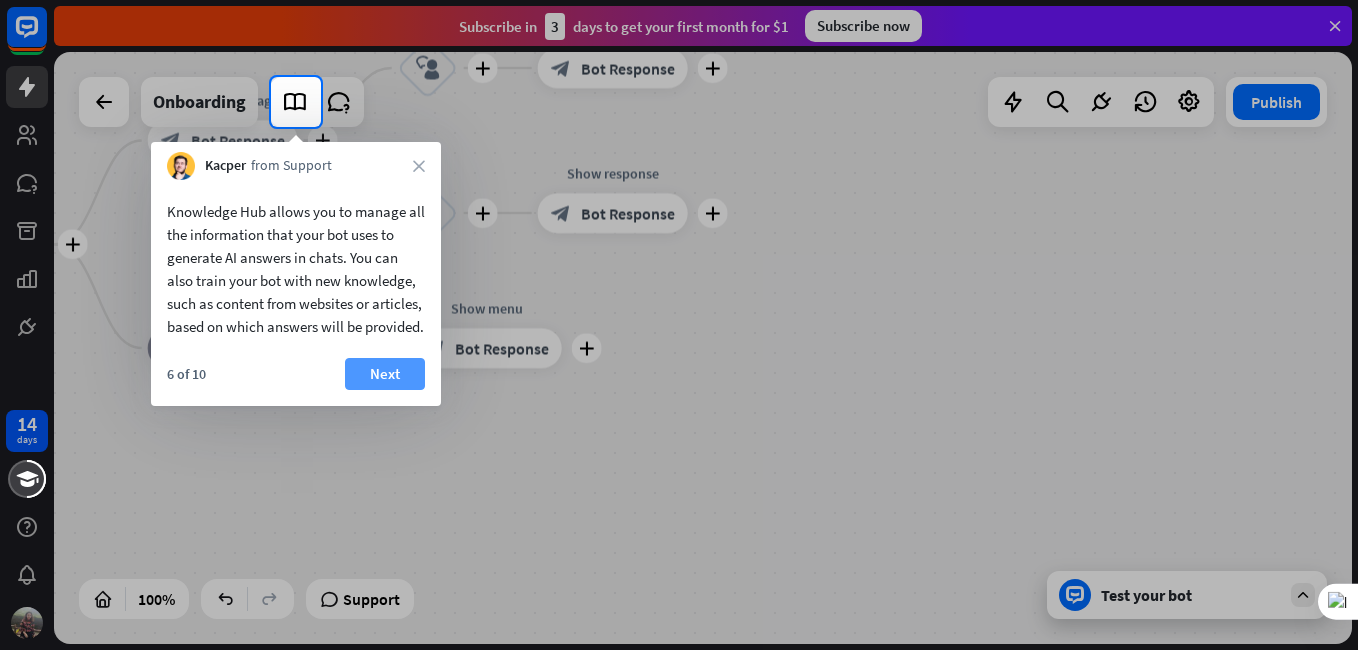 click on "Next" at bounding box center [385, 374] 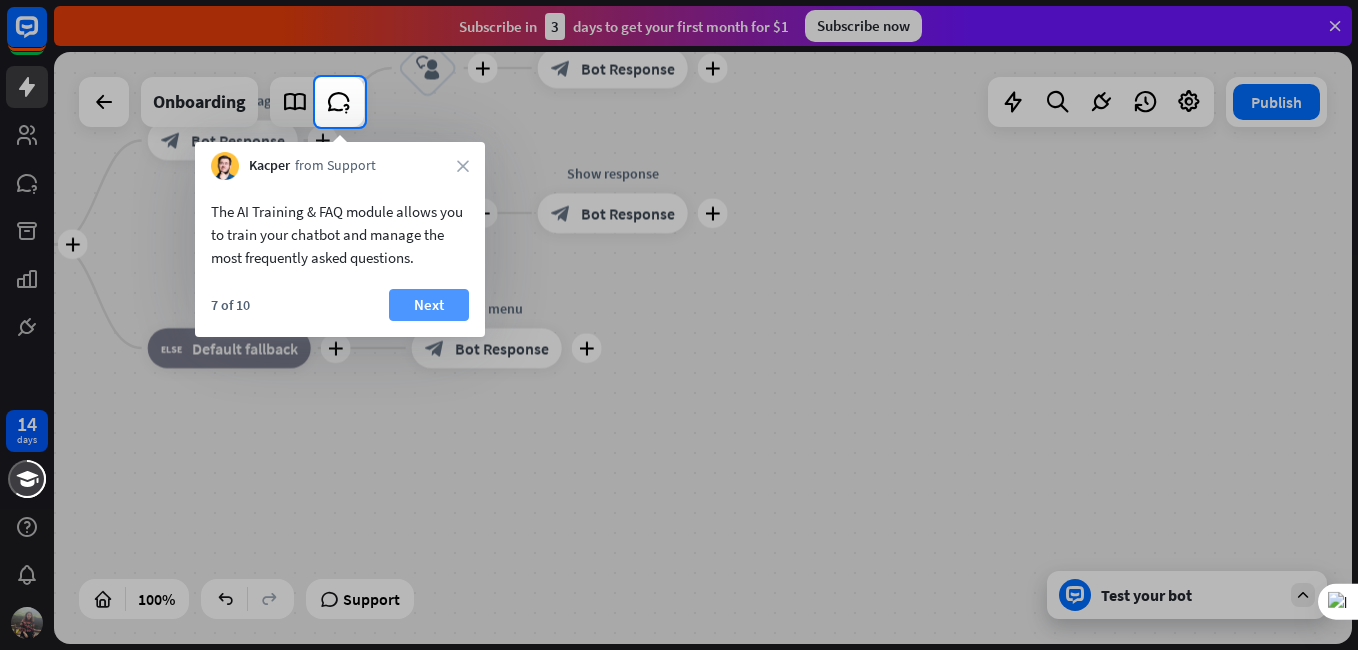 click on "Next" at bounding box center [429, 305] 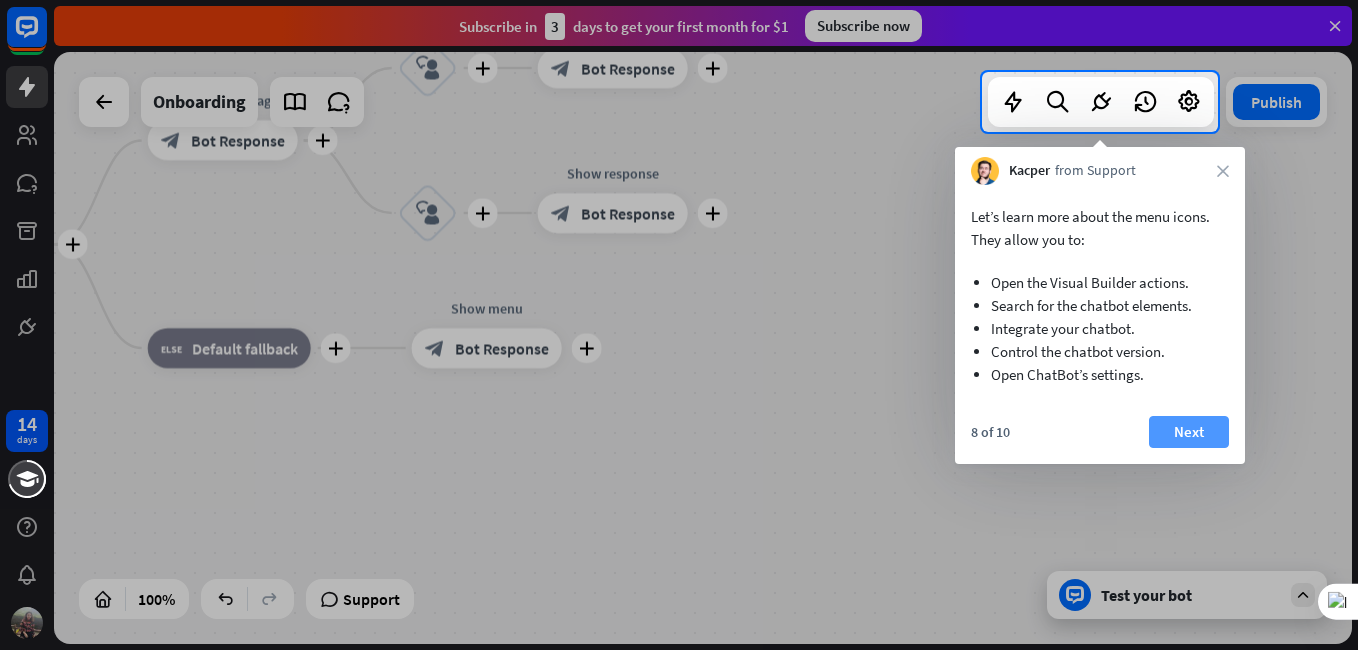 click on "Next" at bounding box center [1189, 432] 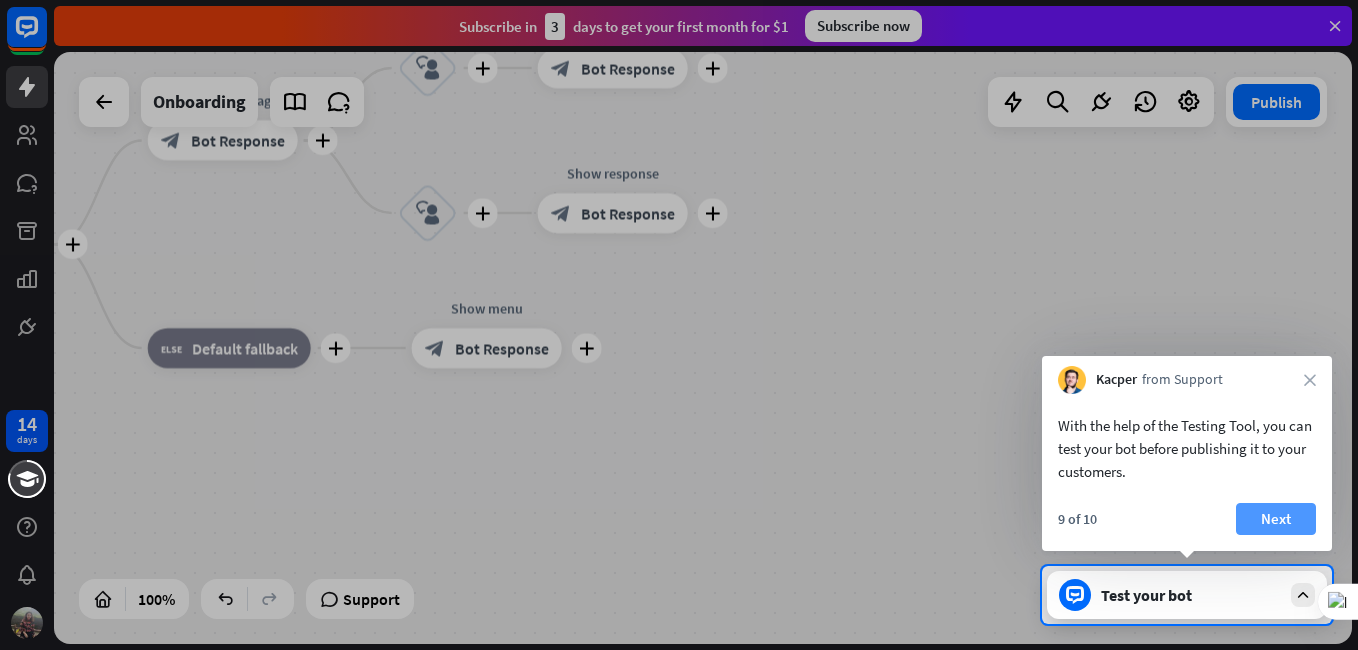 click on "Next" at bounding box center [1276, 519] 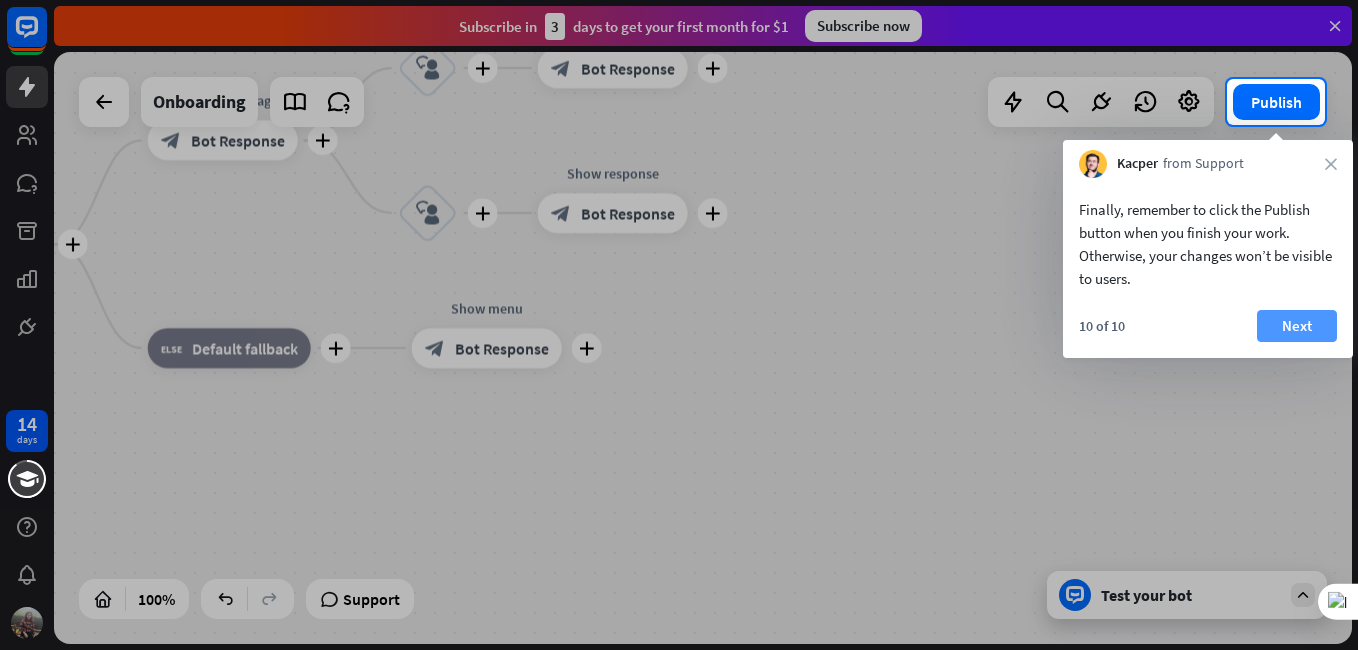 click on "Next" at bounding box center [1297, 326] 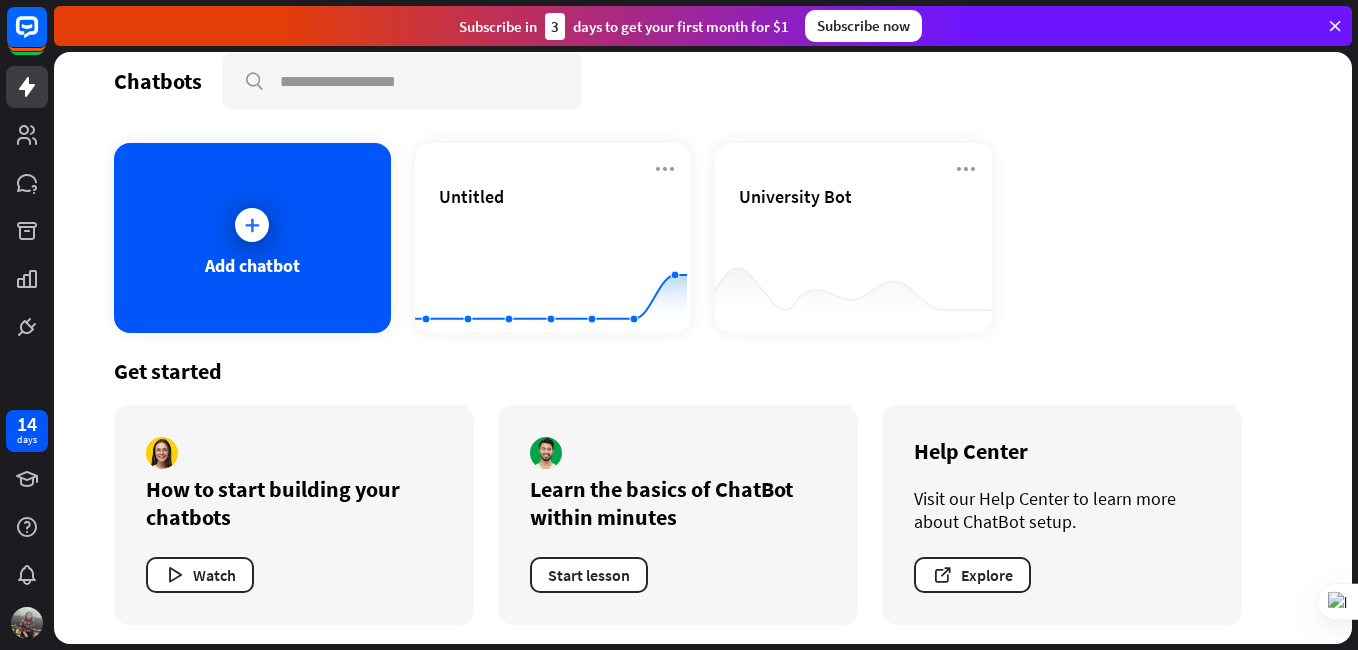 scroll, scrollTop: 28, scrollLeft: 0, axis: vertical 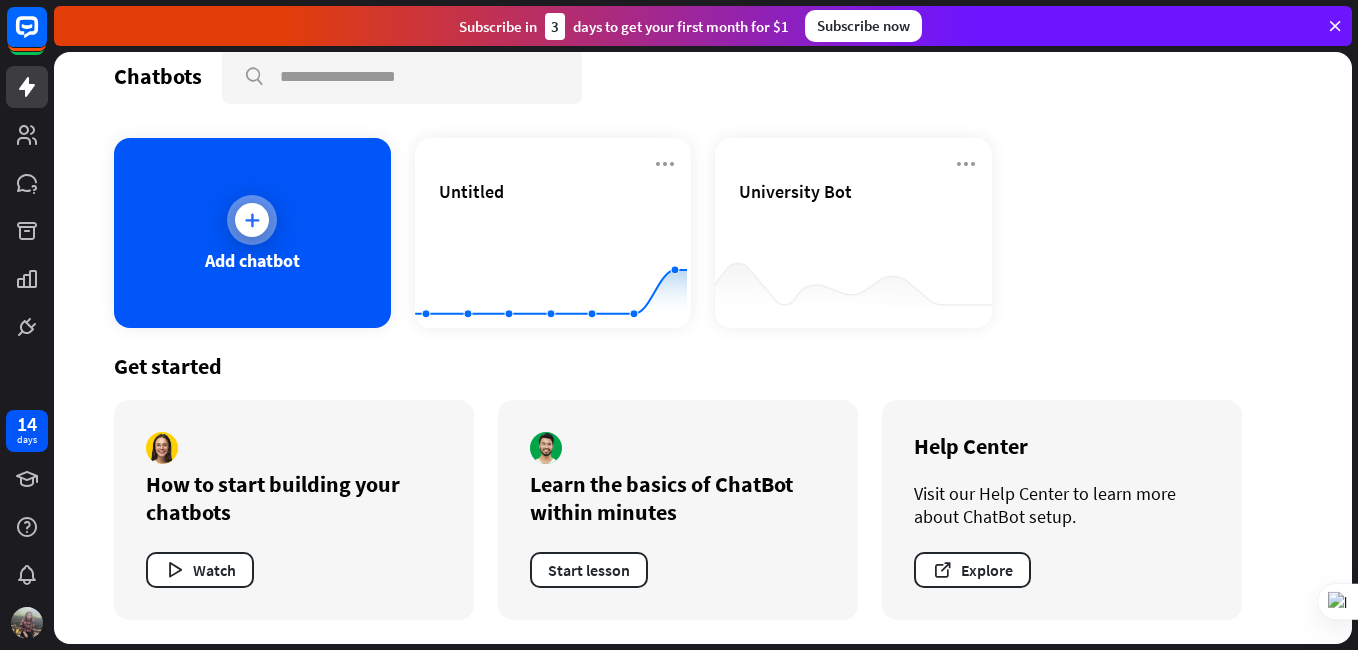 click on "Add chatbot" at bounding box center (252, 233) 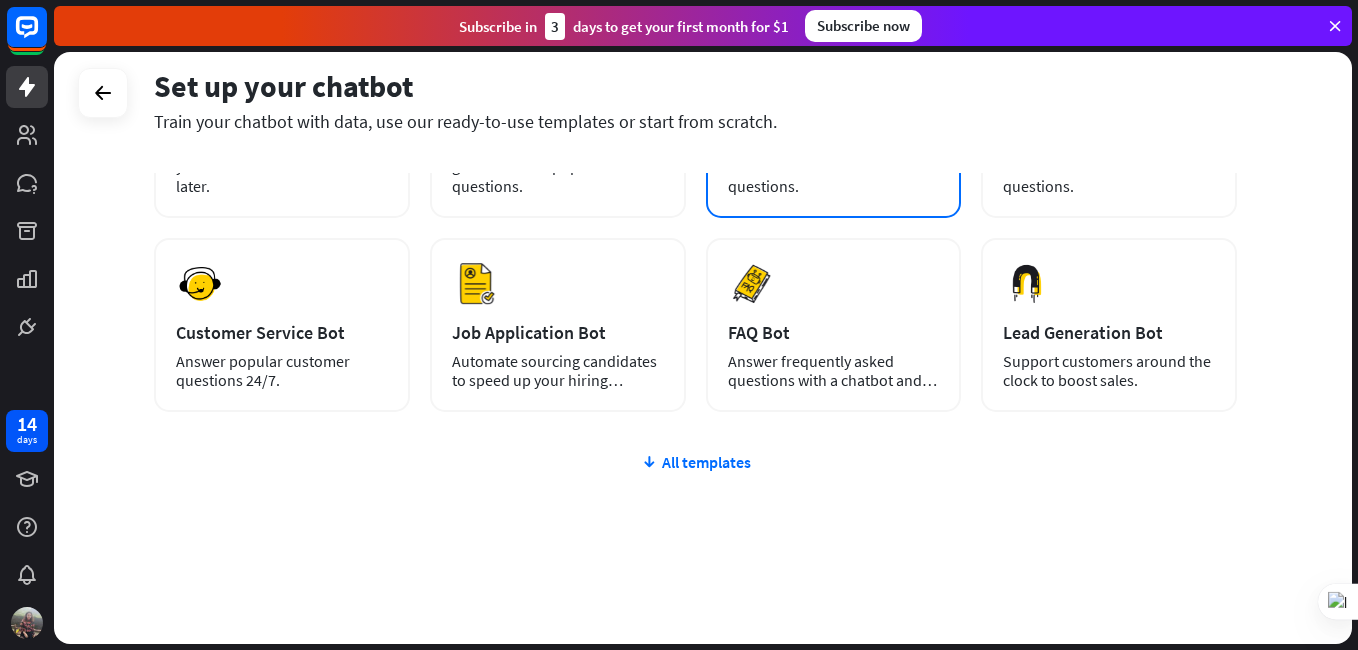 scroll, scrollTop: 235, scrollLeft: 0, axis: vertical 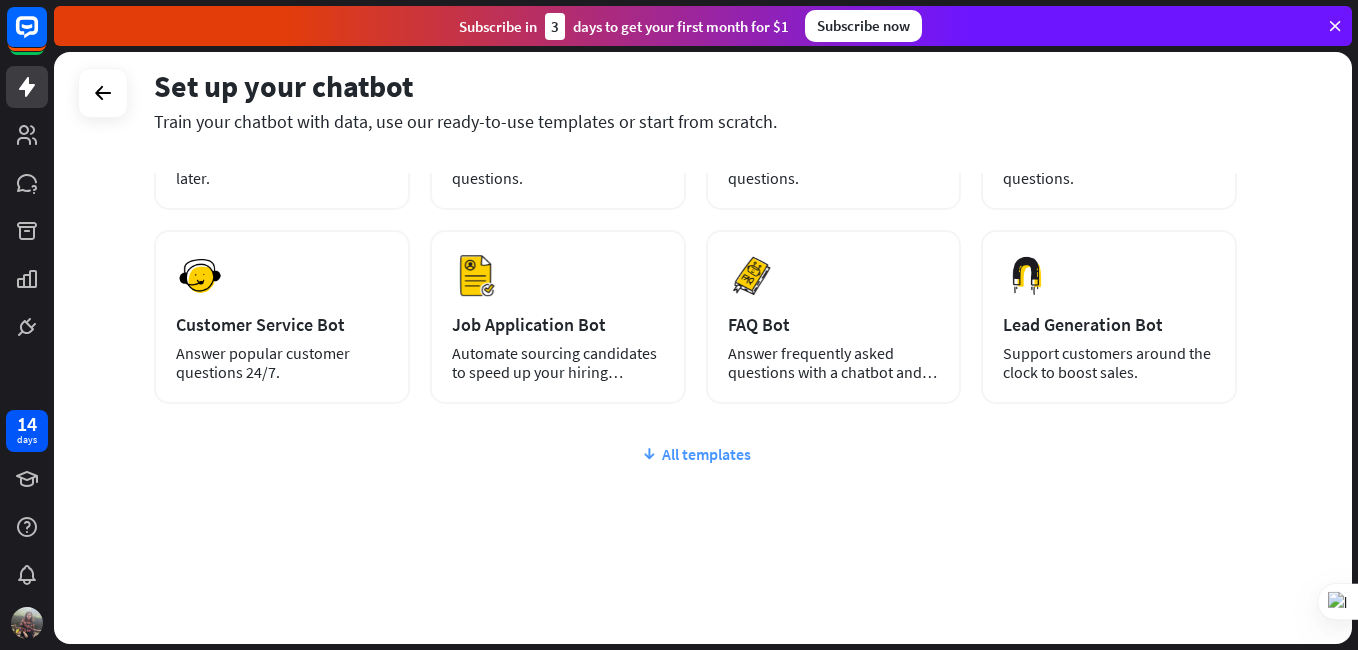 click on "All templates" at bounding box center (695, 454) 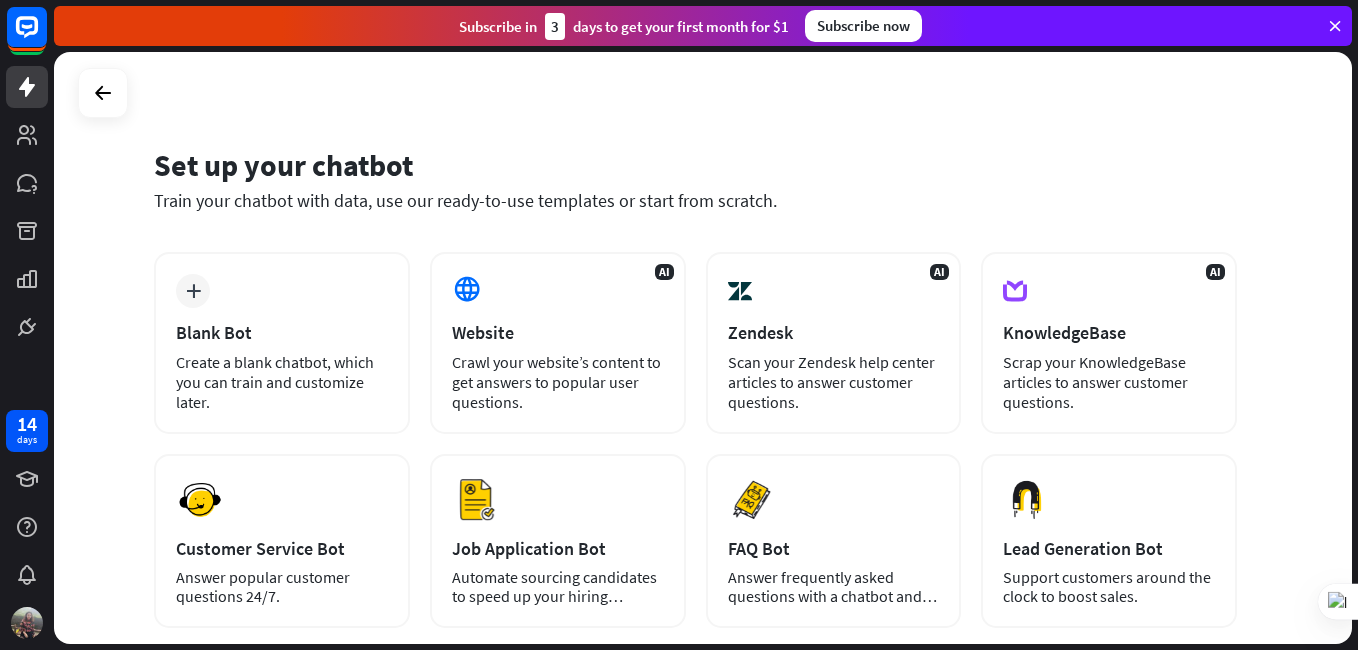 scroll, scrollTop: 0, scrollLeft: 0, axis: both 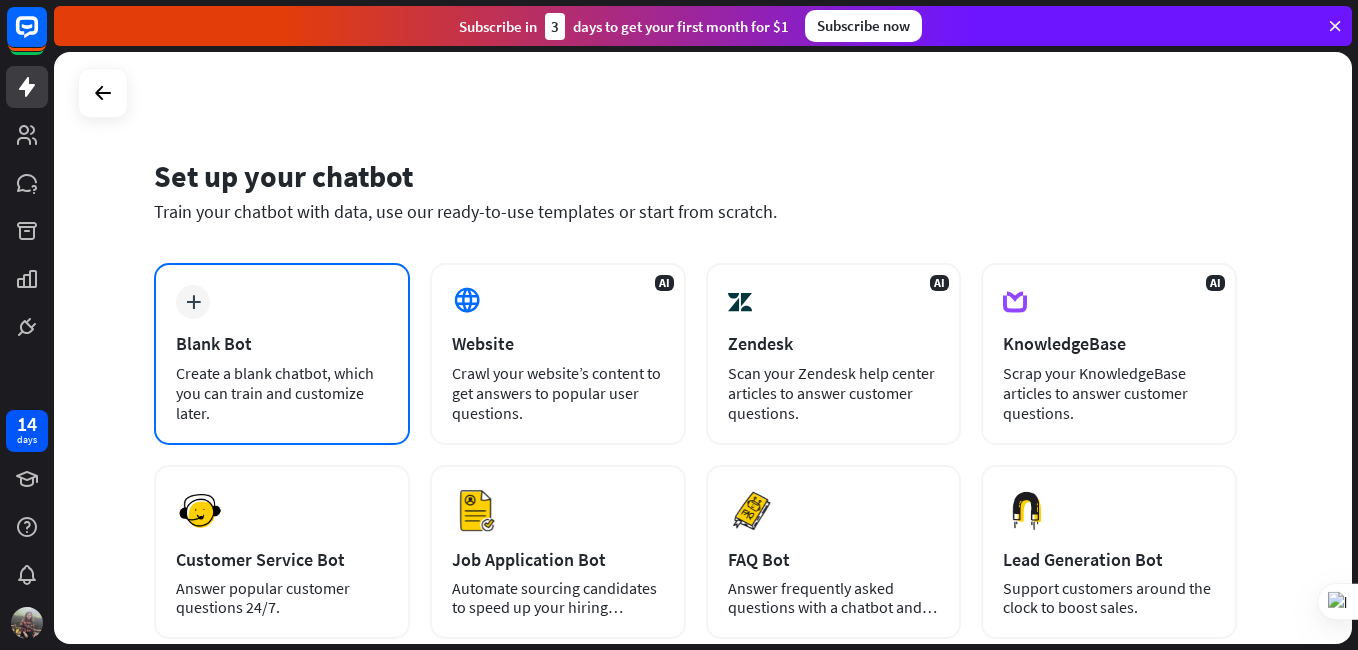 click on "plus   Blank Bot
Create a blank chatbot, which you can train and
customize later." at bounding box center [282, 354] 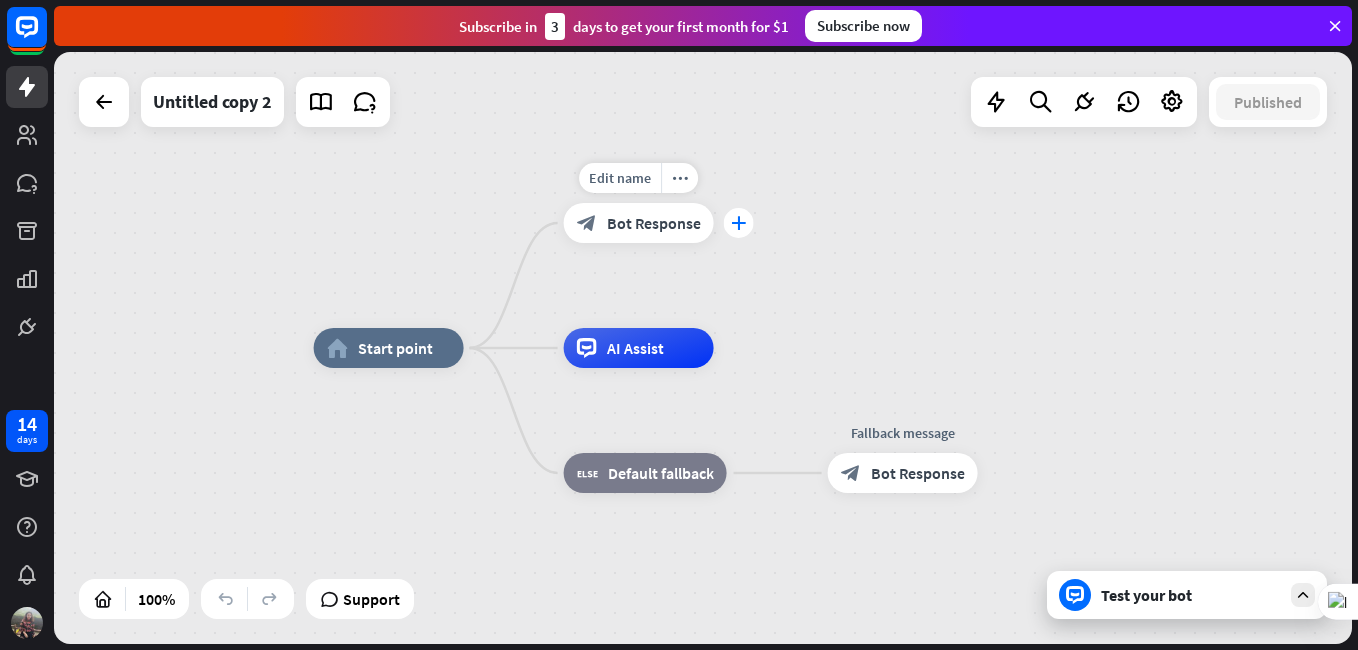 click on "plus" at bounding box center (738, 223) 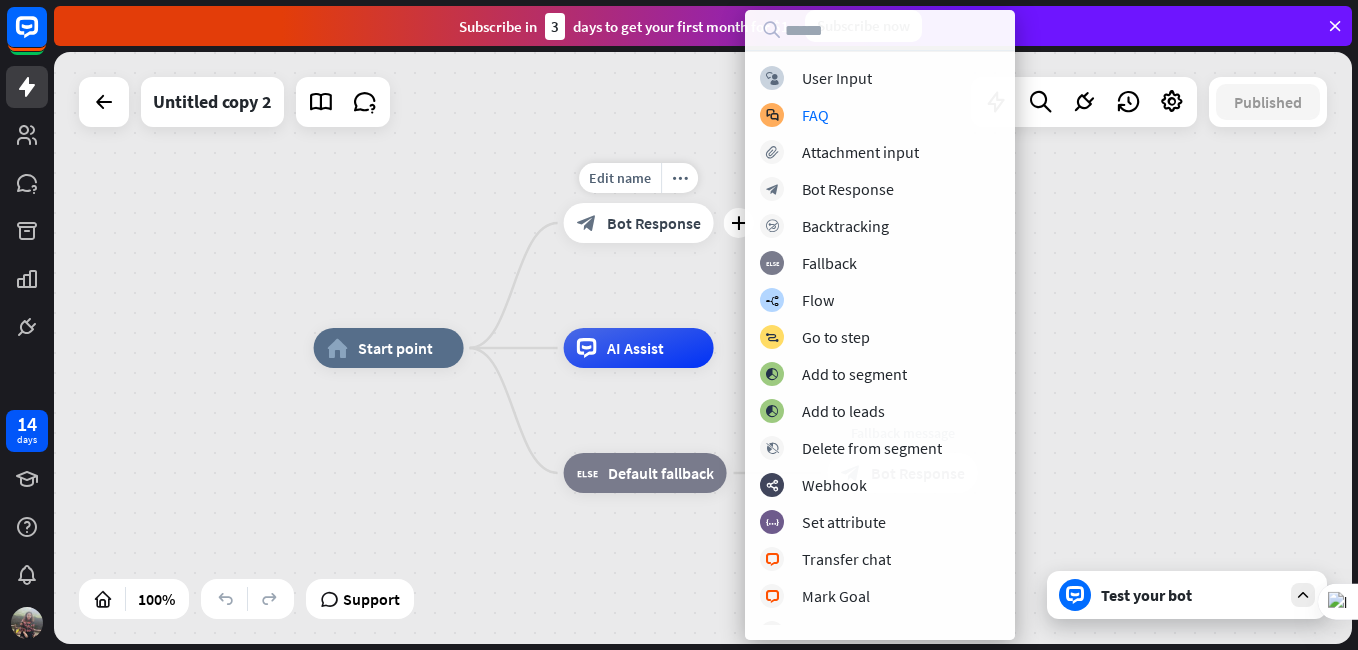 click on "block_bot_response   Bot Response" at bounding box center [639, 223] 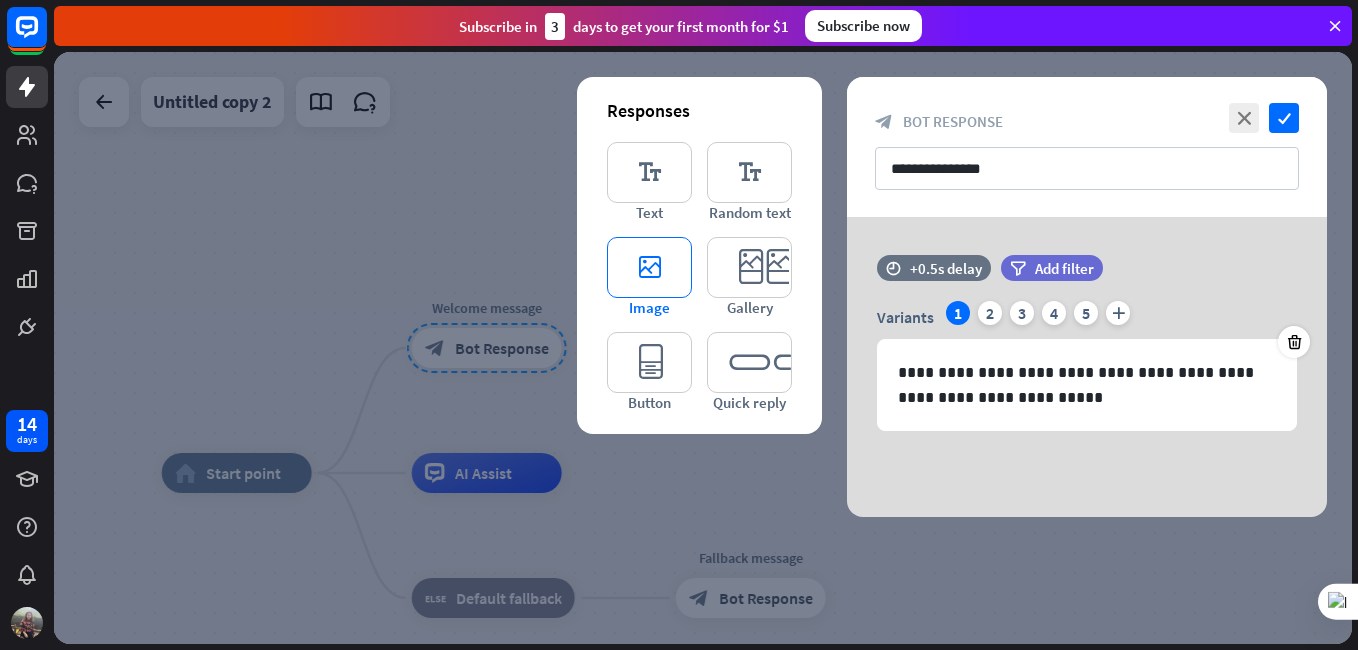 click on "editor_image" at bounding box center (649, 267) 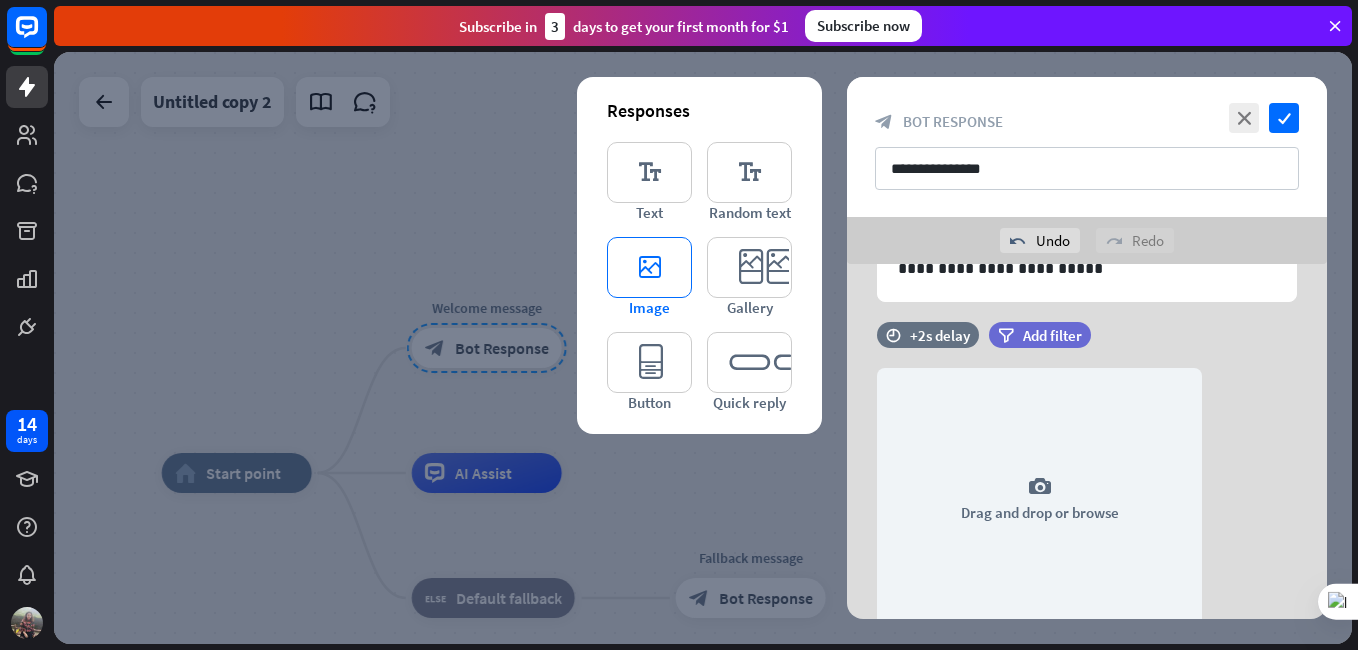 scroll, scrollTop: 234, scrollLeft: 0, axis: vertical 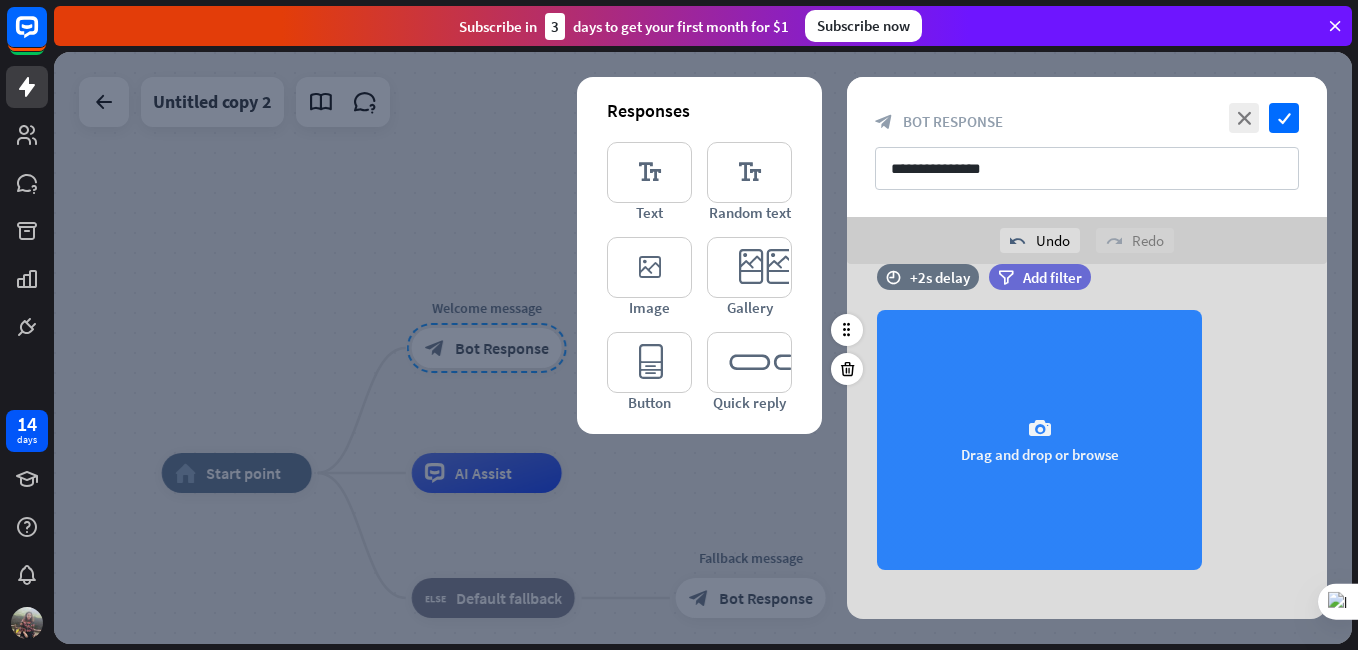 click on "camera
Drag and drop or browse" at bounding box center [1039, 440] 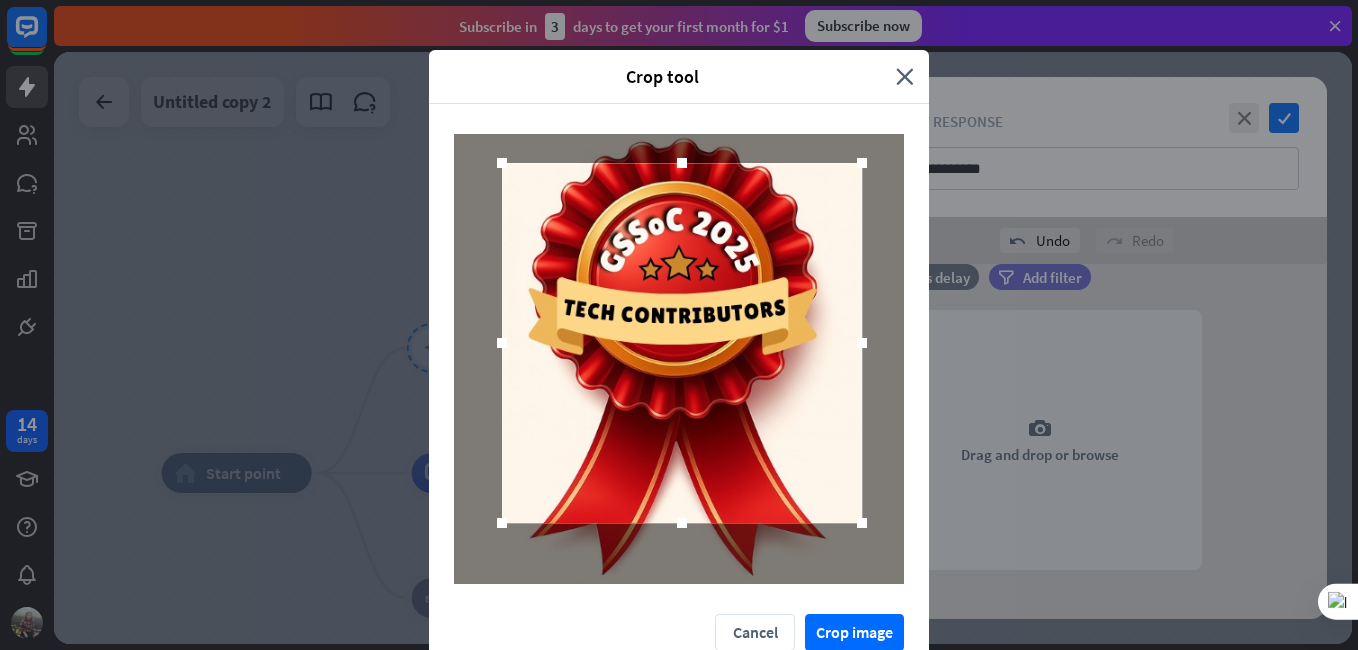 drag, startPoint x: 766, startPoint y: 480, endPoint x: 769, endPoint y: 464, distance: 16.27882 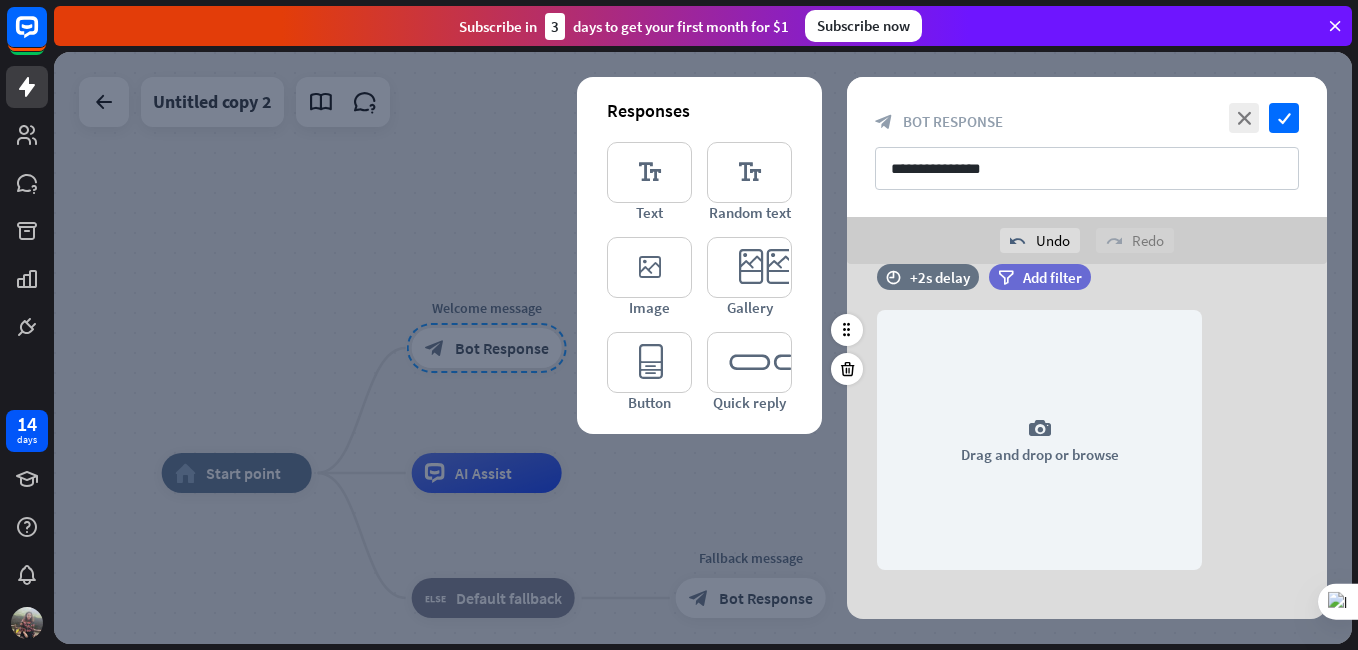 click on "Crop tool
close
Cancel   Crop image" at bounding box center [679, 325] 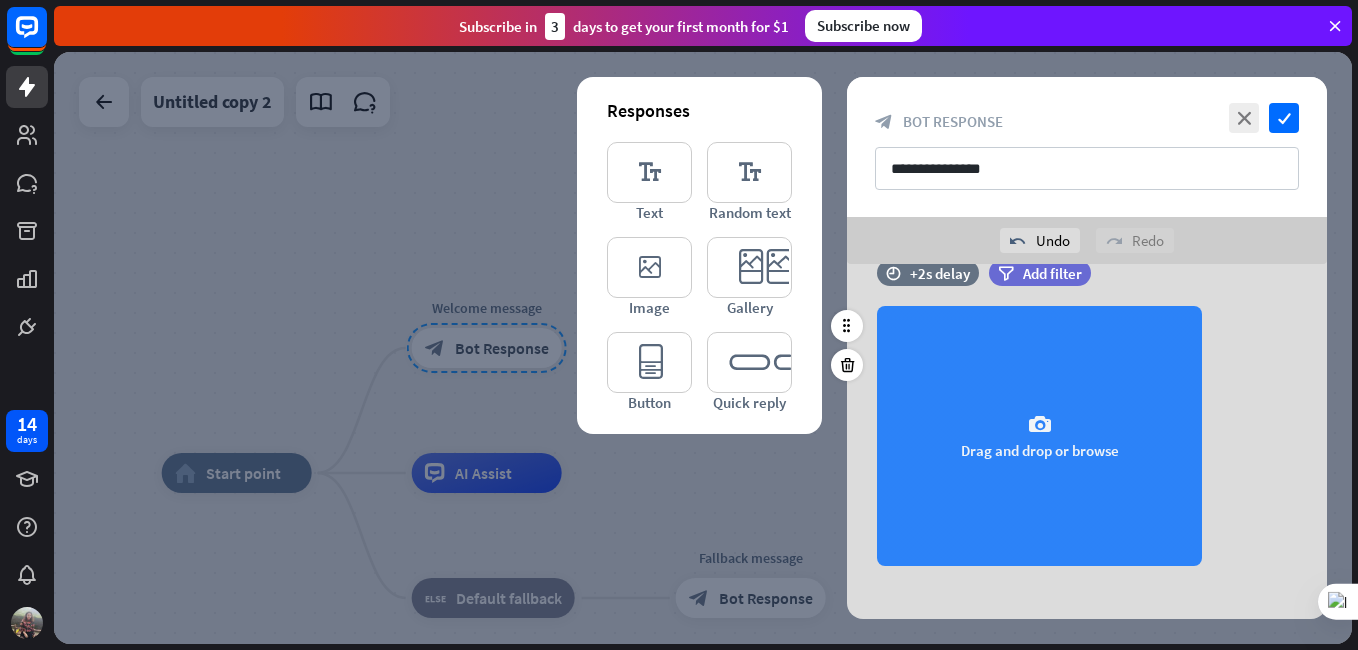 scroll, scrollTop: 255, scrollLeft: 0, axis: vertical 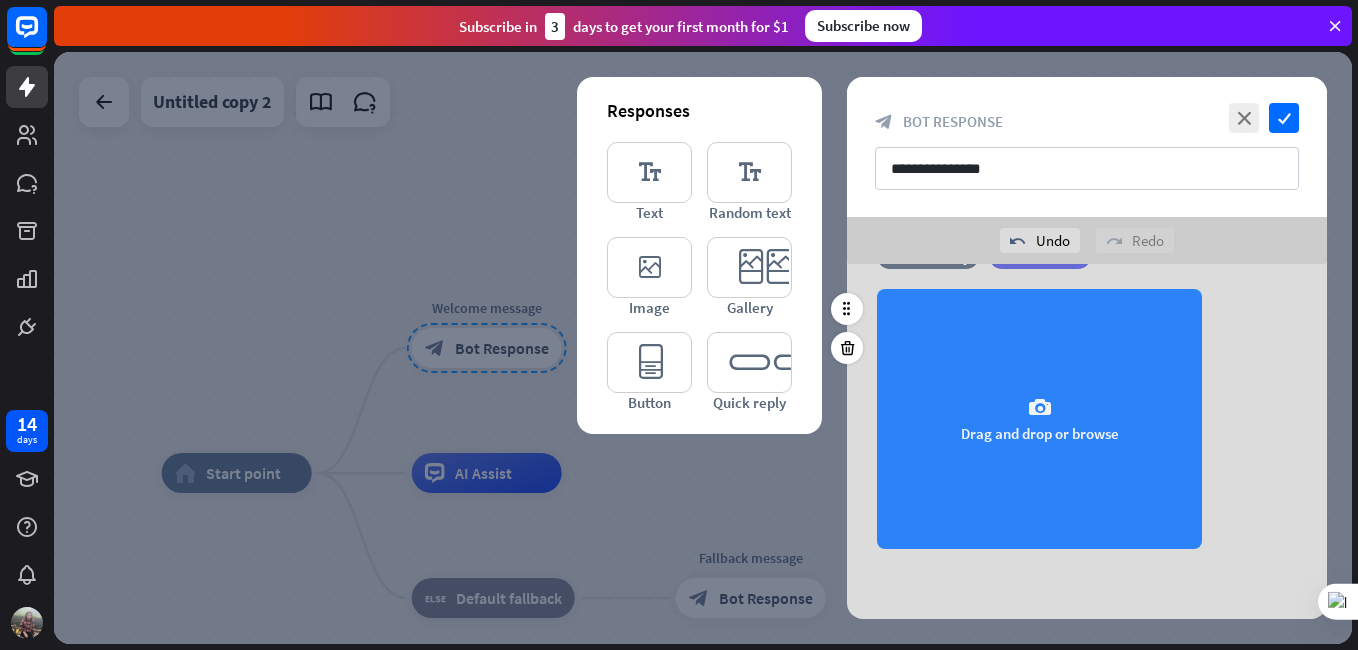 click on "camera
Drag and drop or browse" at bounding box center [1039, 419] 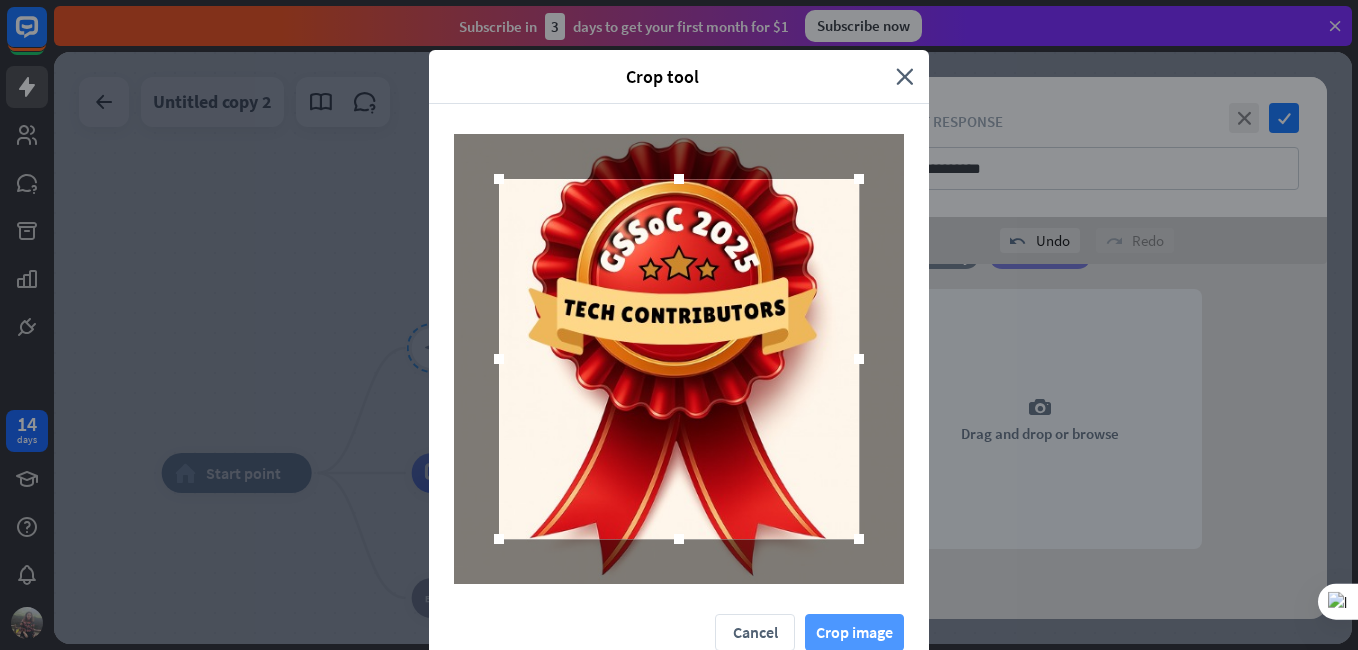 click on "Crop image" at bounding box center [854, 632] 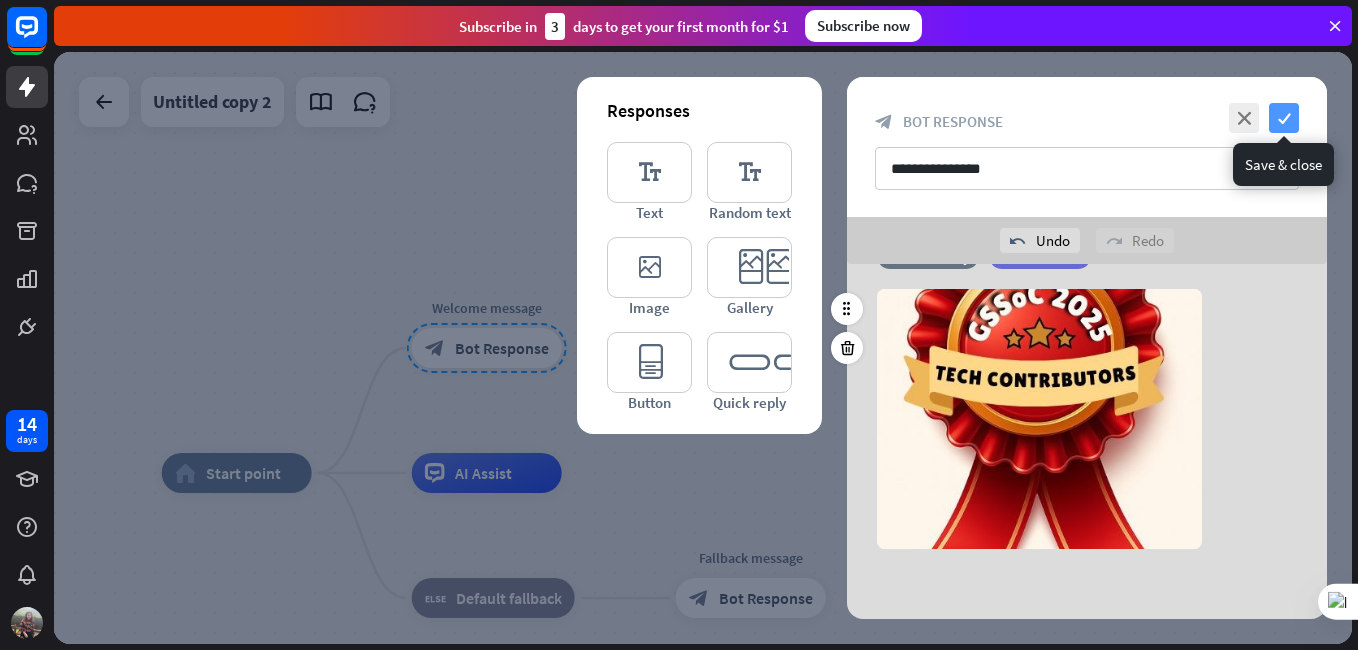 click on "check" at bounding box center (1284, 118) 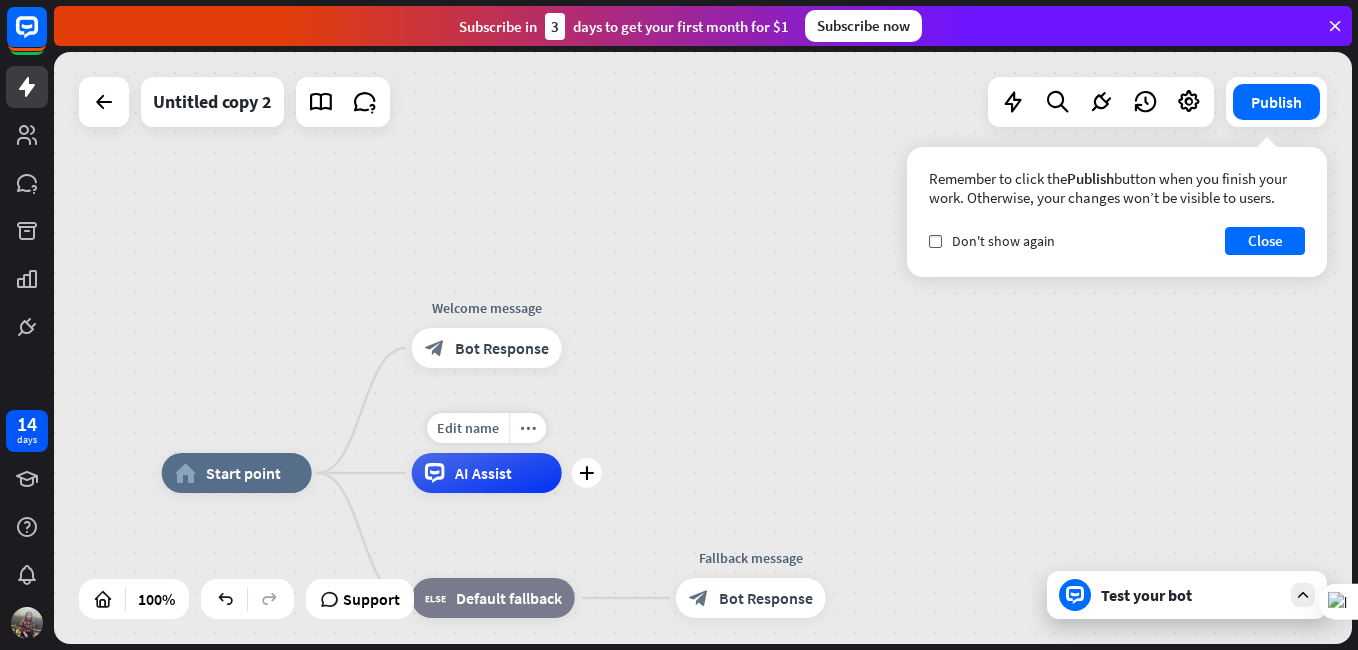 click 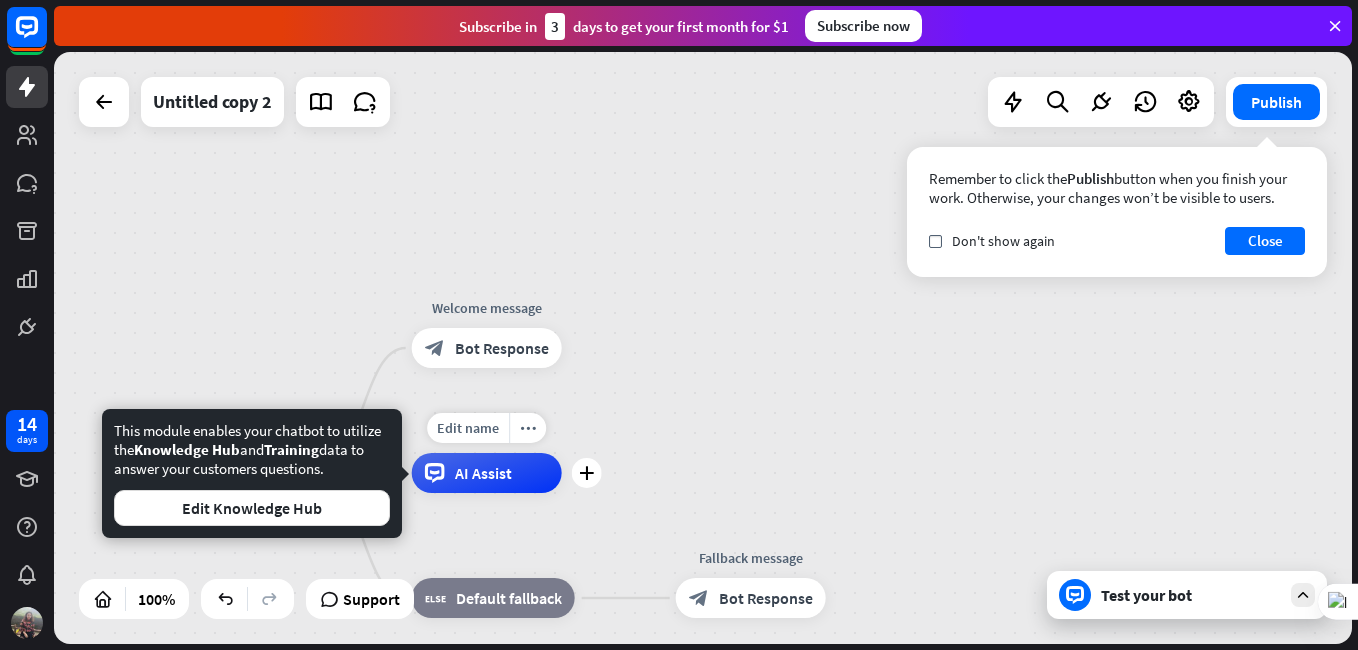 click 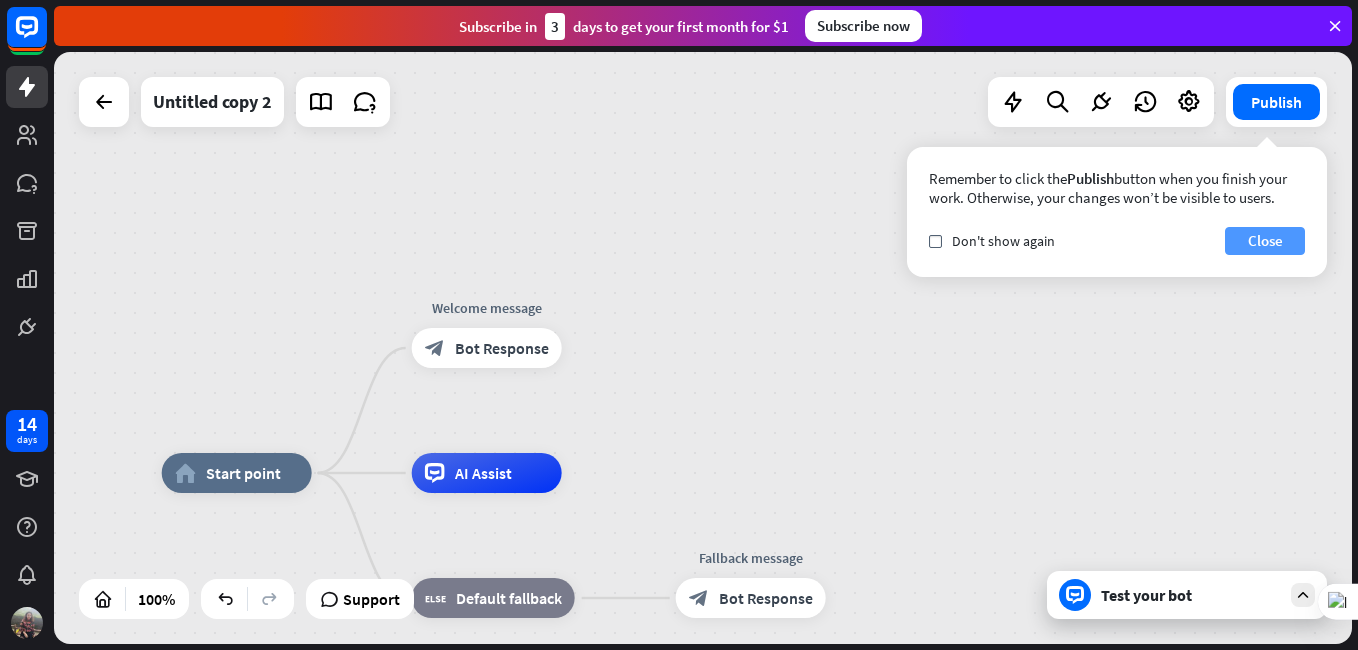 click on "Close" at bounding box center (1265, 241) 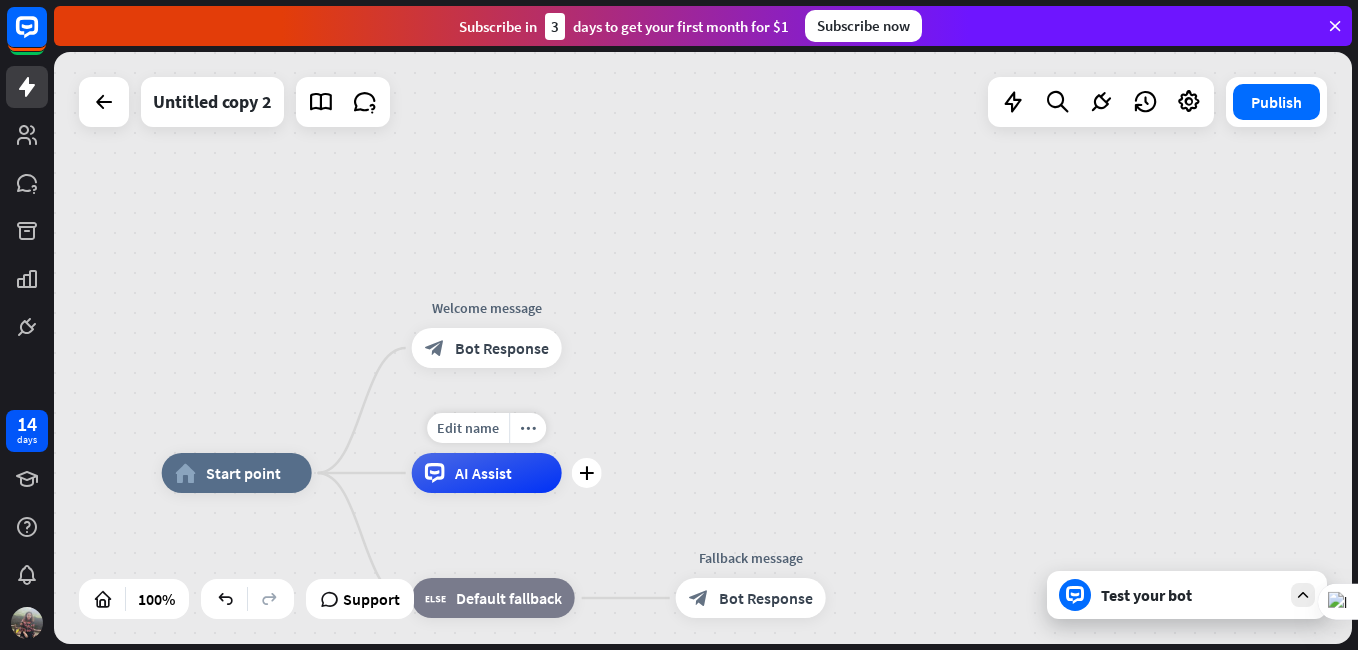 click on "AI Assist" at bounding box center (483, 473) 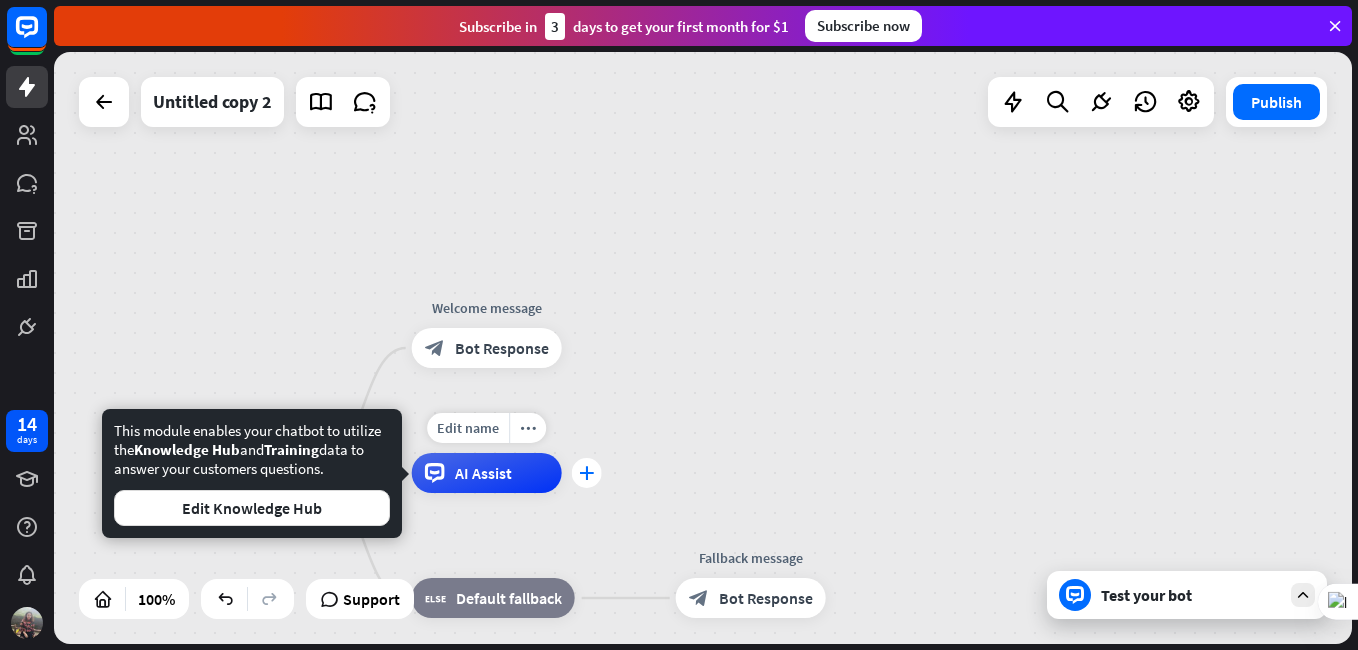 click on "plus" at bounding box center (587, 473) 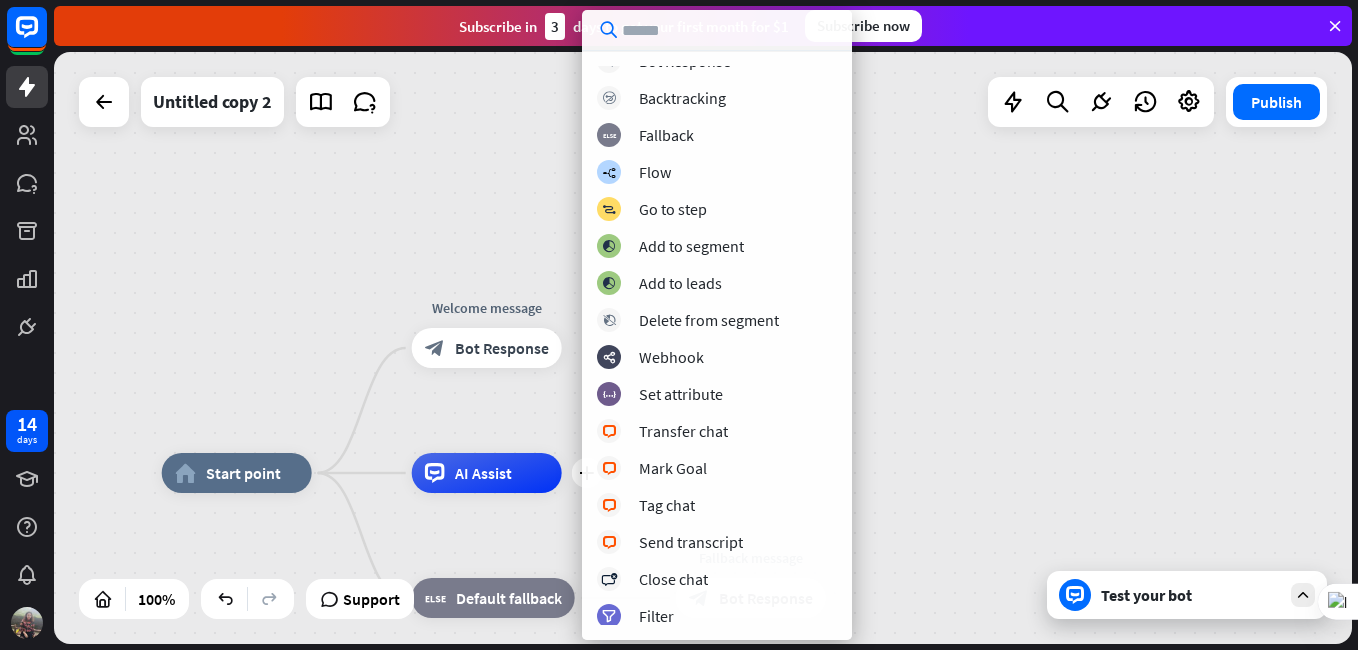 scroll, scrollTop: 0, scrollLeft: 0, axis: both 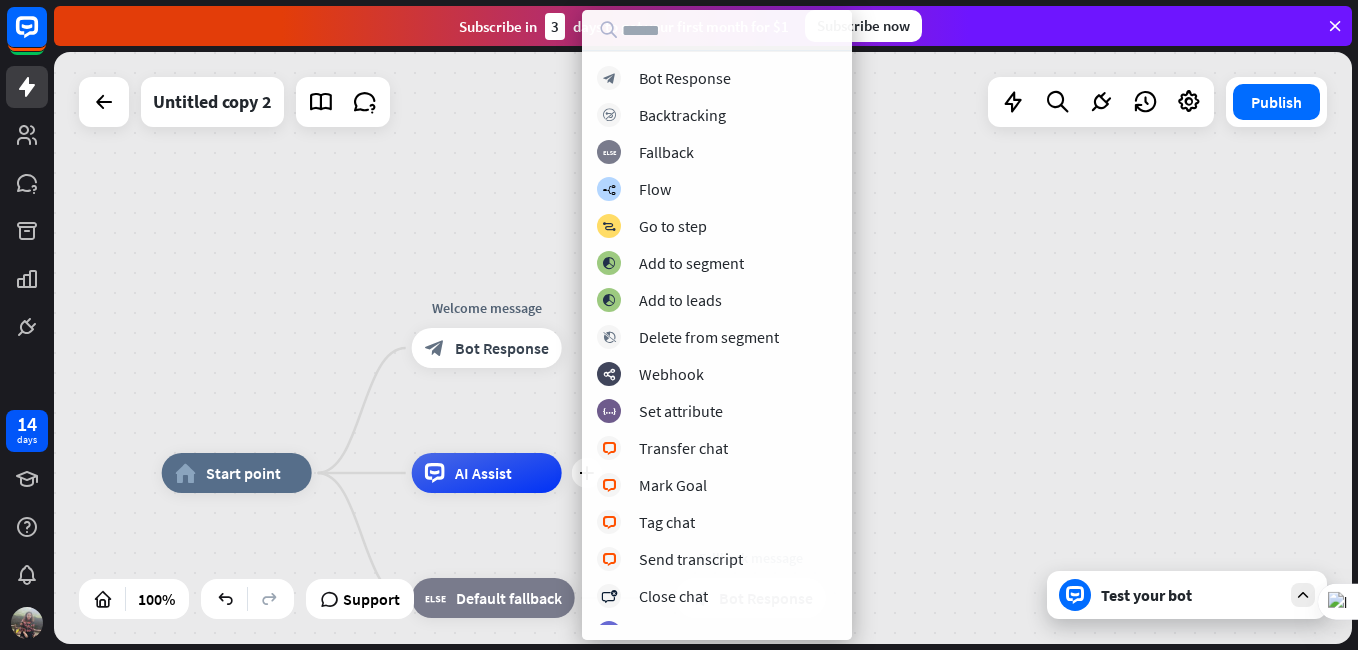 click on "home_2   Start point                 Welcome message   block_bot_response   Bot Response               plus       AI Assist                   block_fallback   Default fallback                 Fallback message   block_bot_response   Bot Response" at bounding box center (703, 348) 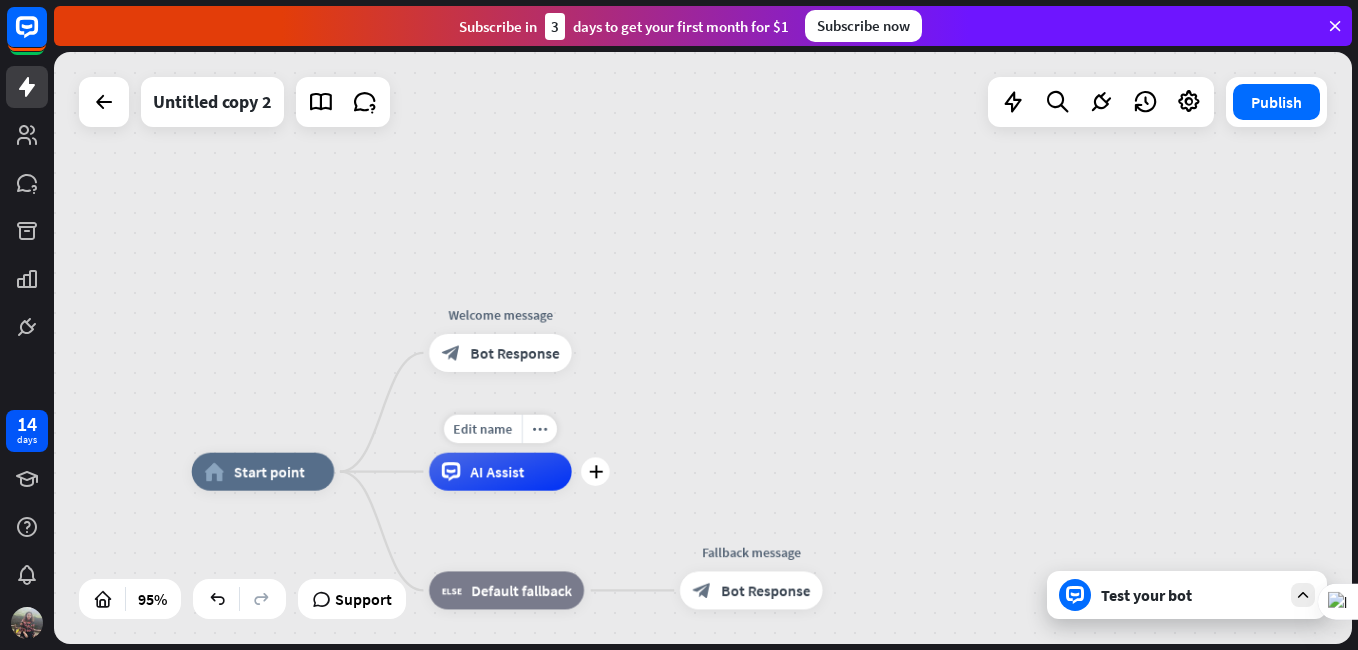 click on "Edit name   more_horiz         plus       AI Assist" at bounding box center [500, 472] 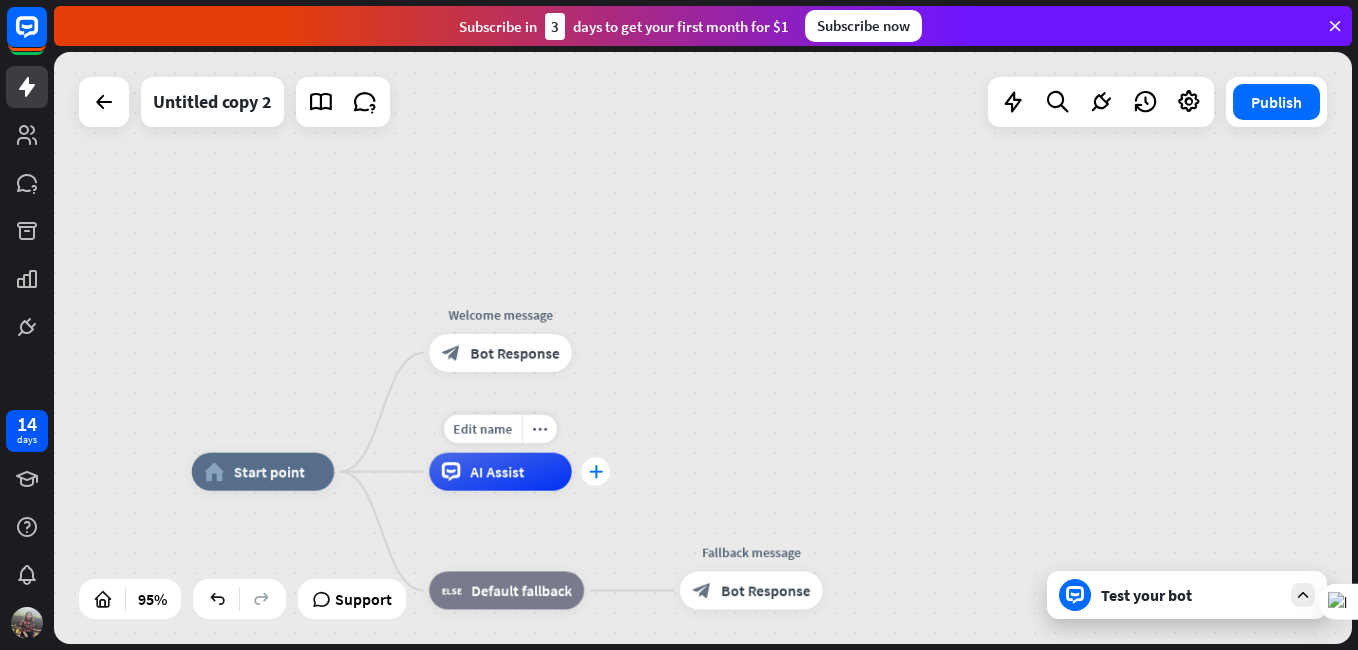click on "plus" at bounding box center [595, 471] 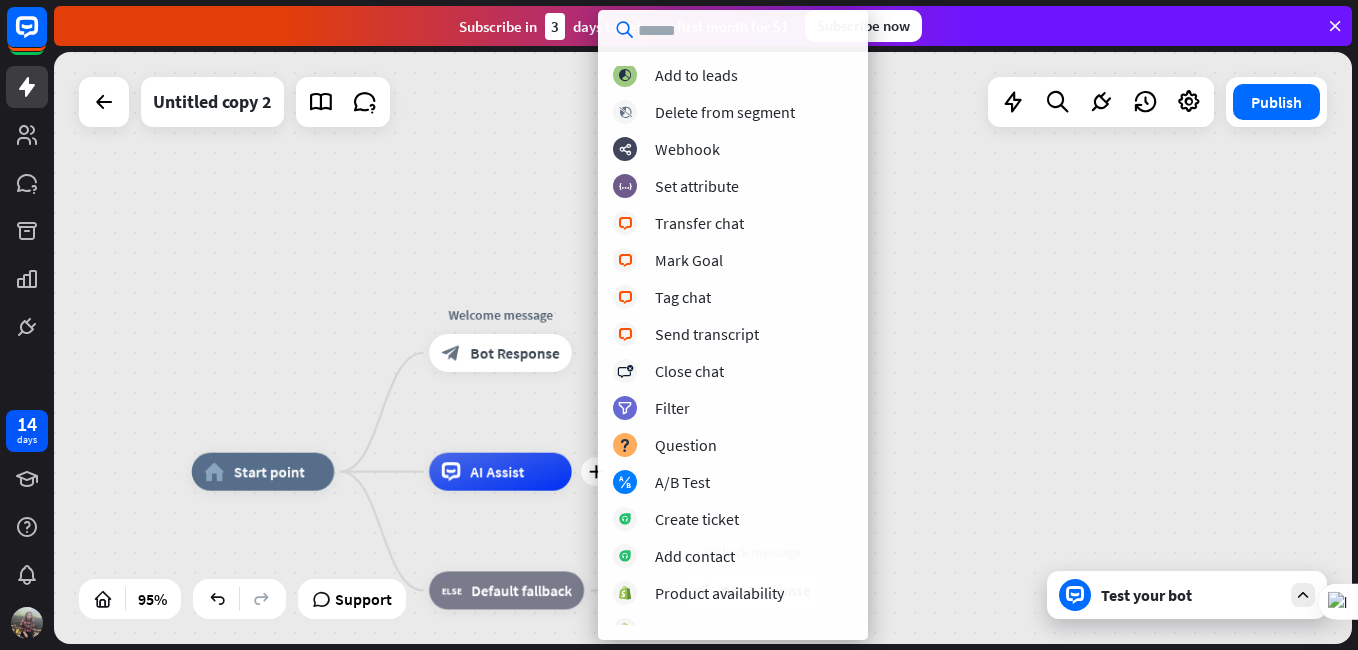 scroll, scrollTop: 0, scrollLeft: 0, axis: both 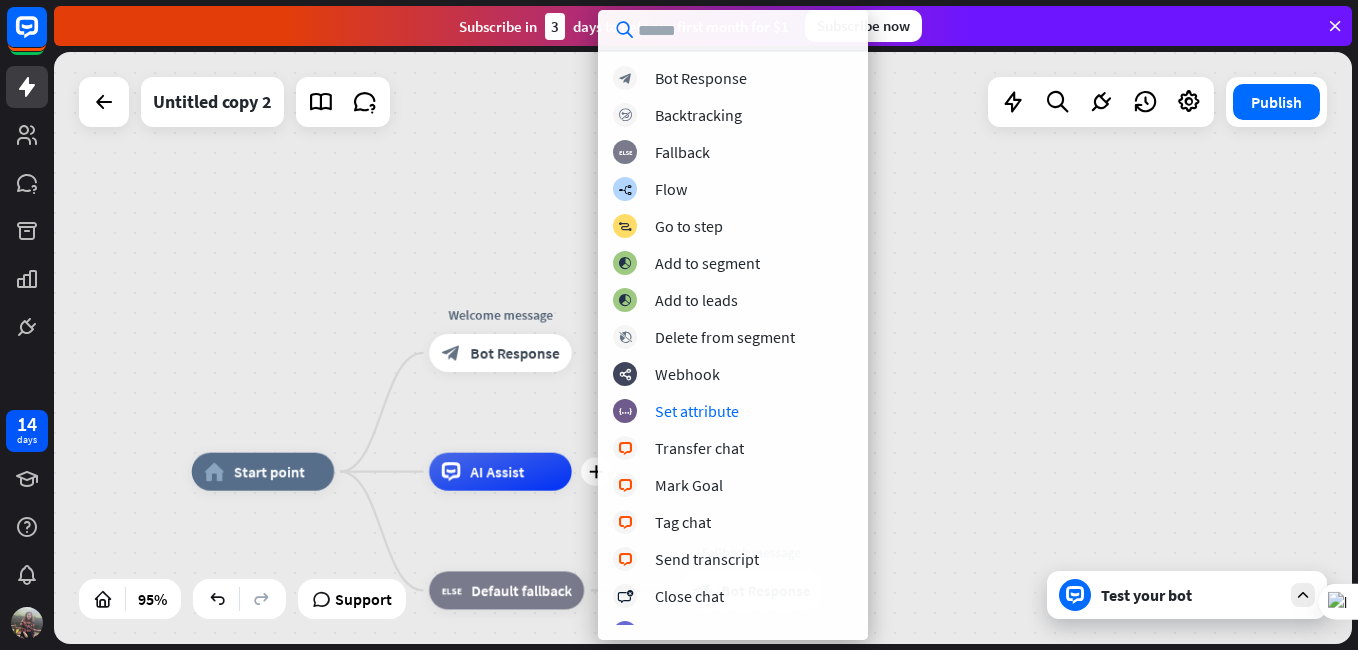 click on "home_2   Start point                 Welcome message   block_bot_response   Bot Response               plus       AI Assist                   block_fallback   Default fallback                 Fallback message   block_bot_response   Bot Response" at bounding box center (703, 348) 